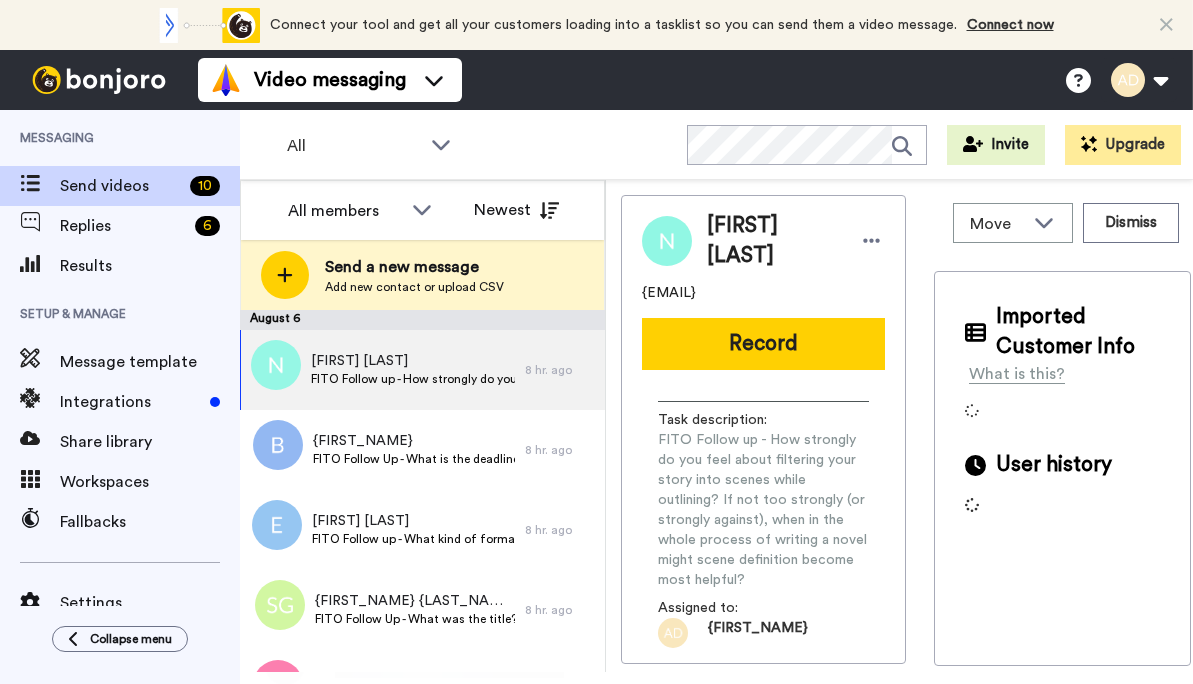 scroll, scrollTop: 0, scrollLeft: 0, axis: both 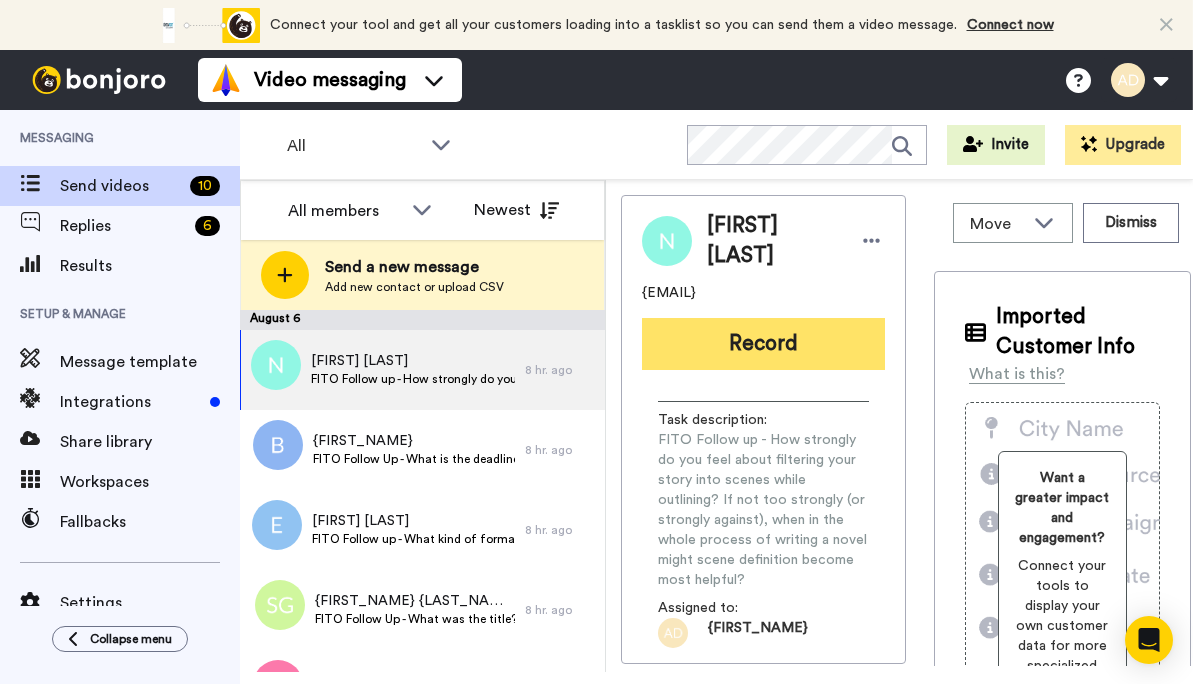 click on "Record" at bounding box center [763, 344] 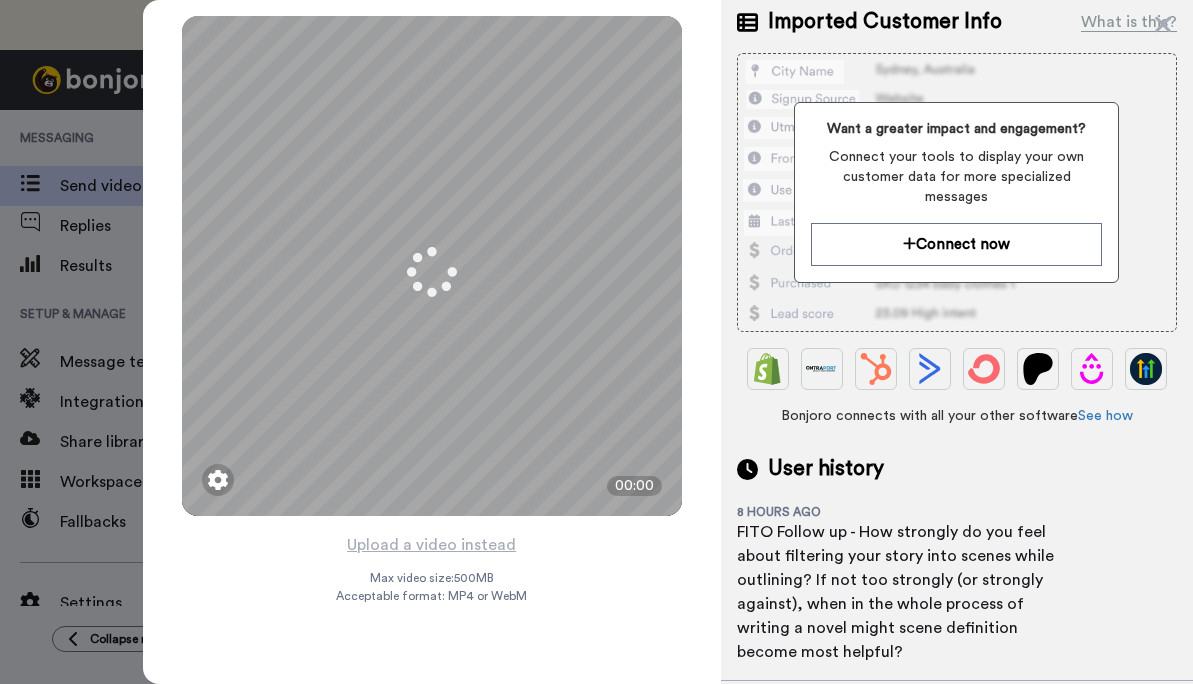 scroll, scrollTop: 294, scrollLeft: 0, axis: vertical 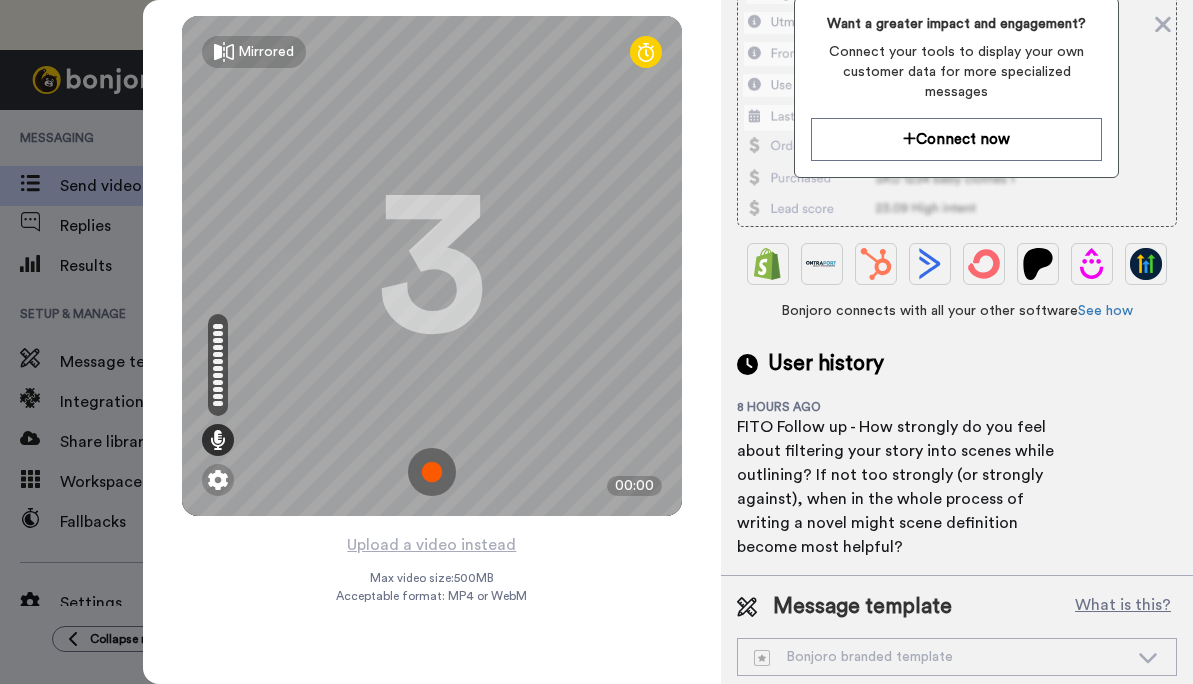 click at bounding box center (432, 472) 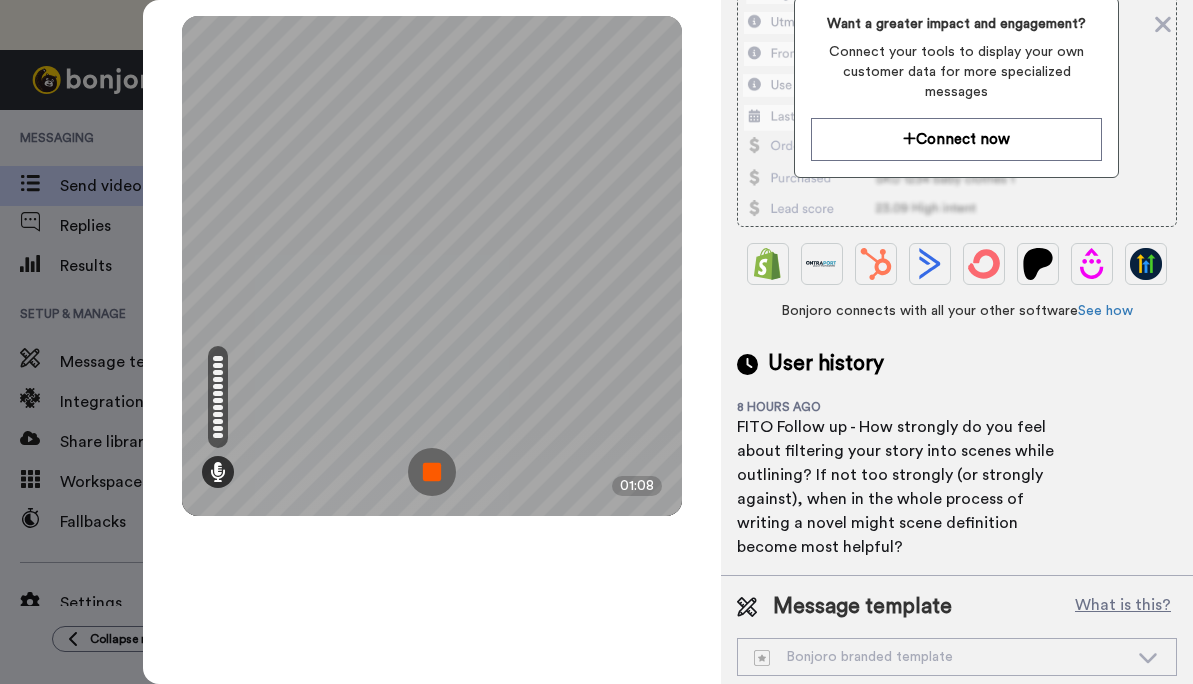 click at bounding box center (432, 472) 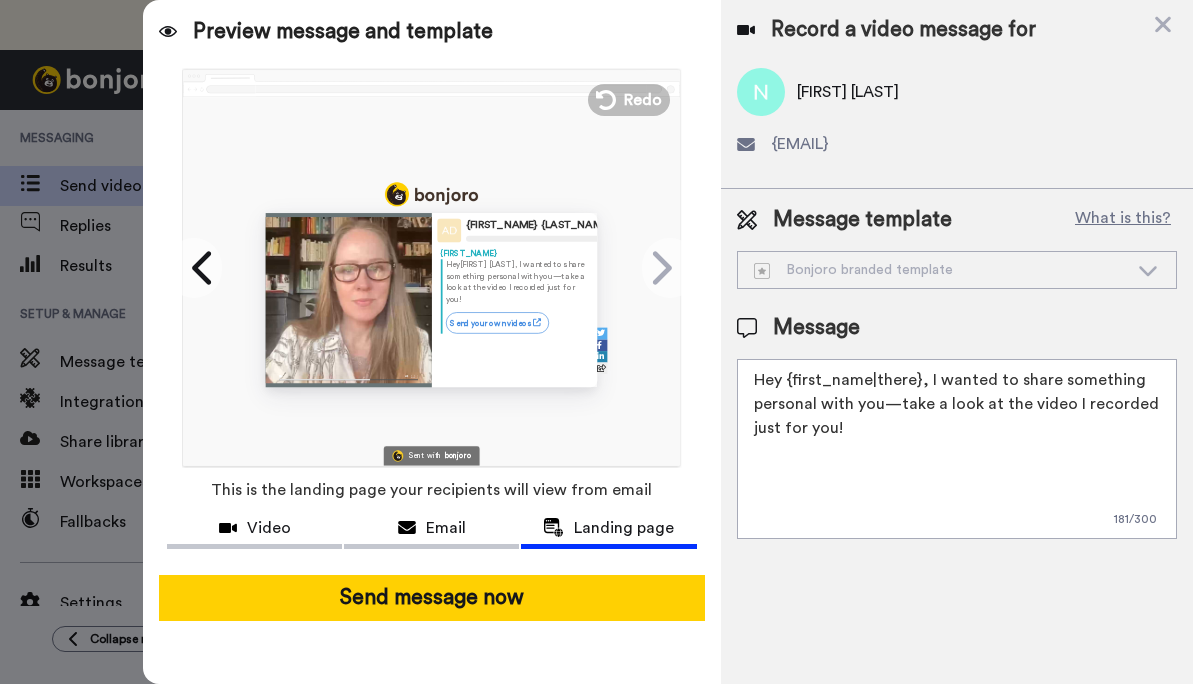 scroll, scrollTop: 0, scrollLeft: 0, axis: both 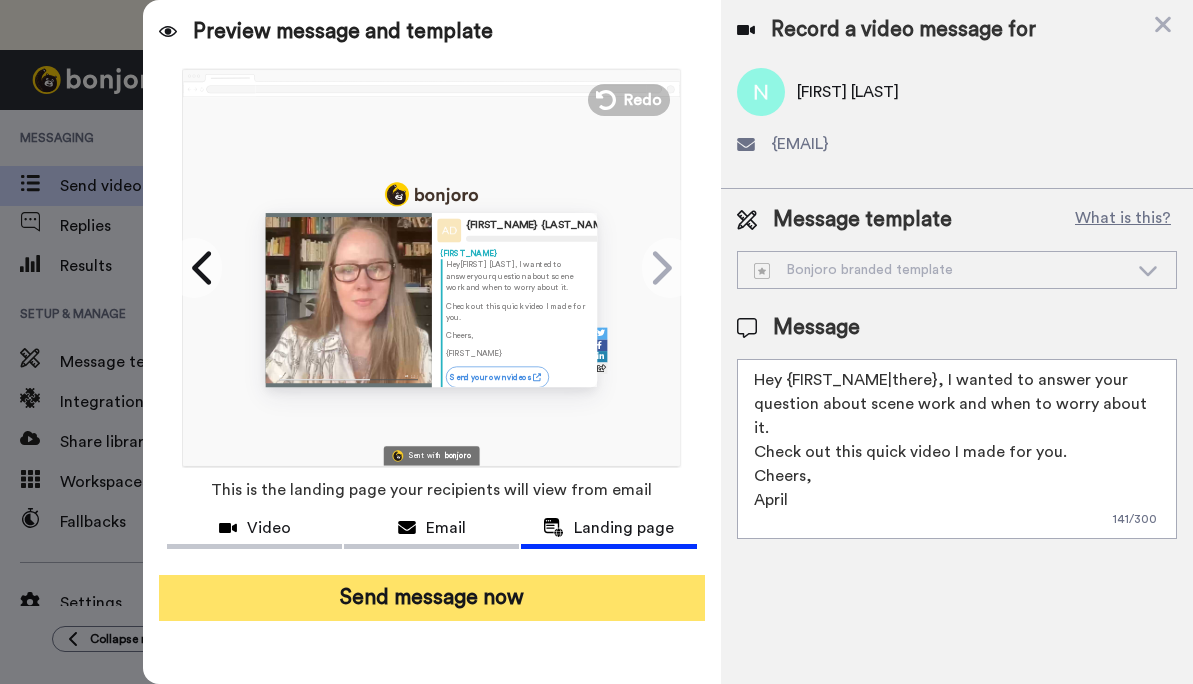 type on "Hey {first_name|there}, I wanted to answer your question about scene work and when to worry about it.
Check out this quick video I made for you.
Cheers,
April" 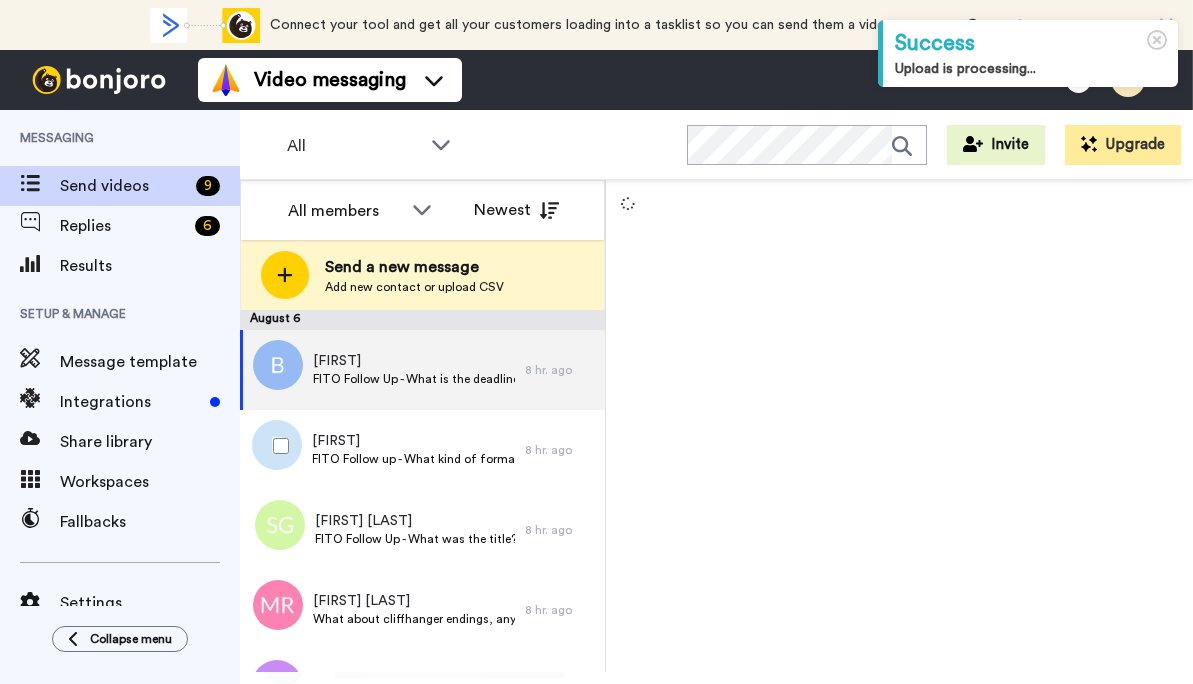 scroll, scrollTop: 0, scrollLeft: 0, axis: both 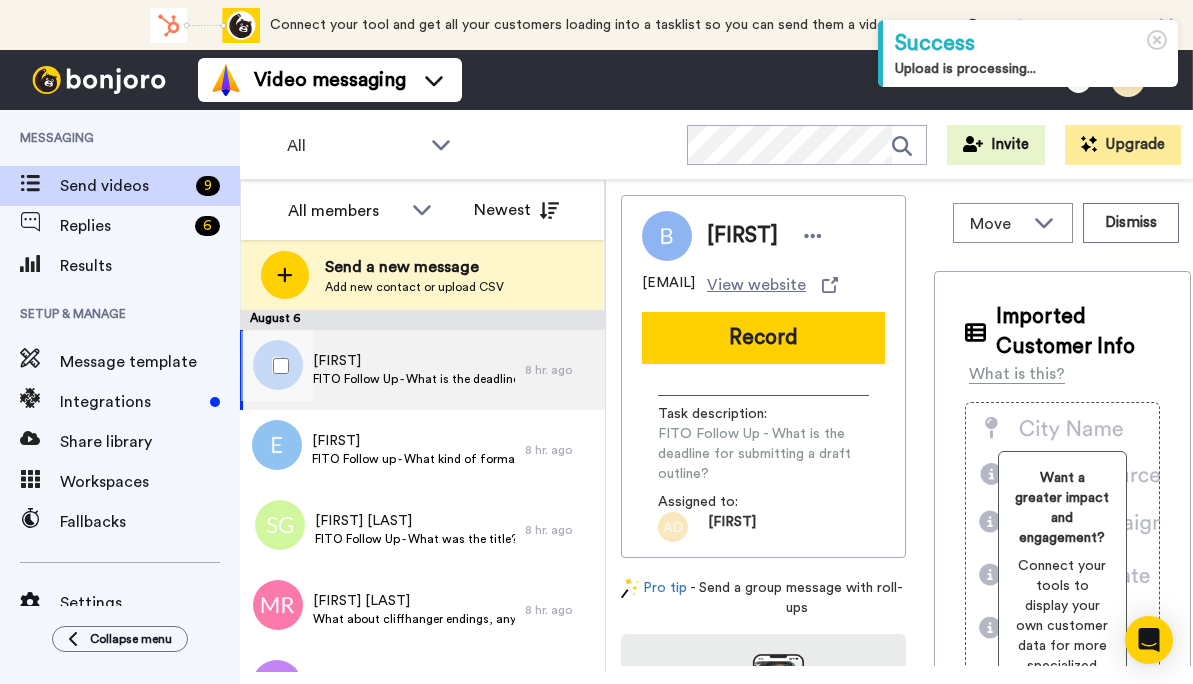 click on "FITO Follow Up - What is the deadline for submitting a draft outline?" at bounding box center (414, 379) 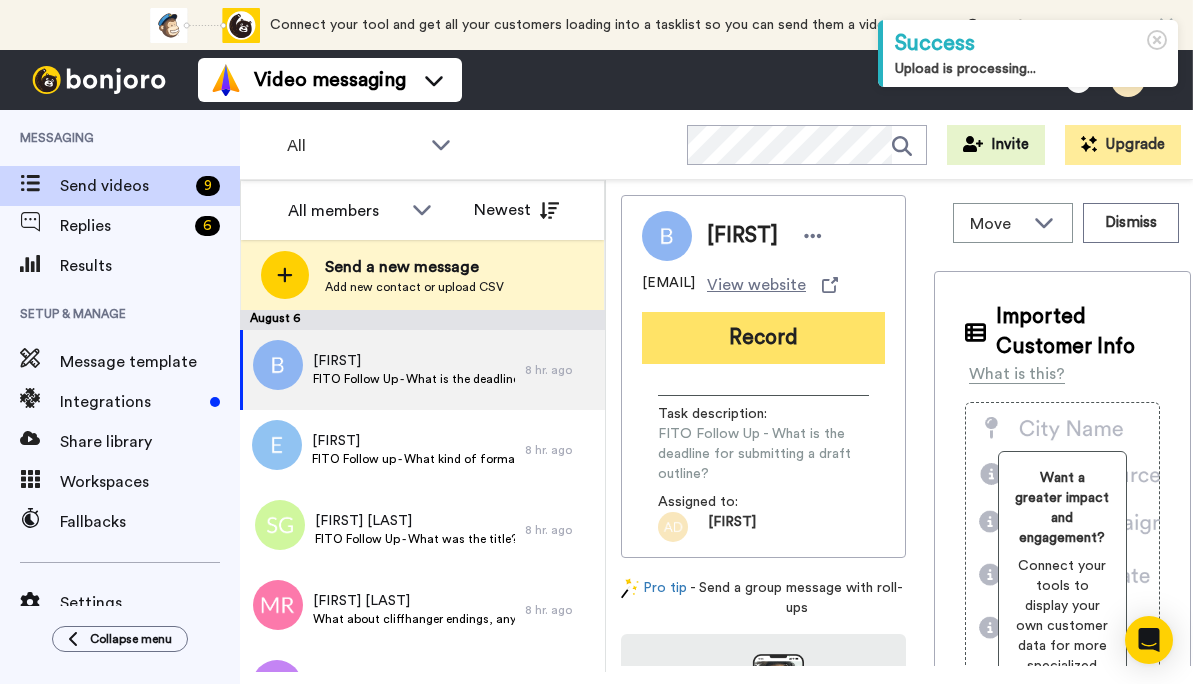 click on "Record" at bounding box center (763, 338) 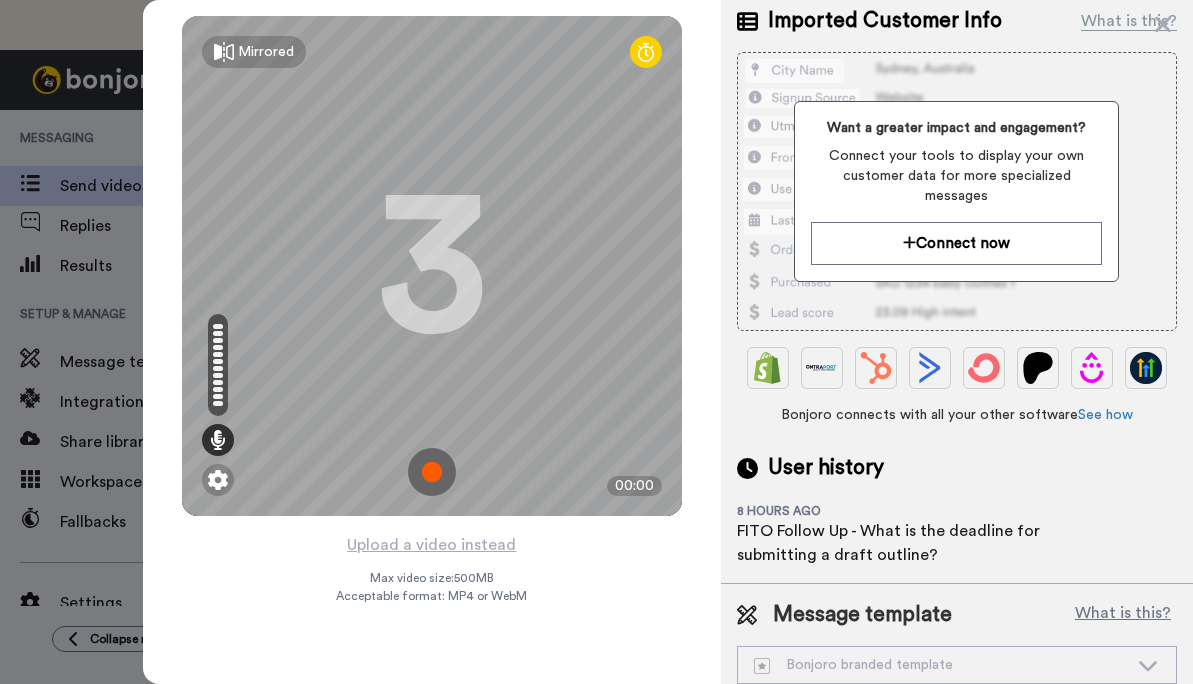 scroll, scrollTop: 233, scrollLeft: 0, axis: vertical 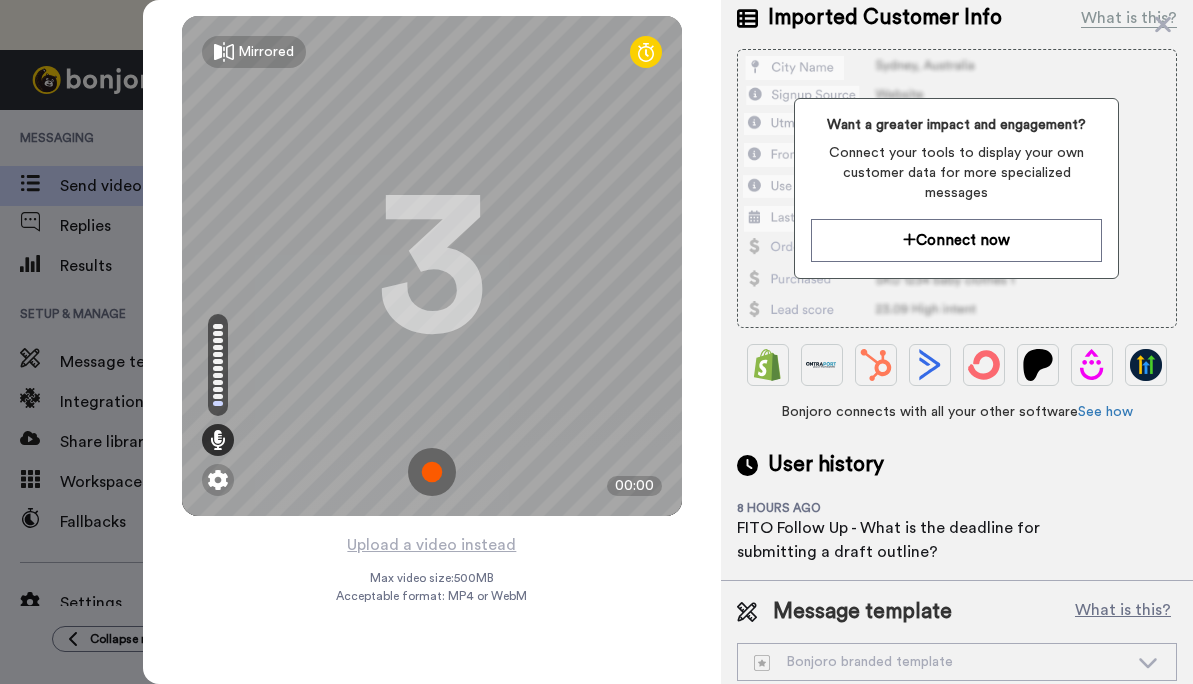click at bounding box center [432, 472] 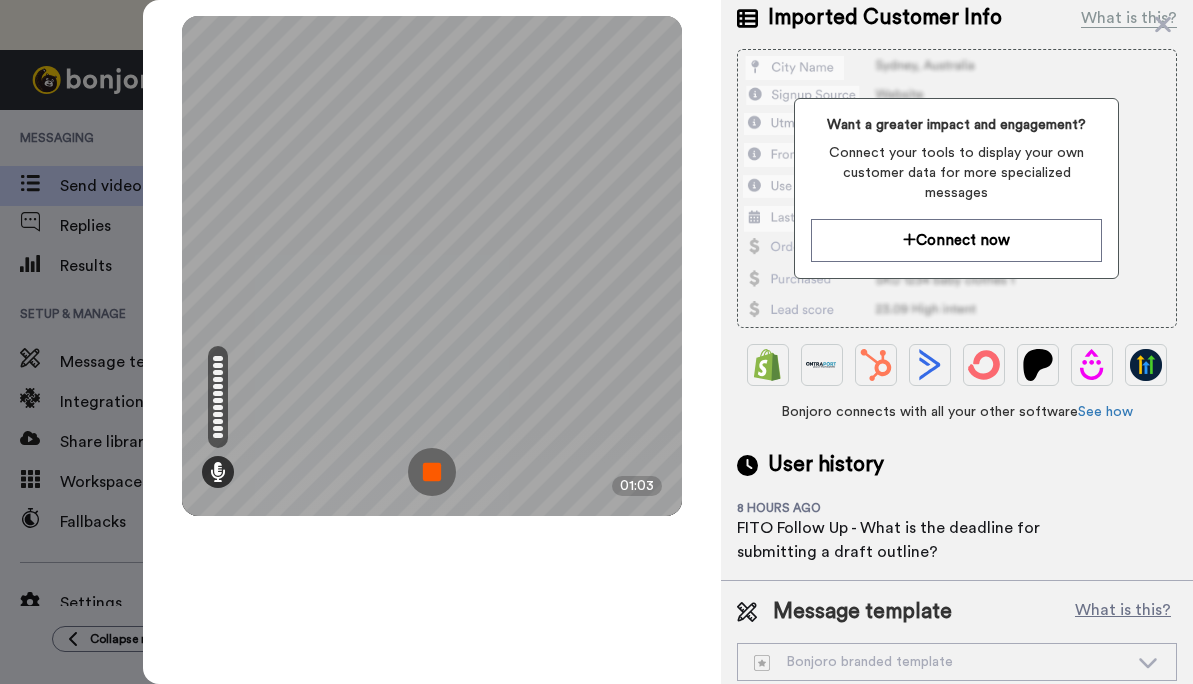 click at bounding box center [432, 472] 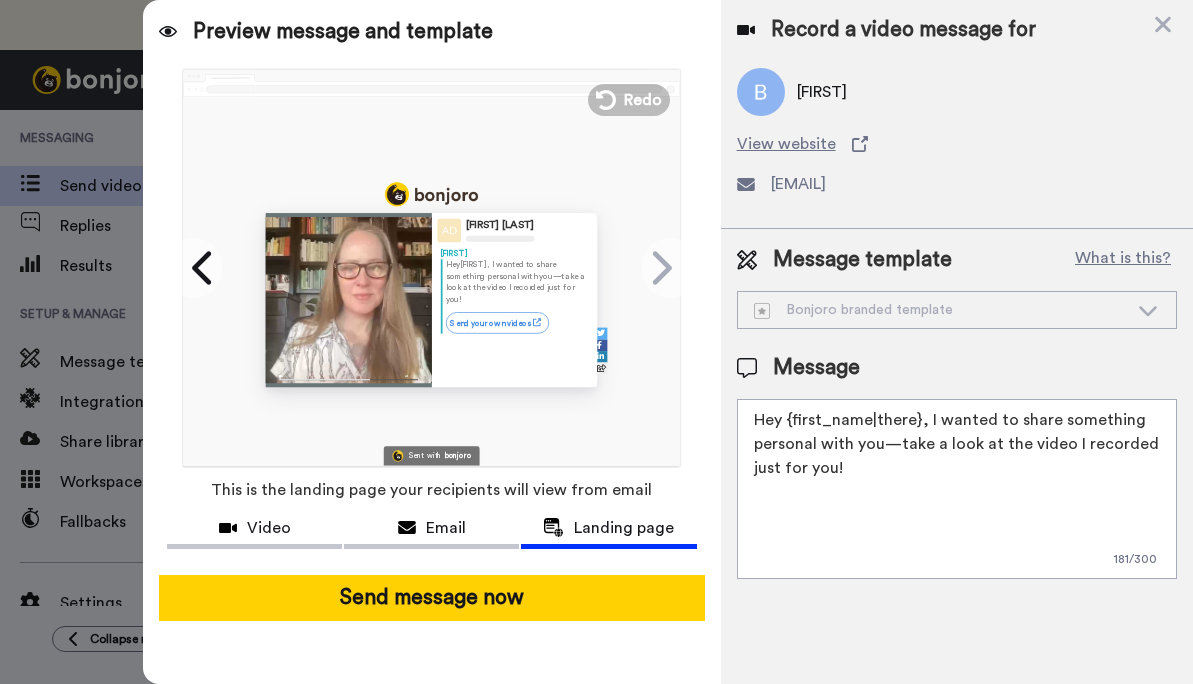 scroll, scrollTop: 0, scrollLeft: 0, axis: both 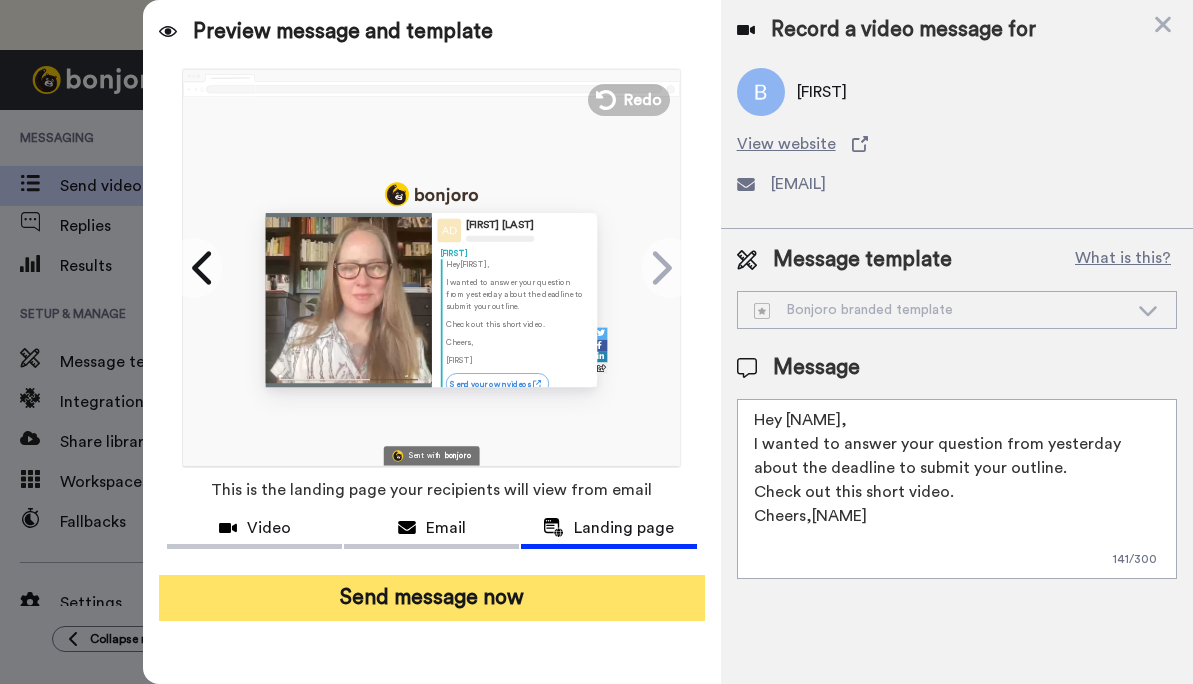 type on "Hey {first_name|there},
I wanted to answer your question from yesterday about the deadline to submit your outline.
Check out this short video.
Cheers,
April" 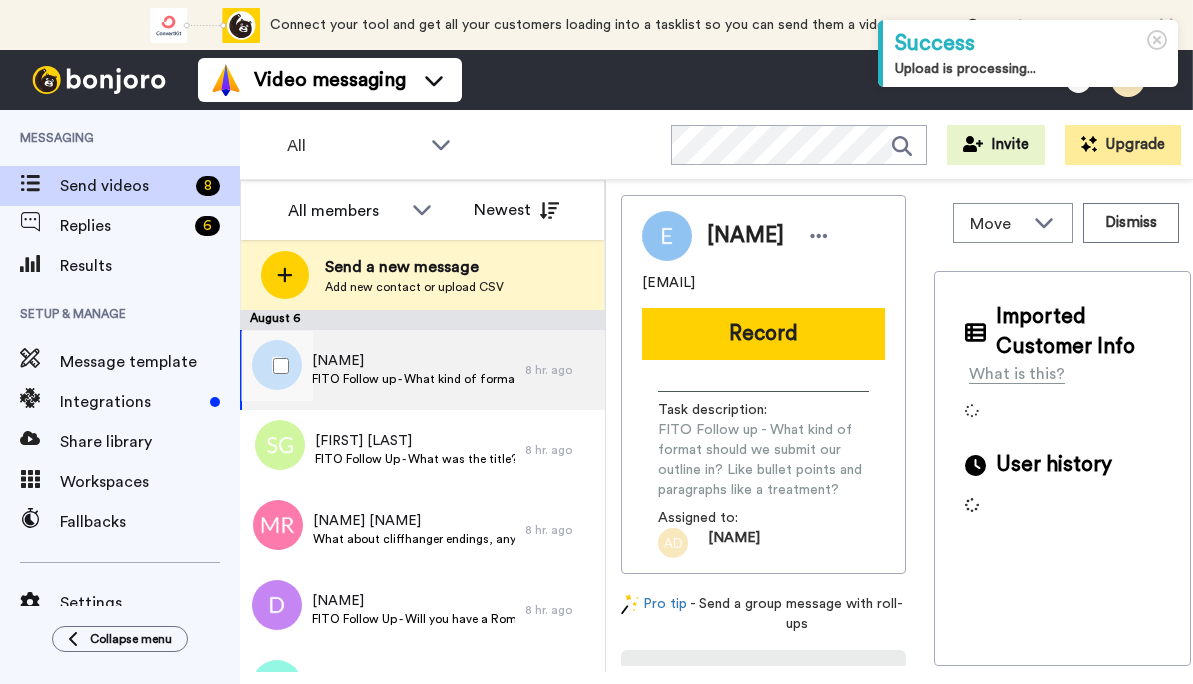 scroll, scrollTop: 0, scrollLeft: 0, axis: both 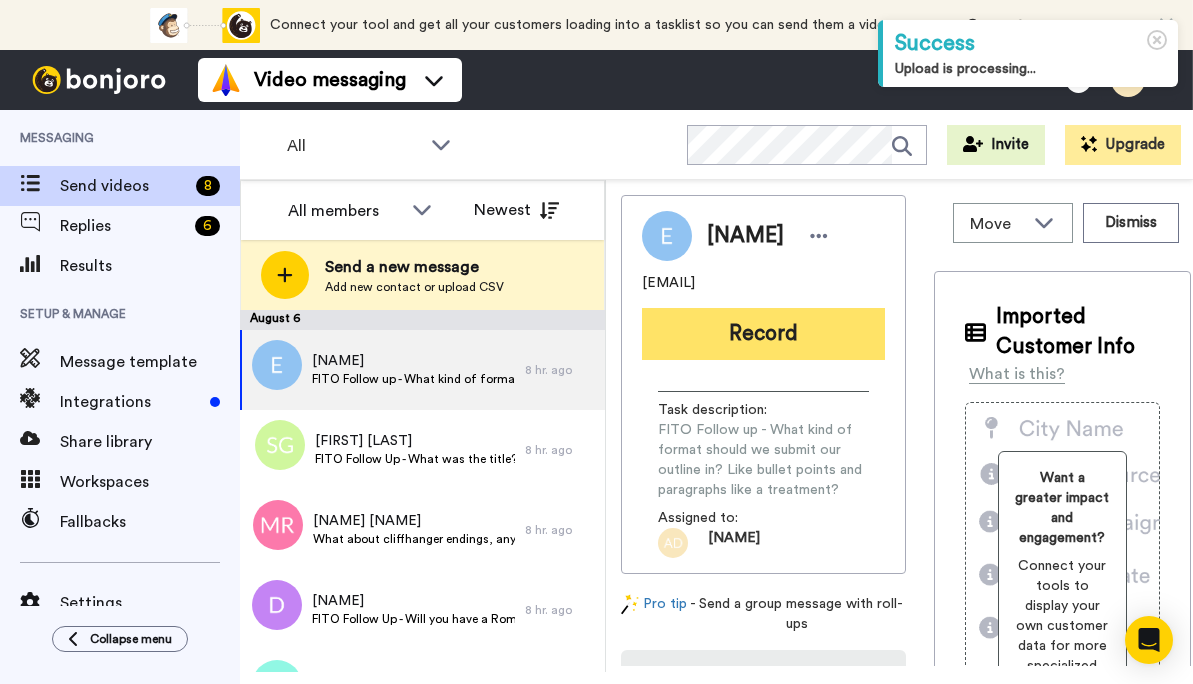 click on "Record" at bounding box center (763, 334) 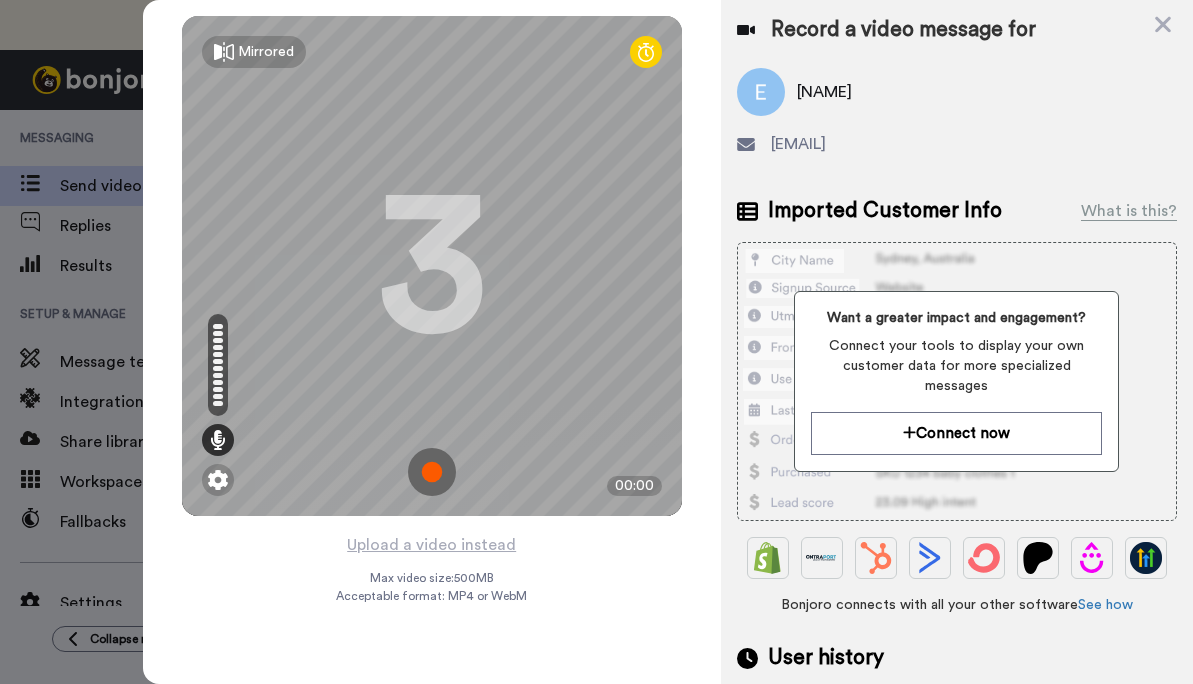 scroll, scrollTop: 222, scrollLeft: 0, axis: vertical 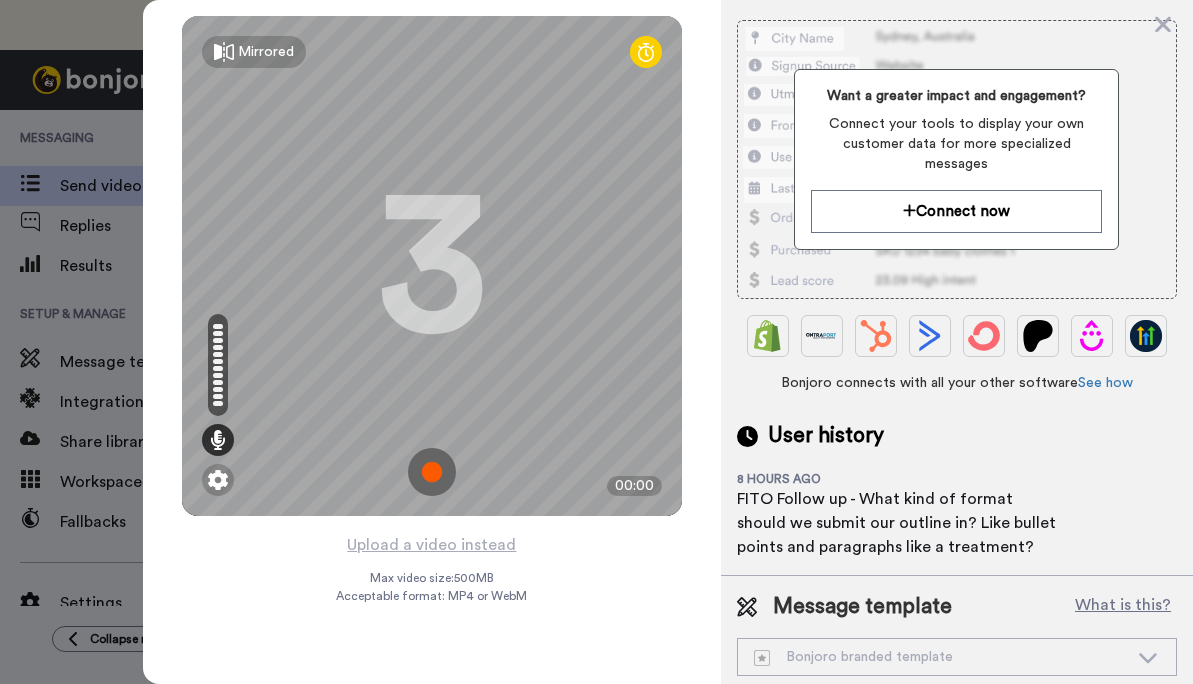 click at bounding box center (432, 472) 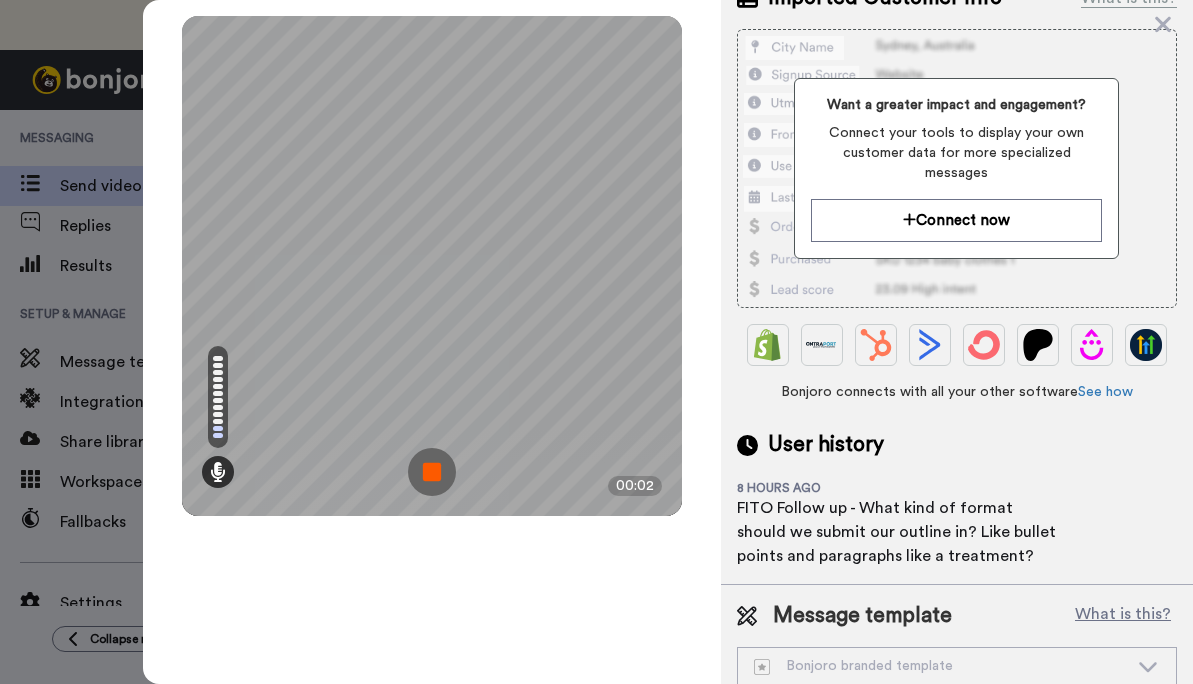 scroll, scrollTop: 222, scrollLeft: 0, axis: vertical 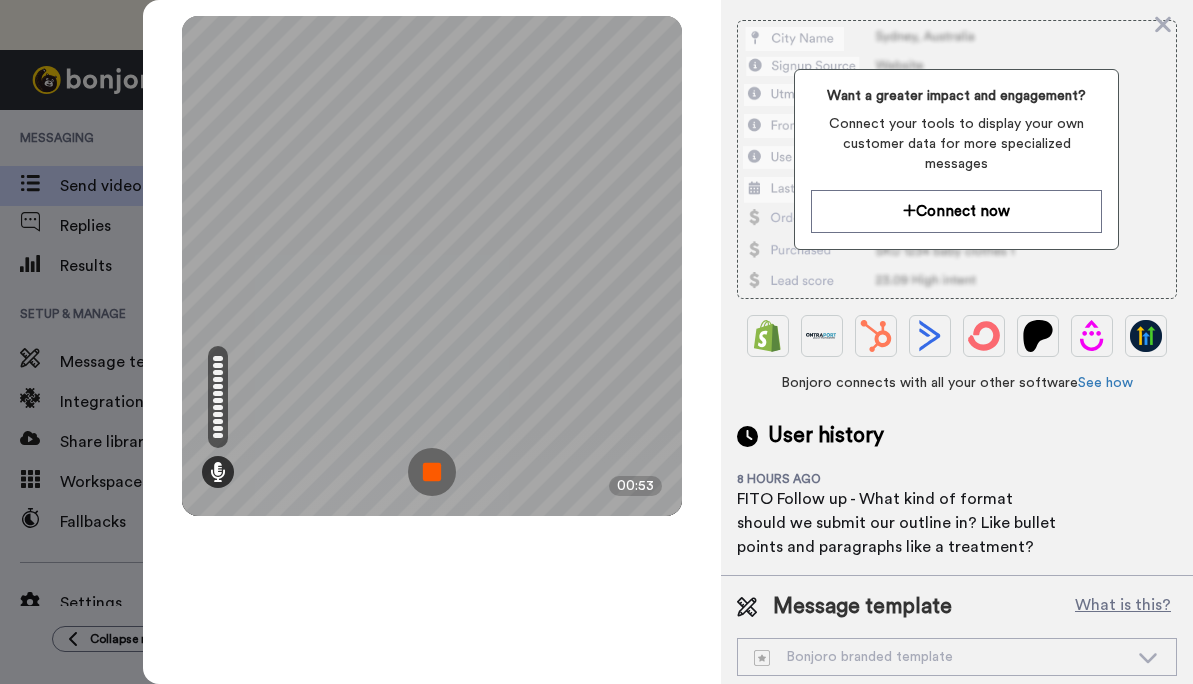 click at bounding box center [432, 472] 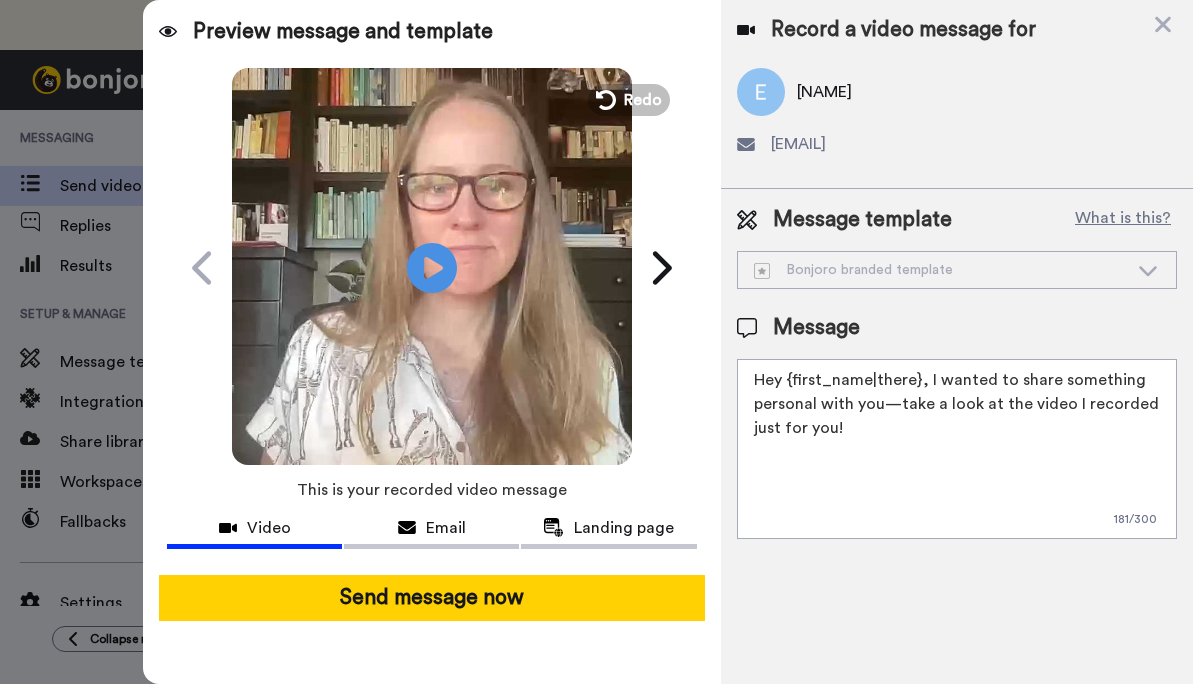 scroll, scrollTop: 0, scrollLeft: 0, axis: both 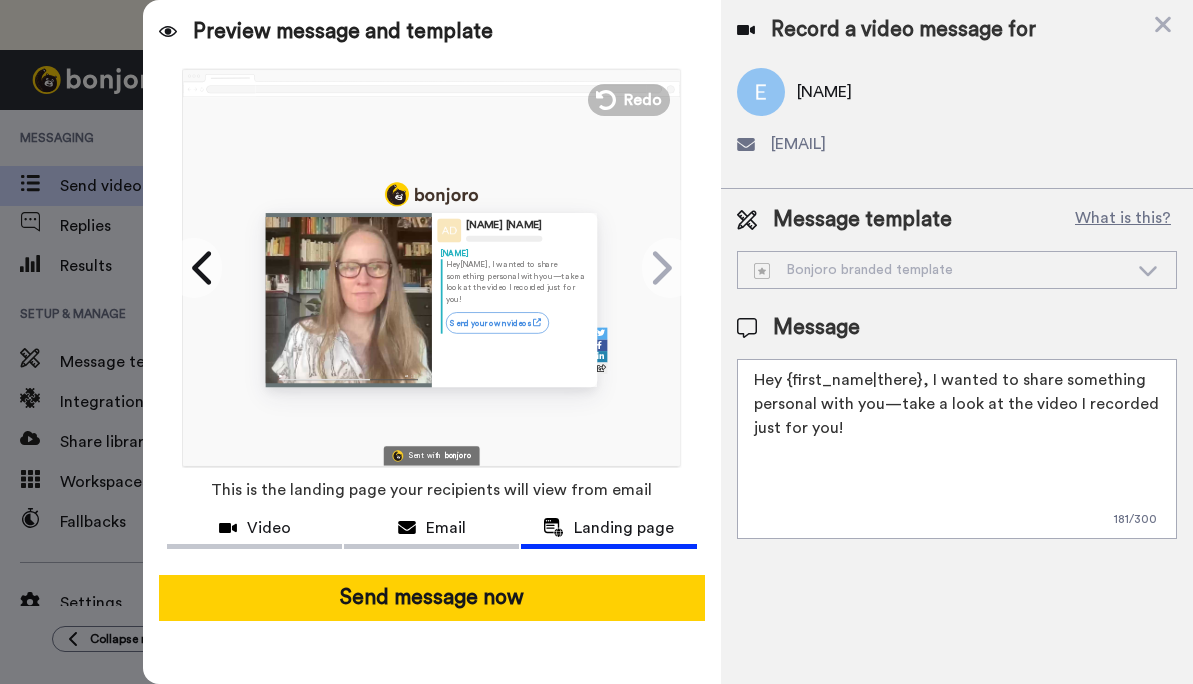 drag, startPoint x: 1014, startPoint y: 381, endPoint x: 974, endPoint y: 427, distance: 60.959003 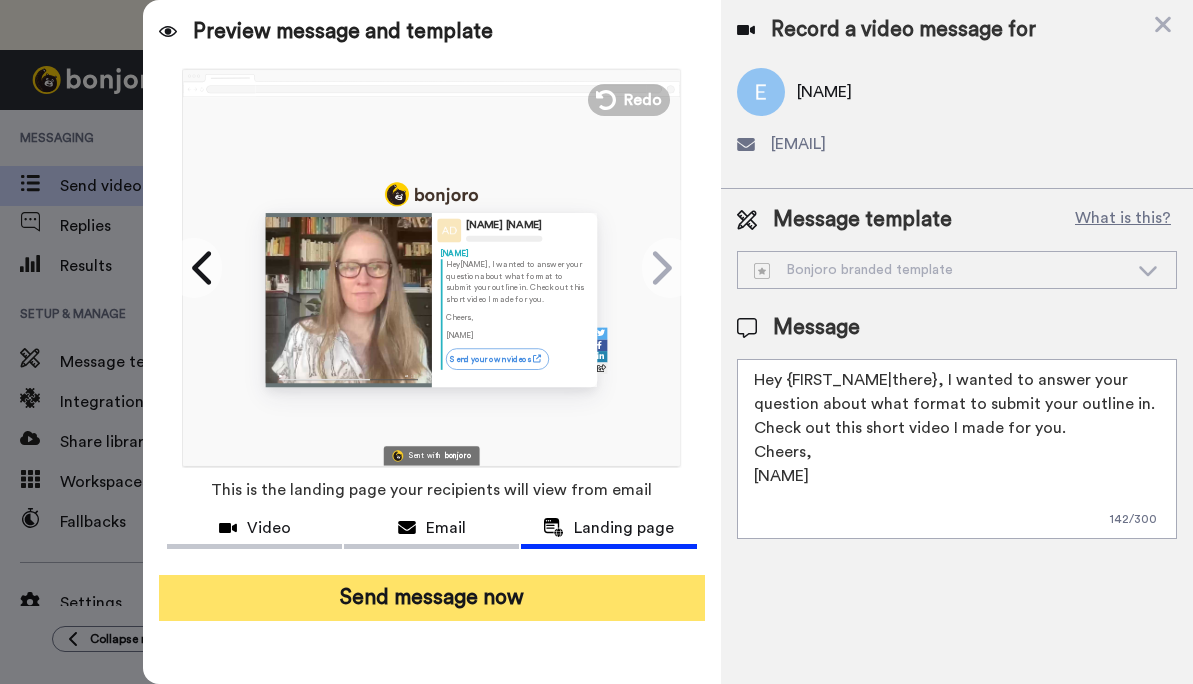 type on "Hey {first_name|there}, I wanted to answer your question about what format to submit your outline in. Check out this short video I made for you.
Cheers,
April" 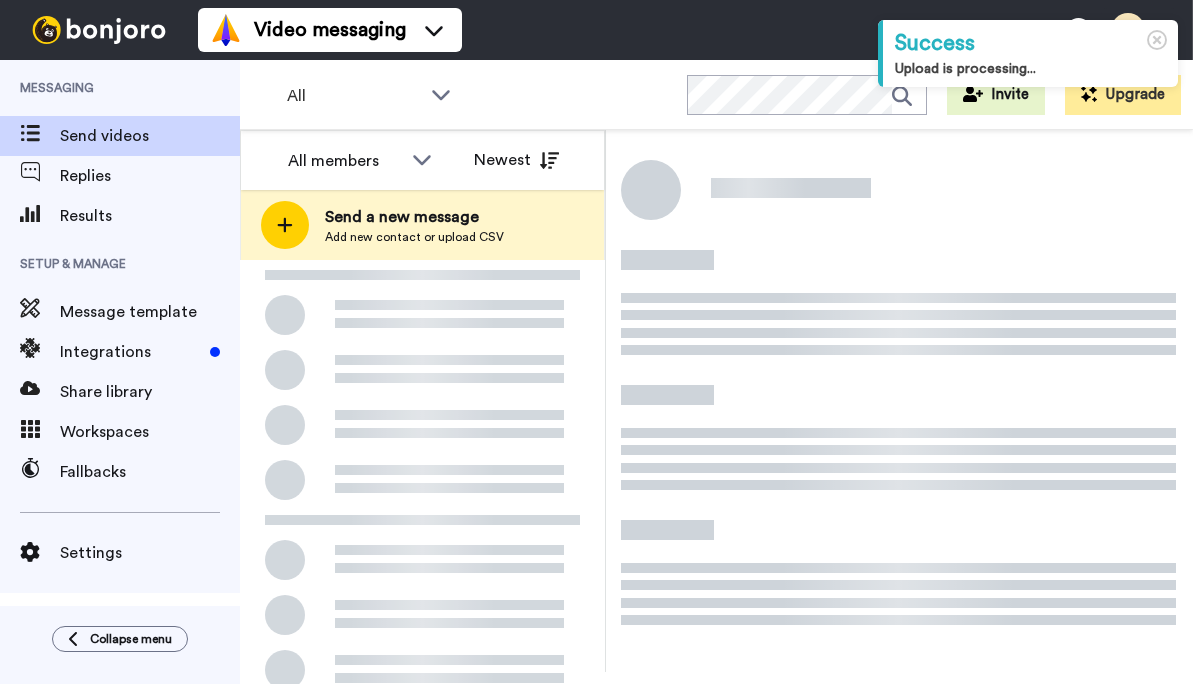 scroll, scrollTop: 0, scrollLeft: 0, axis: both 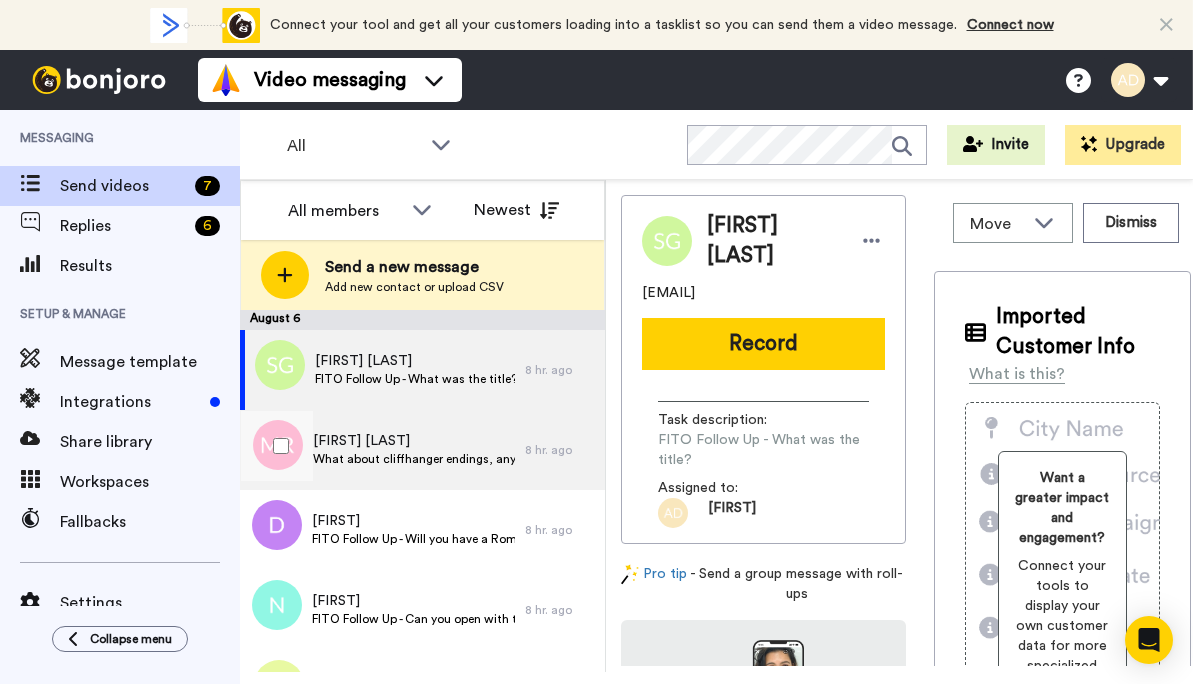 click on "[FIRST] [LAST]" at bounding box center (414, 441) 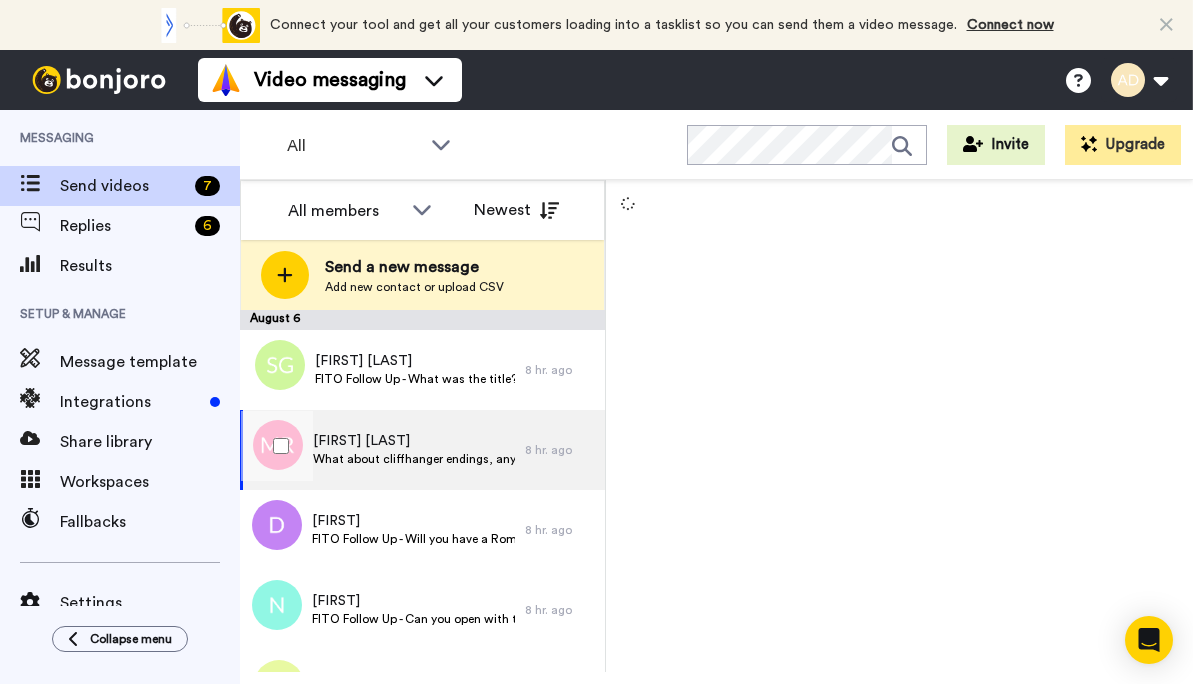scroll, scrollTop: 0, scrollLeft: 0, axis: both 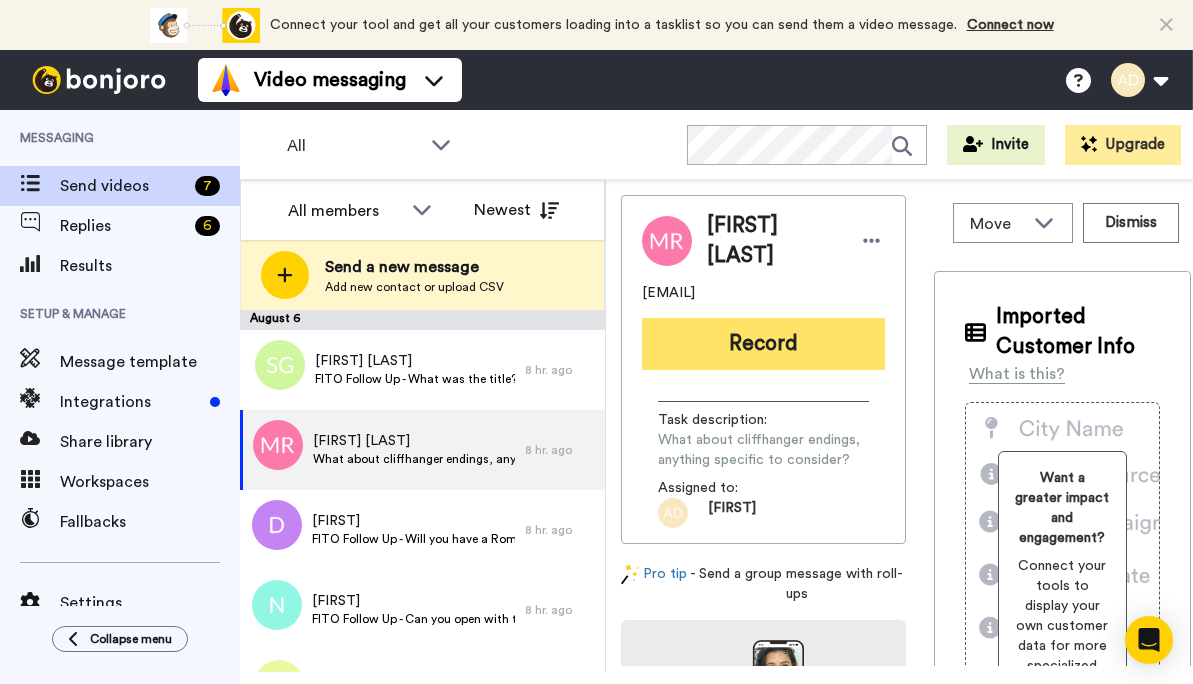 click on "Record" at bounding box center (763, 344) 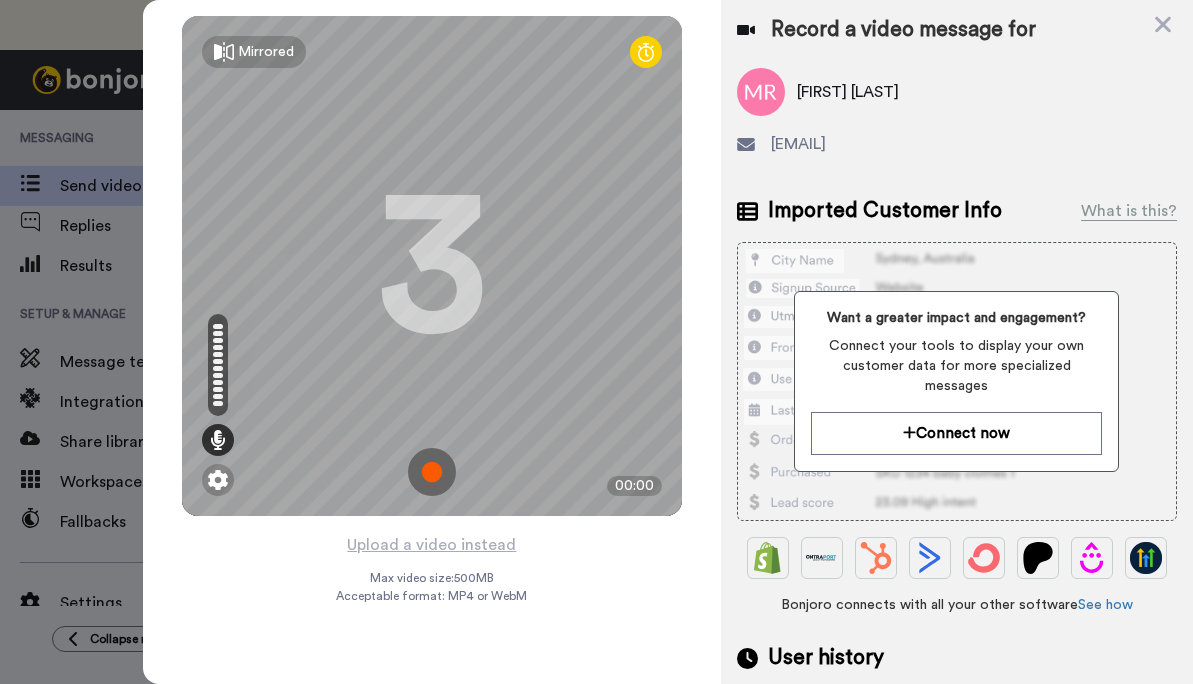 click at bounding box center (432, 472) 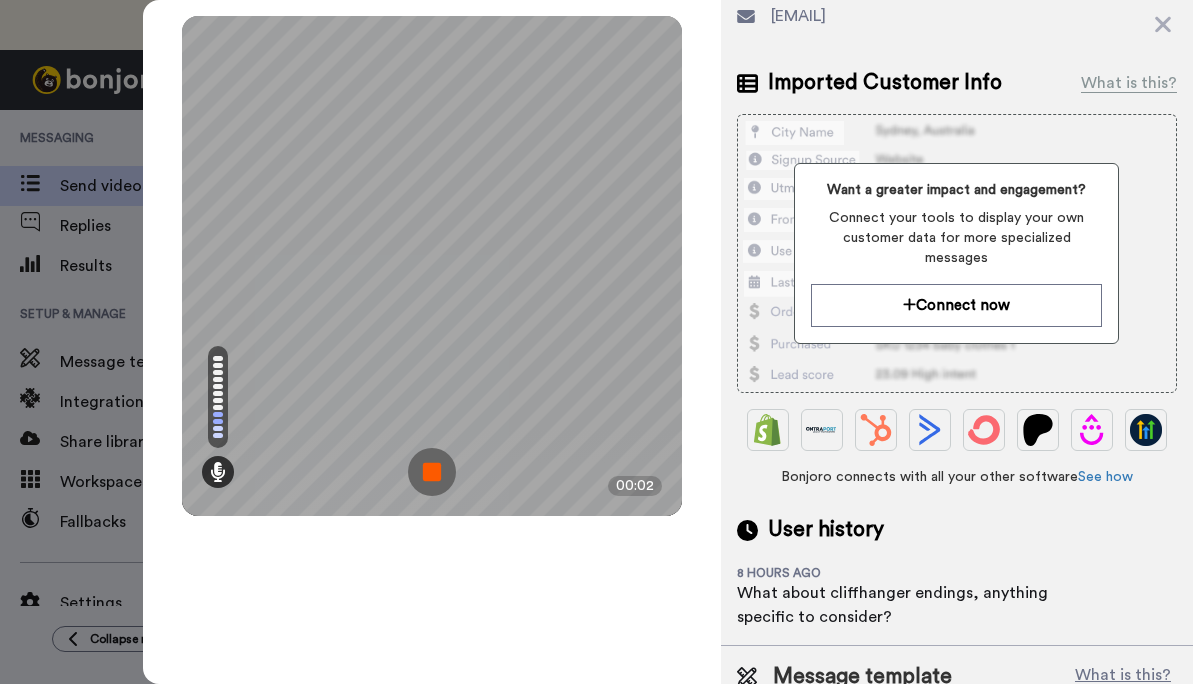 scroll, scrollTop: 198, scrollLeft: 0, axis: vertical 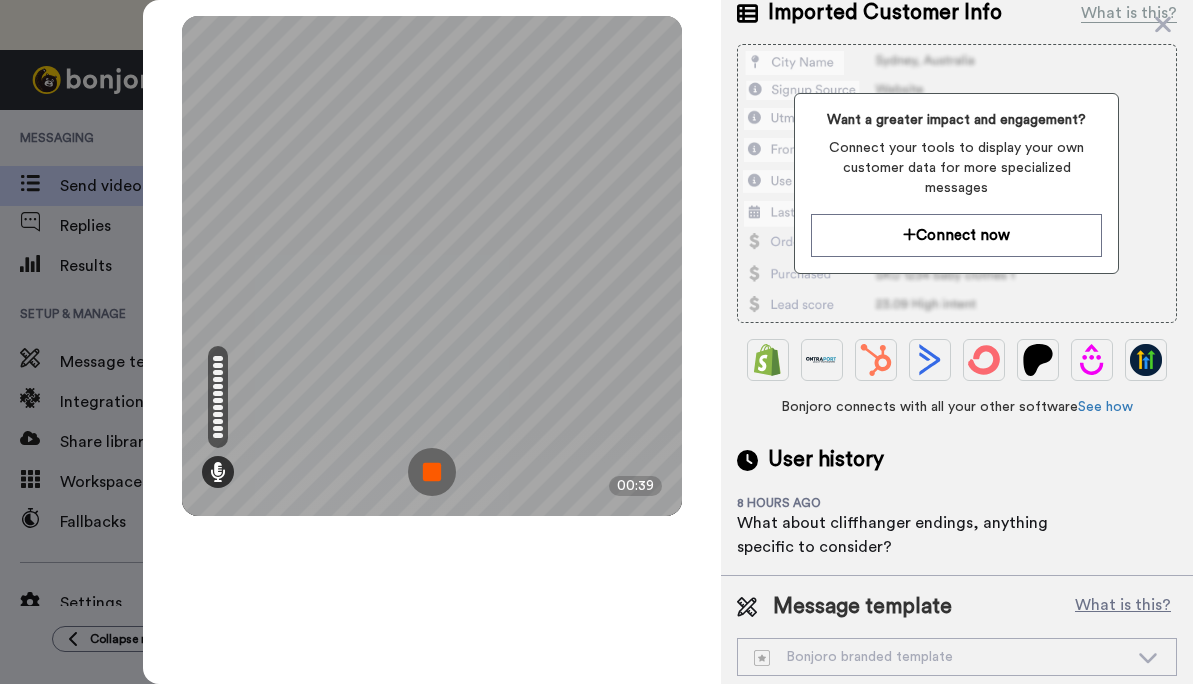 click at bounding box center [432, 472] 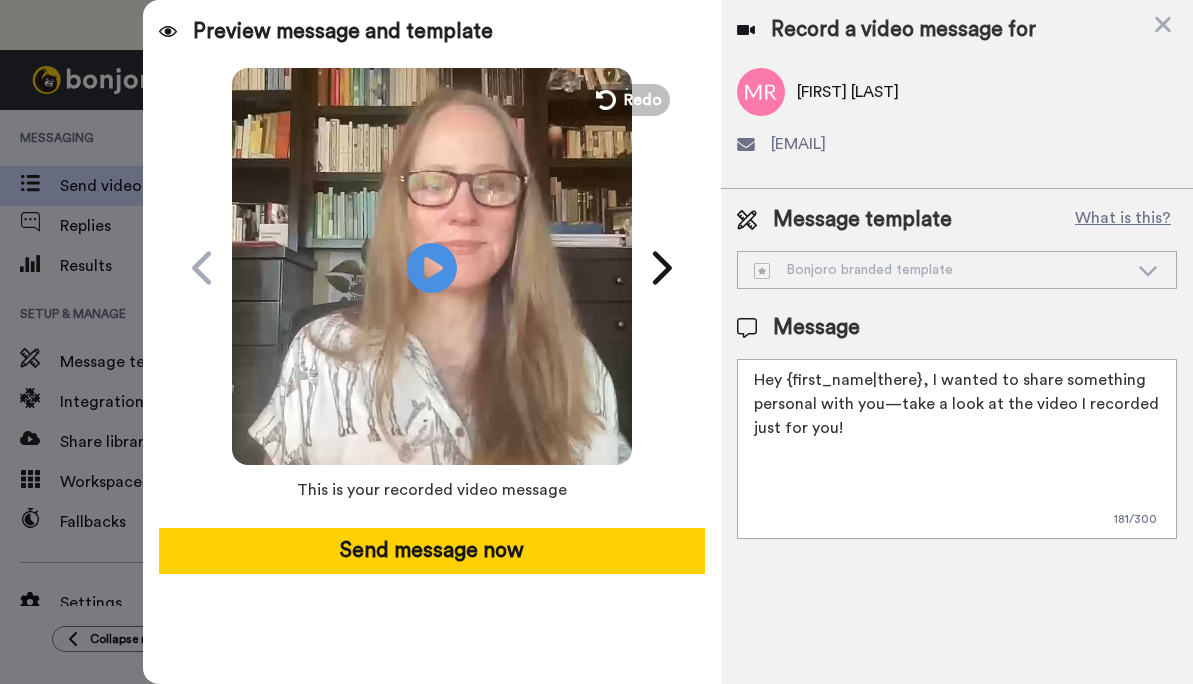 scroll, scrollTop: 0, scrollLeft: 0, axis: both 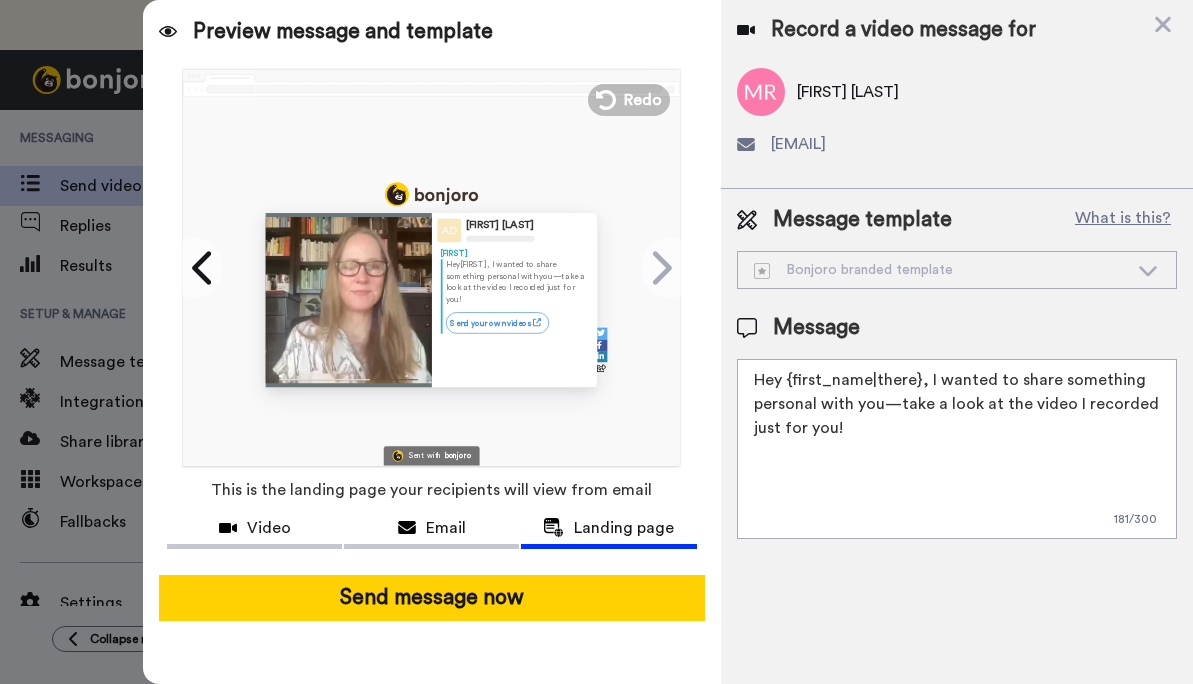 drag, startPoint x: 875, startPoint y: 407, endPoint x: 1009, endPoint y: 372, distance: 138.49548 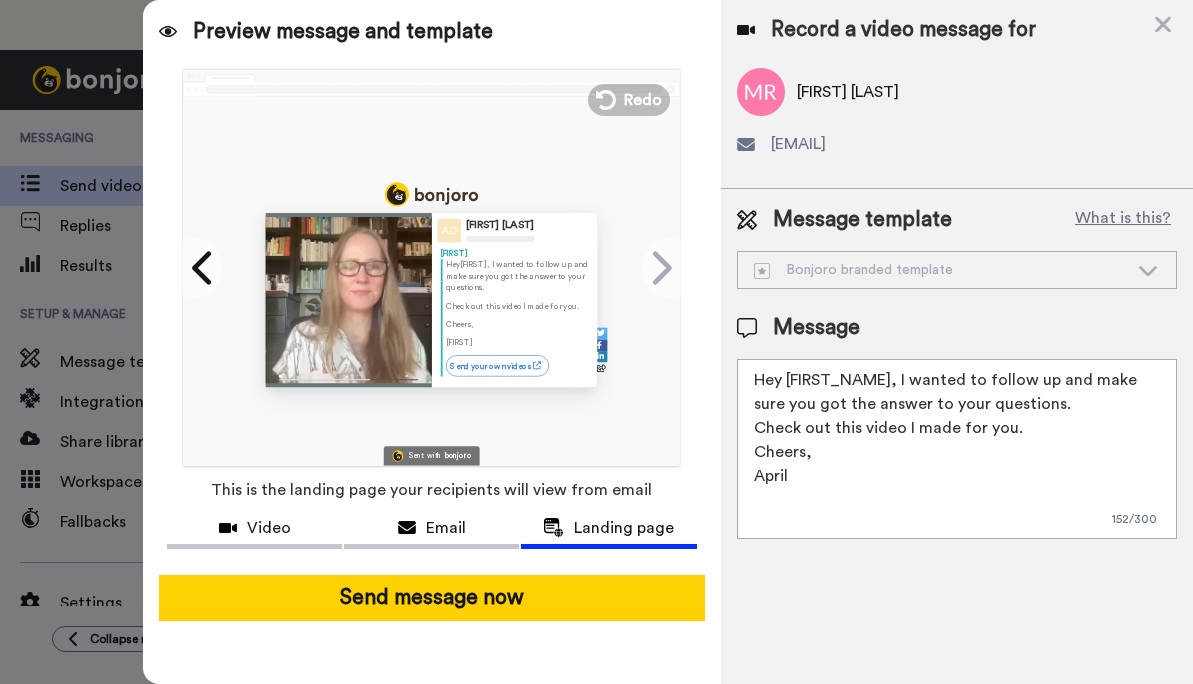 drag, startPoint x: 919, startPoint y: 377, endPoint x: 786, endPoint y: 386, distance: 133.30417 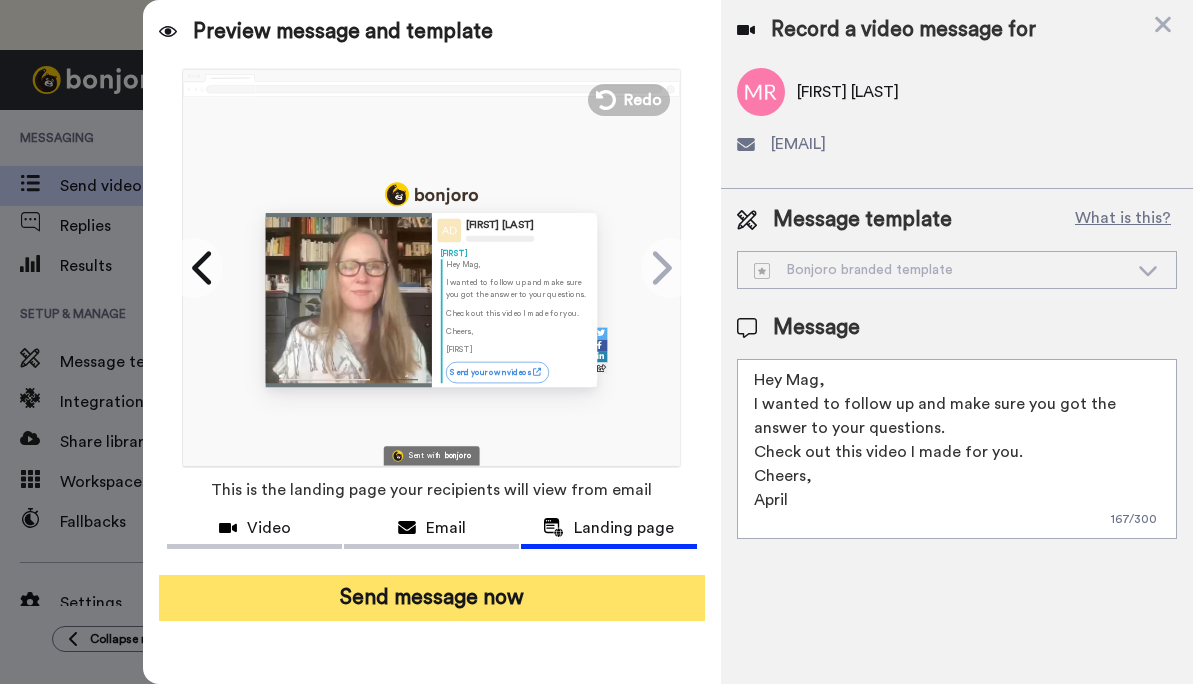 type on "Hey Mag,
I wanted to follow up and make sure you got the answer to your questions.
Check out this video I made for you.
Cheers,
April" 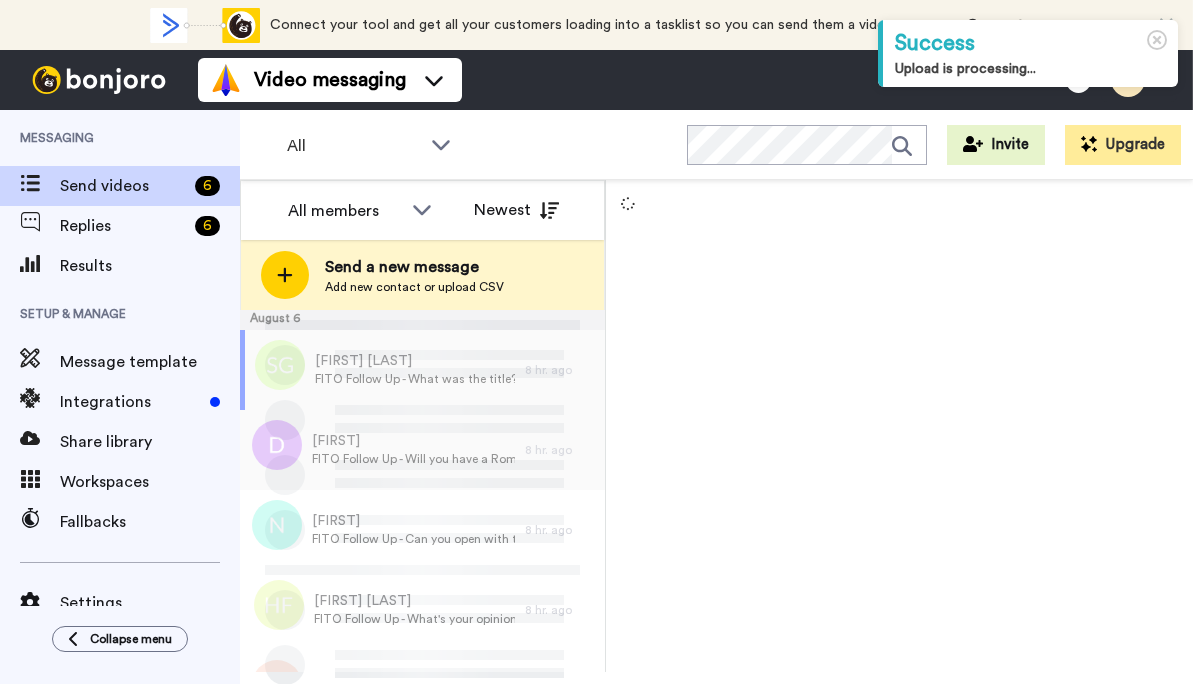 scroll, scrollTop: 0, scrollLeft: 0, axis: both 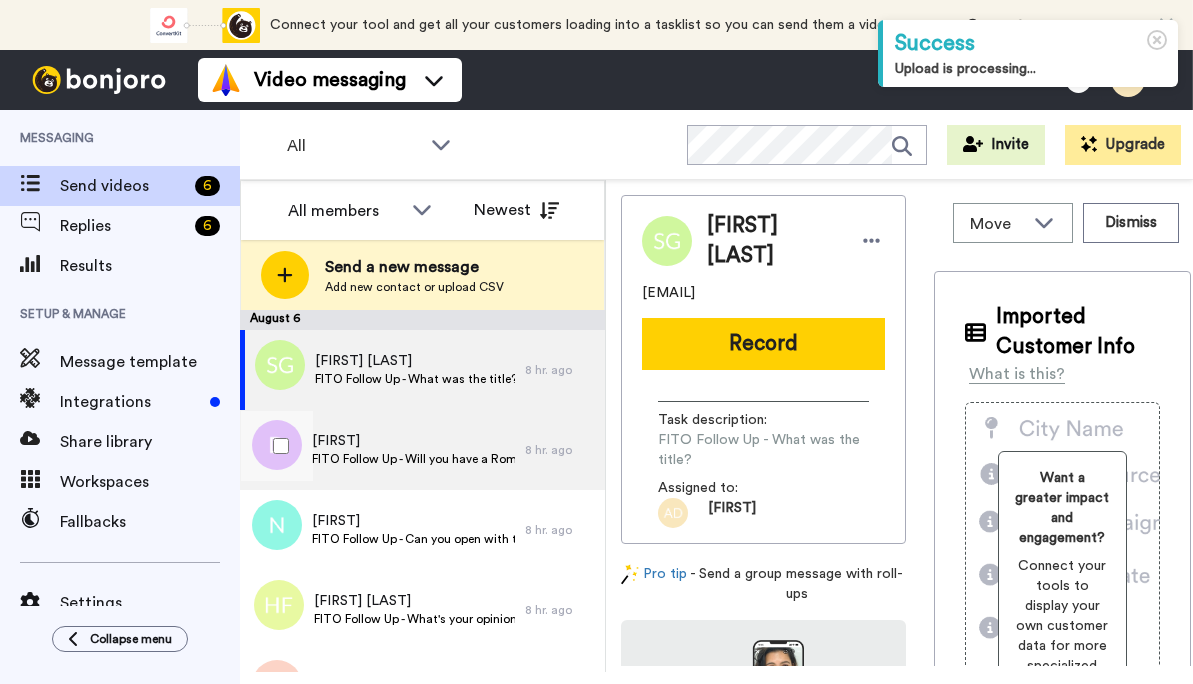 click on "FITO Follow Up - Will you have a Romance specific class or webinar at some point?" at bounding box center [413, 459] 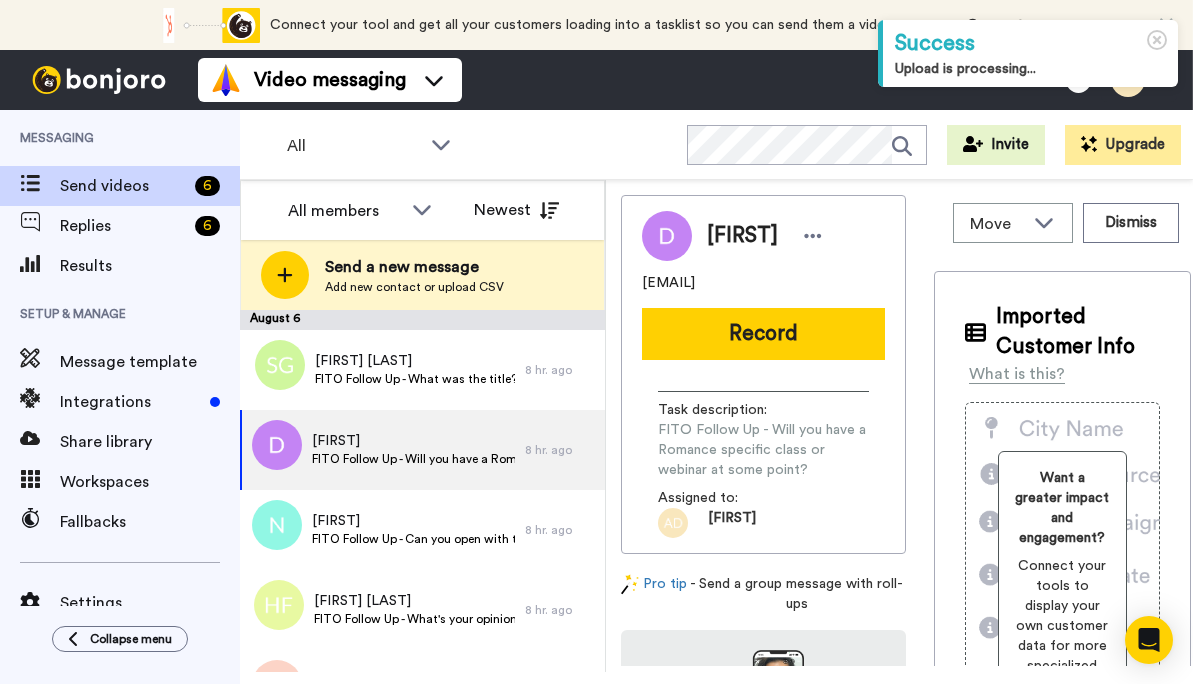scroll, scrollTop: 0, scrollLeft: 0, axis: both 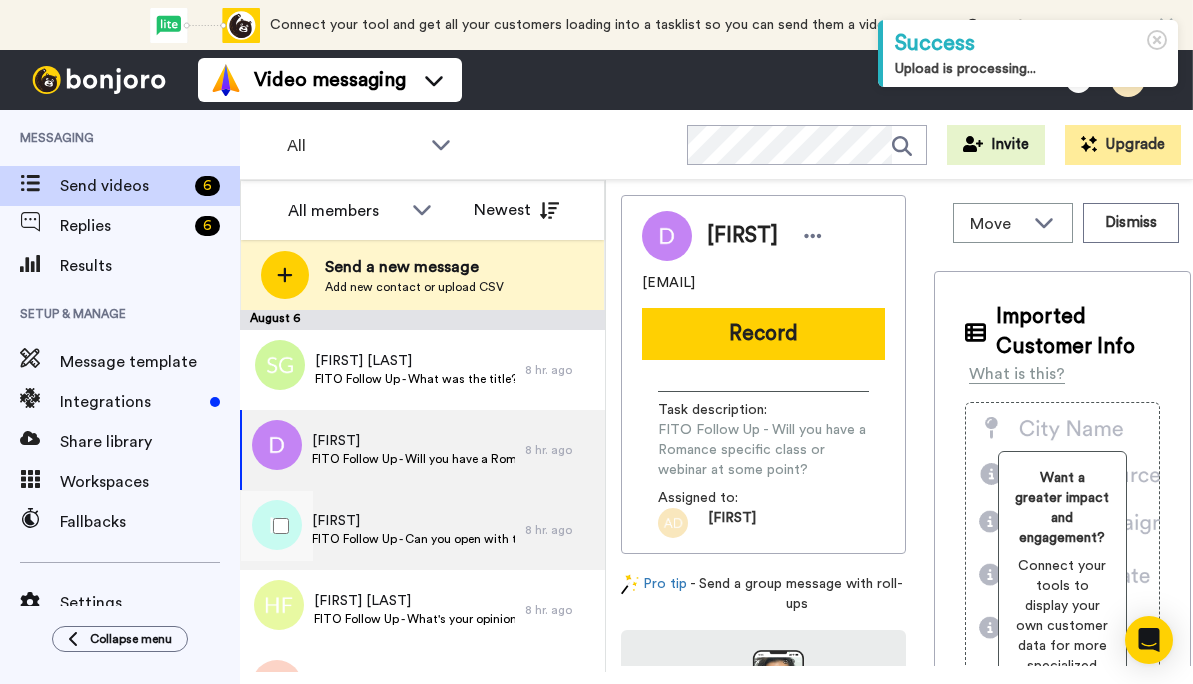 click on "FITO Follow Up - Can you open with the inviting incident, say on page 3-4?" at bounding box center (413, 539) 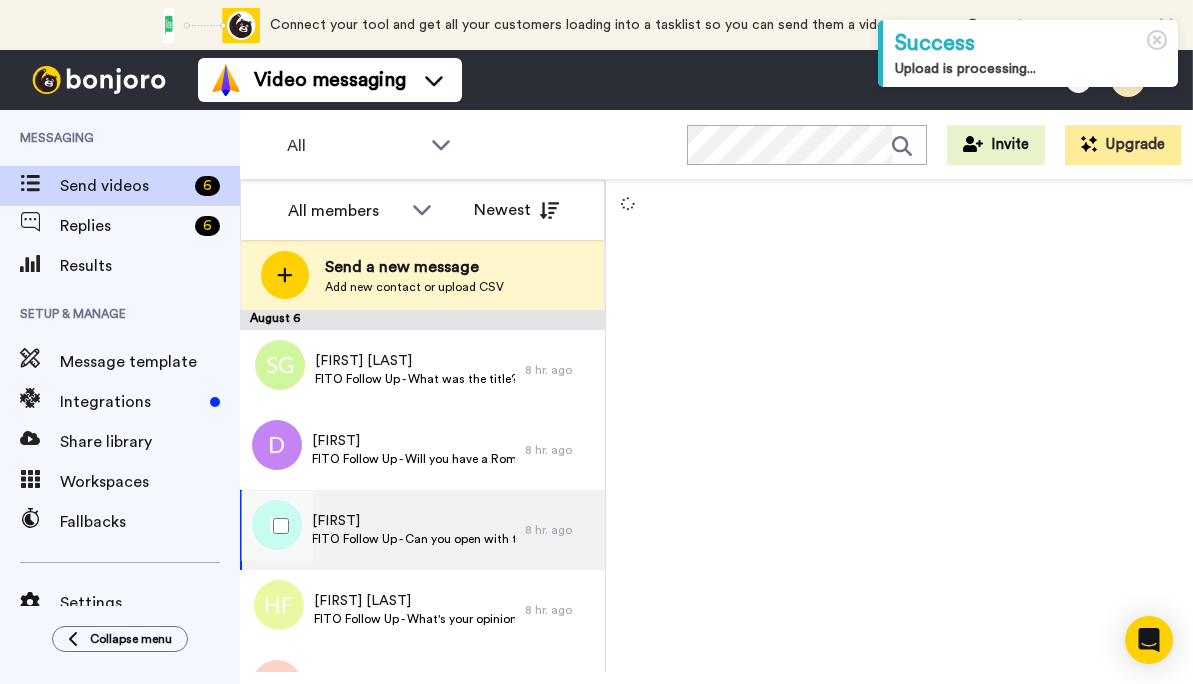 scroll, scrollTop: 0, scrollLeft: 0, axis: both 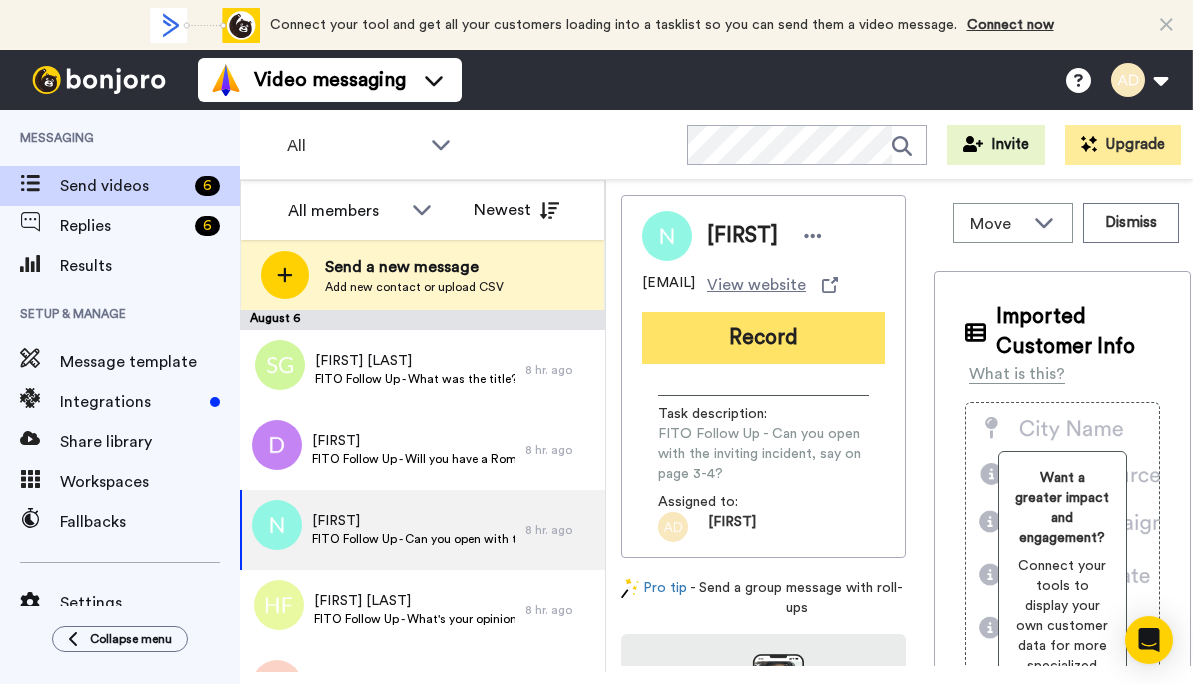 click on "Record" at bounding box center (763, 338) 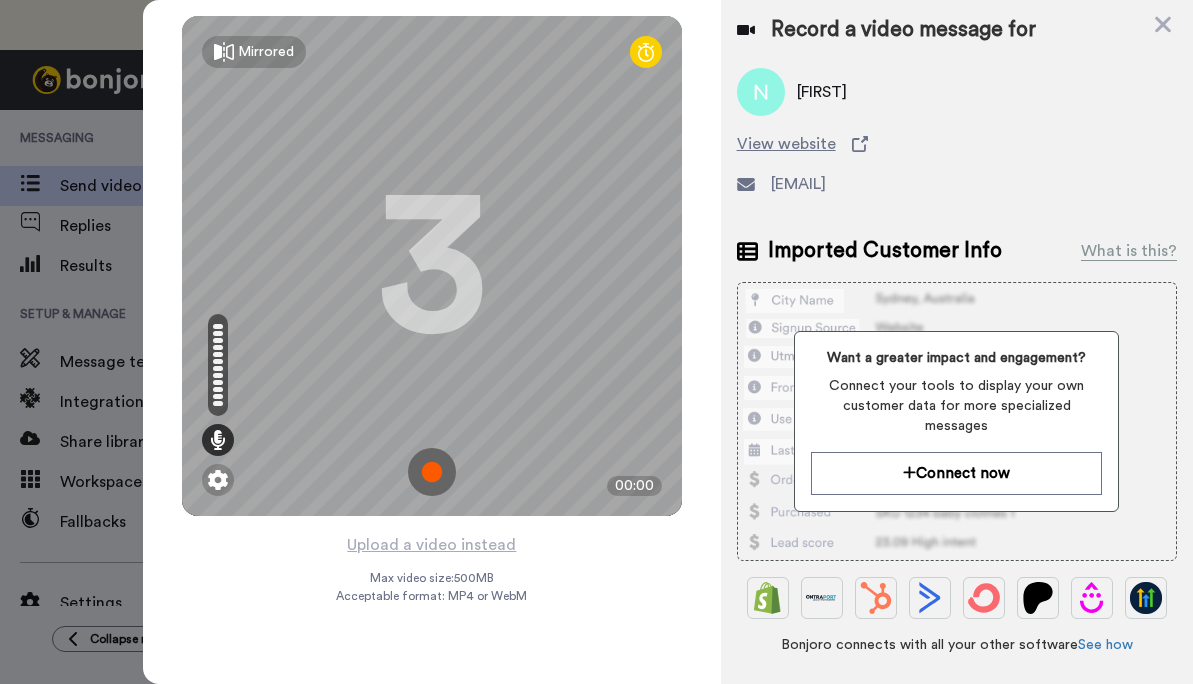 scroll, scrollTop: 238, scrollLeft: 0, axis: vertical 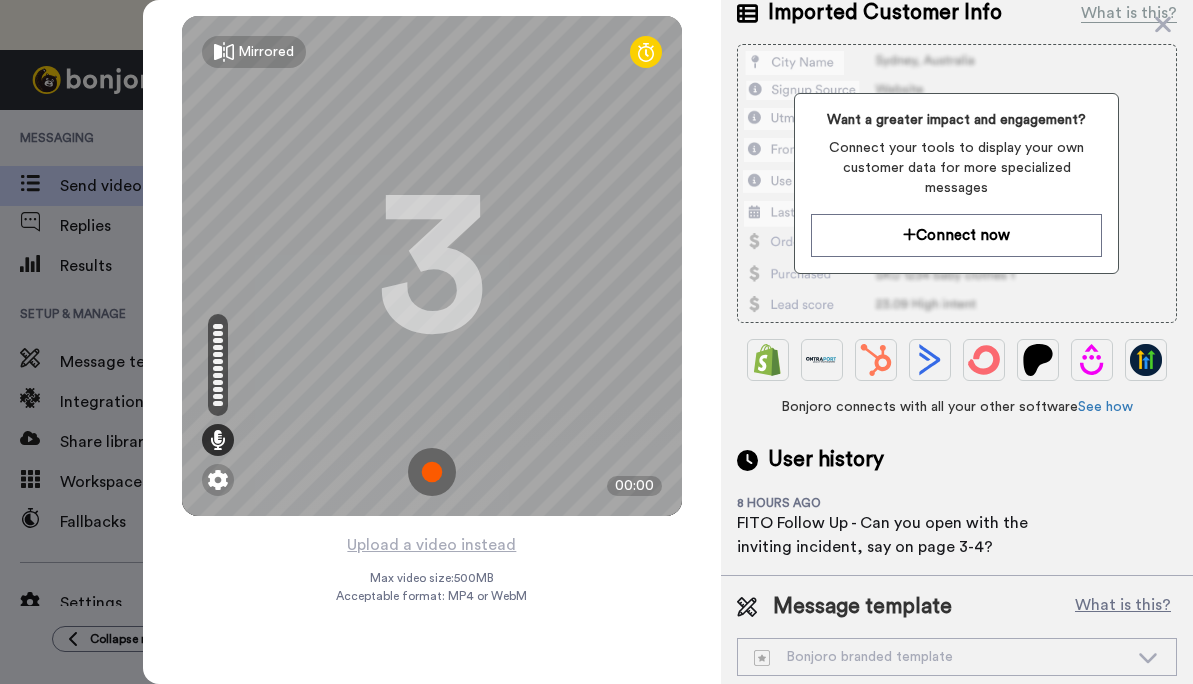 click at bounding box center [432, 472] 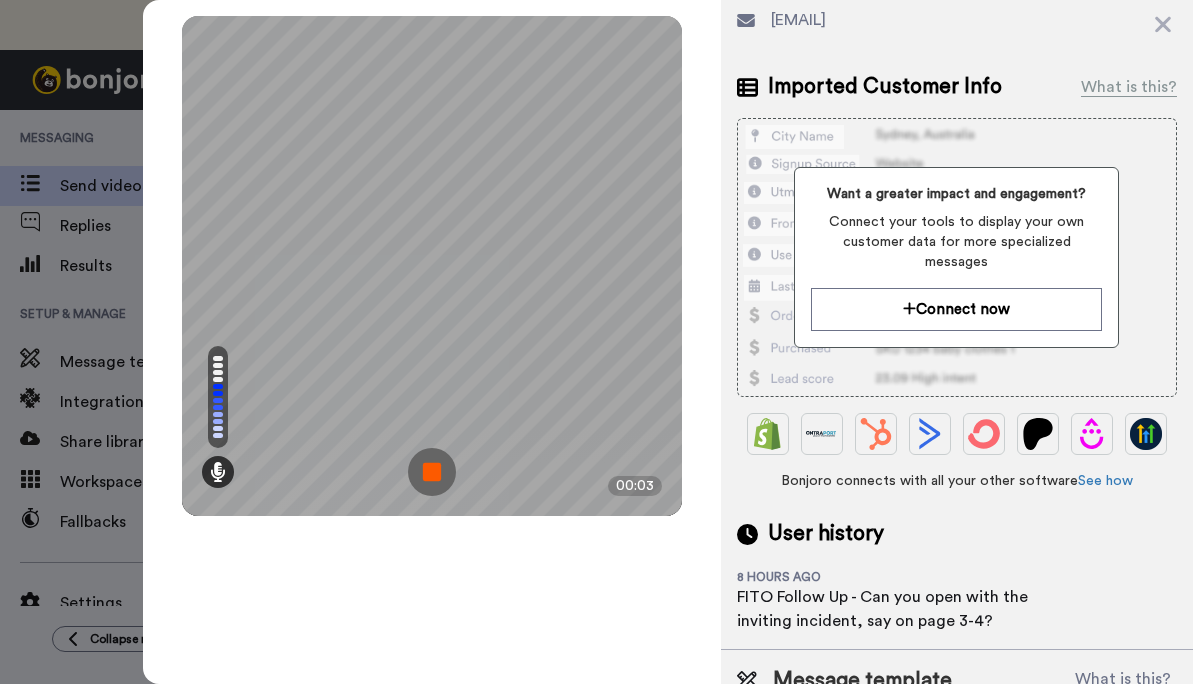 scroll, scrollTop: 238, scrollLeft: 0, axis: vertical 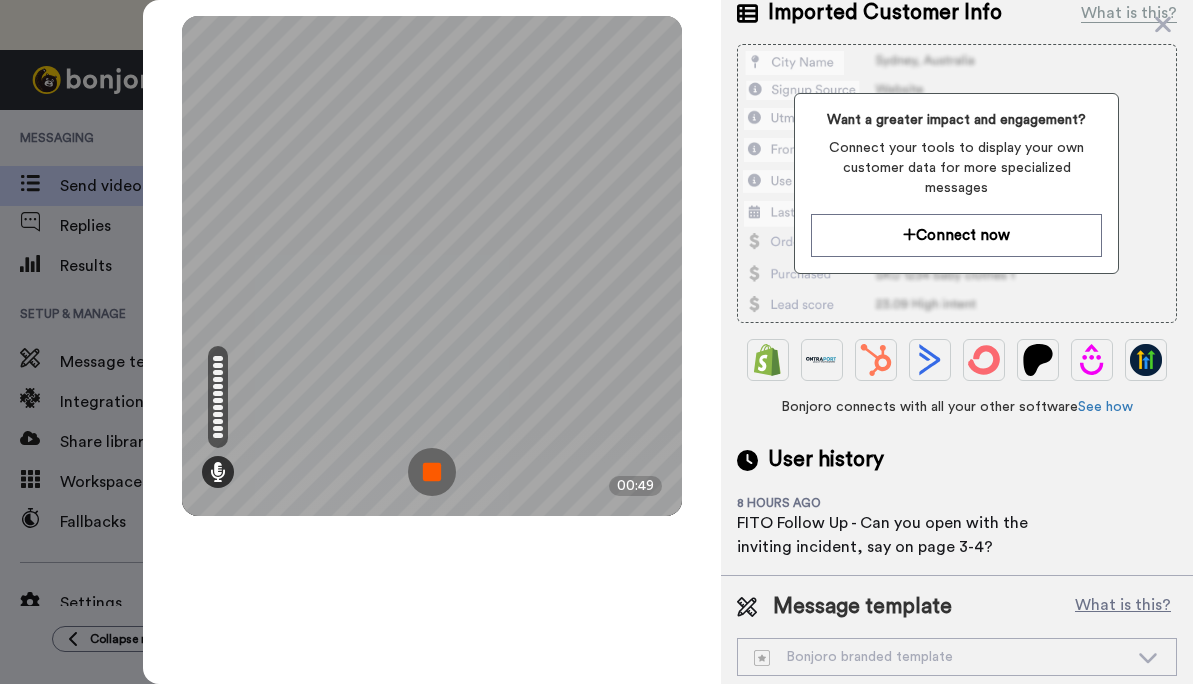 click at bounding box center (432, 472) 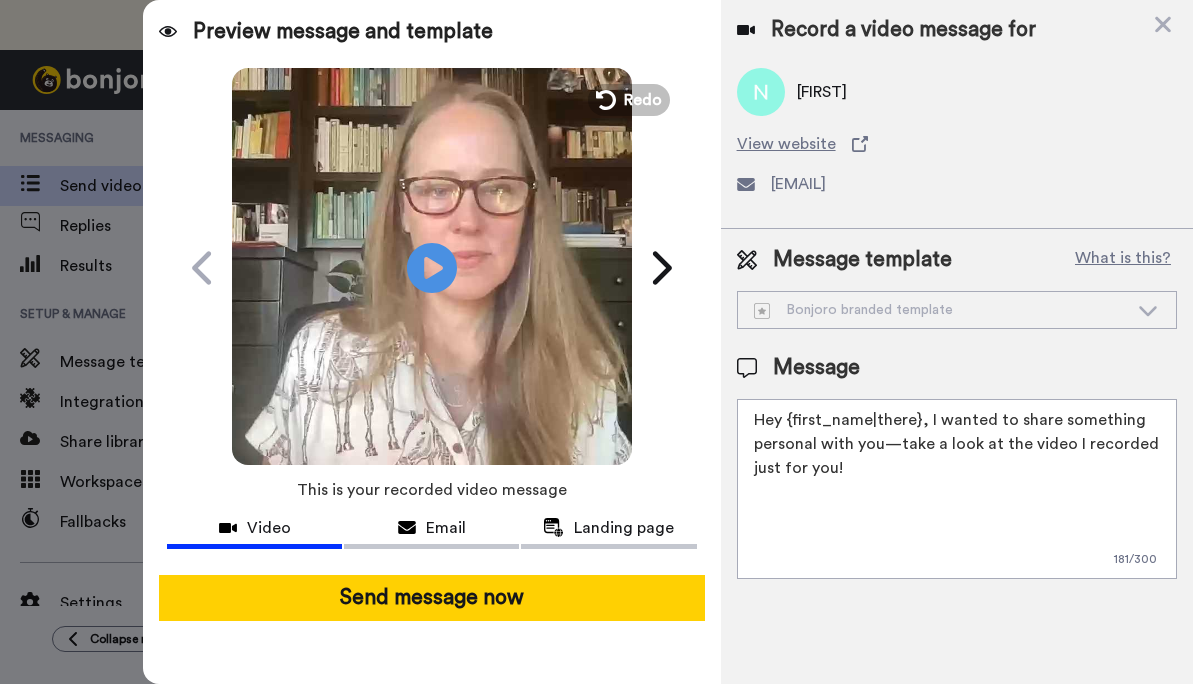 scroll, scrollTop: 0, scrollLeft: 0, axis: both 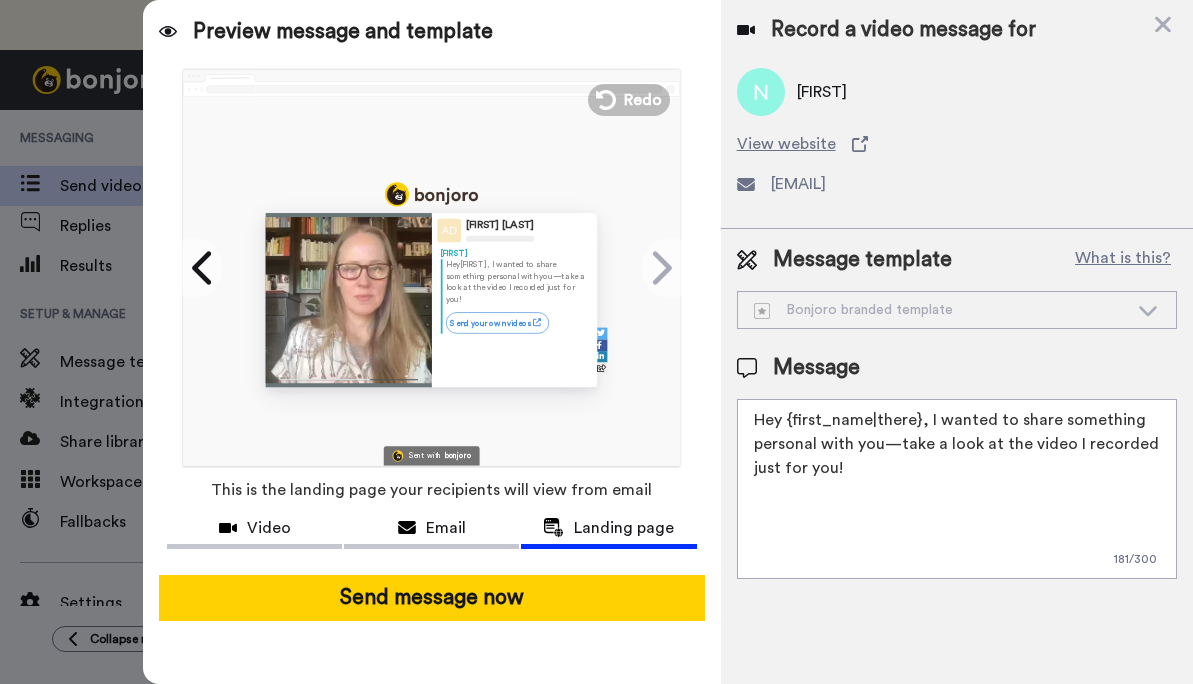 drag, startPoint x: 922, startPoint y: 423, endPoint x: 918, endPoint y: 465, distance: 42.190044 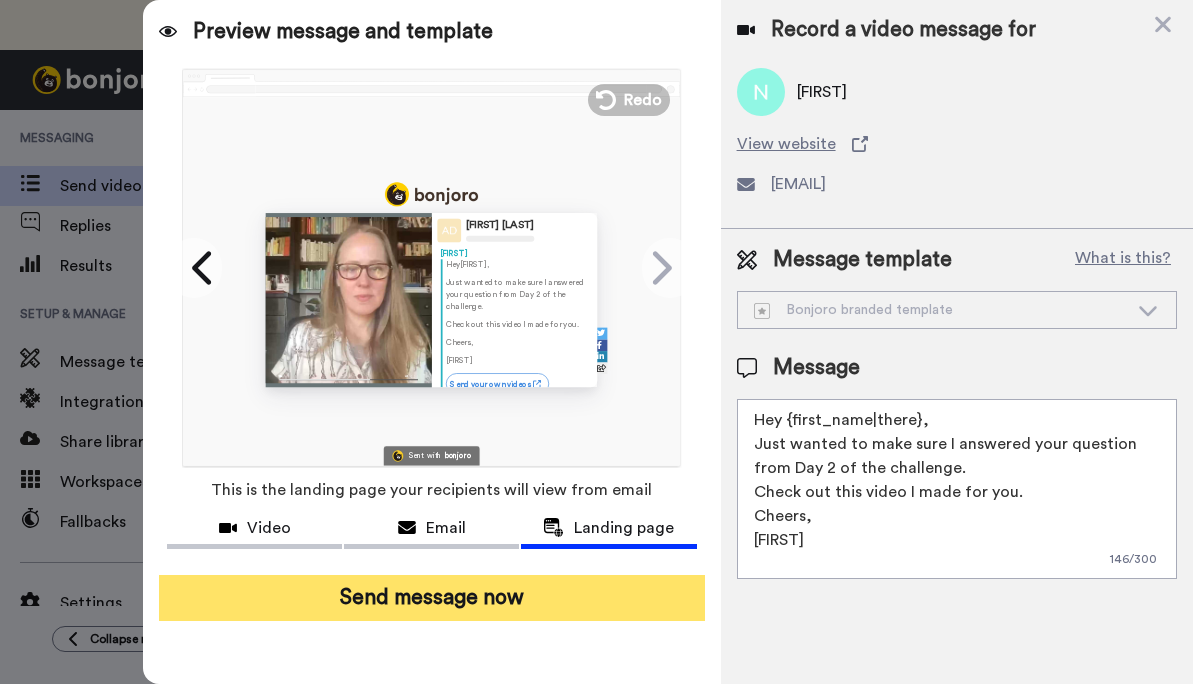 type on "Hey {first_name|there},
Just wanted to make sure I answered your question from Day 2 of the challenge.
Check out this video I made for you.
Cheers,
April" 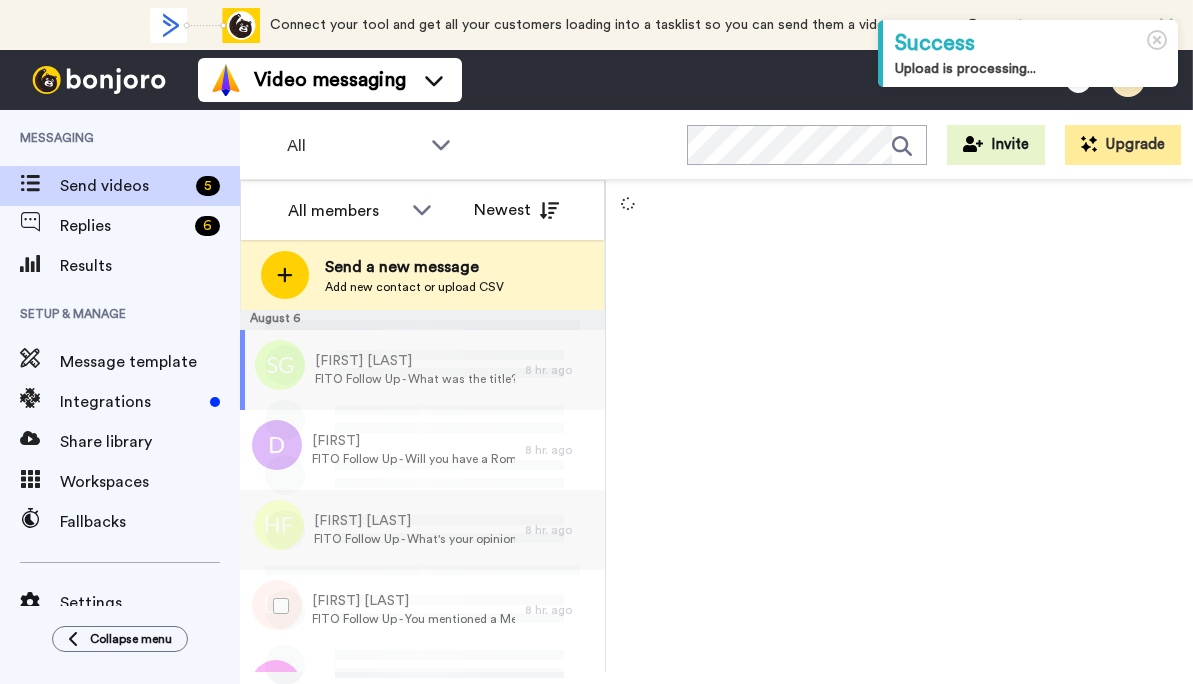 scroll, scrollTop: 0, scrollLeft: 0, axis: both 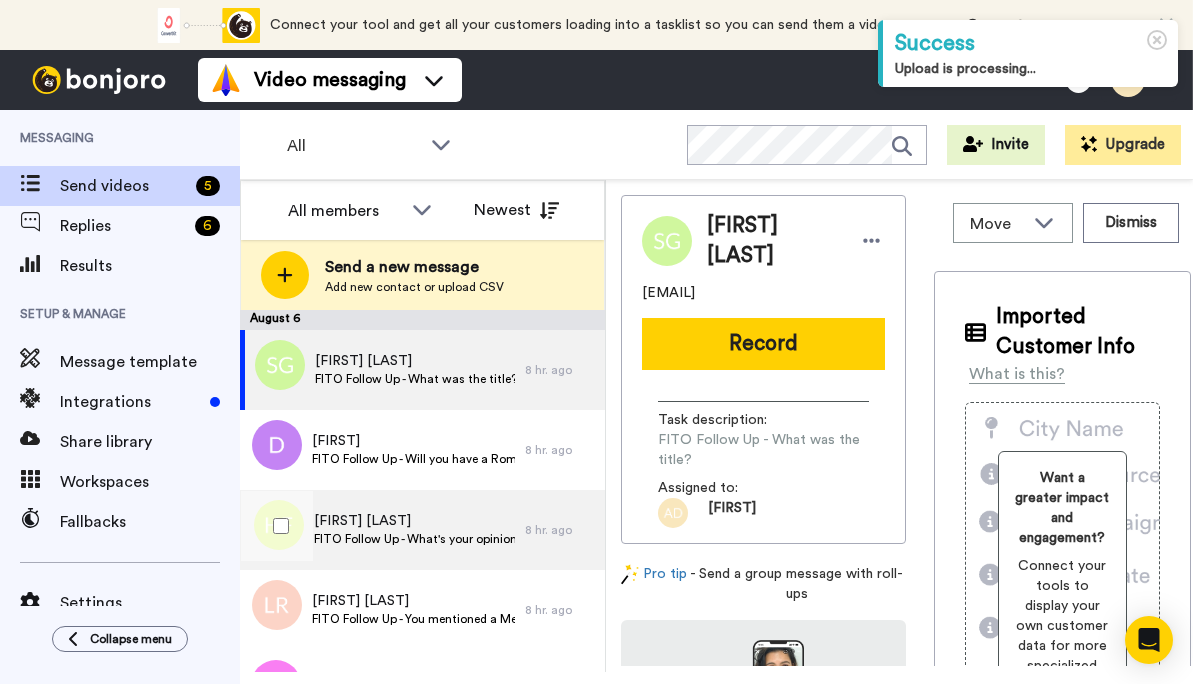 click on "[FIRST] [LAST]" at bounding box center [414, 521] 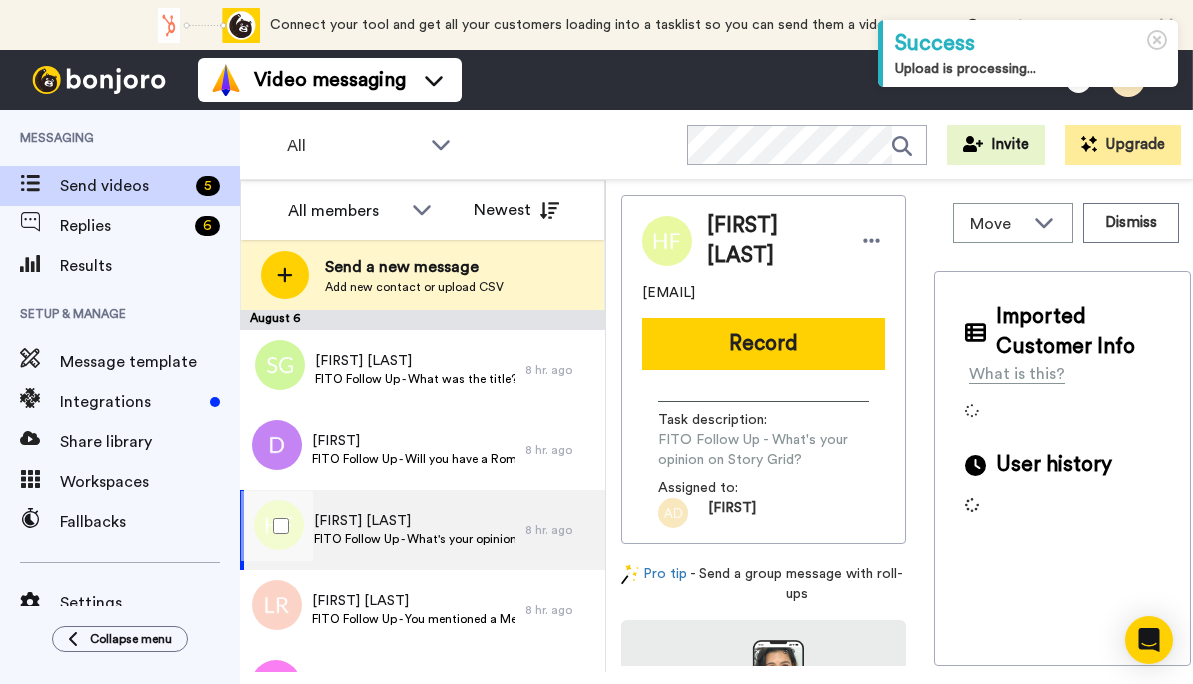 scroll, scrollTop: 0, scrollLeft: 0, axis: both 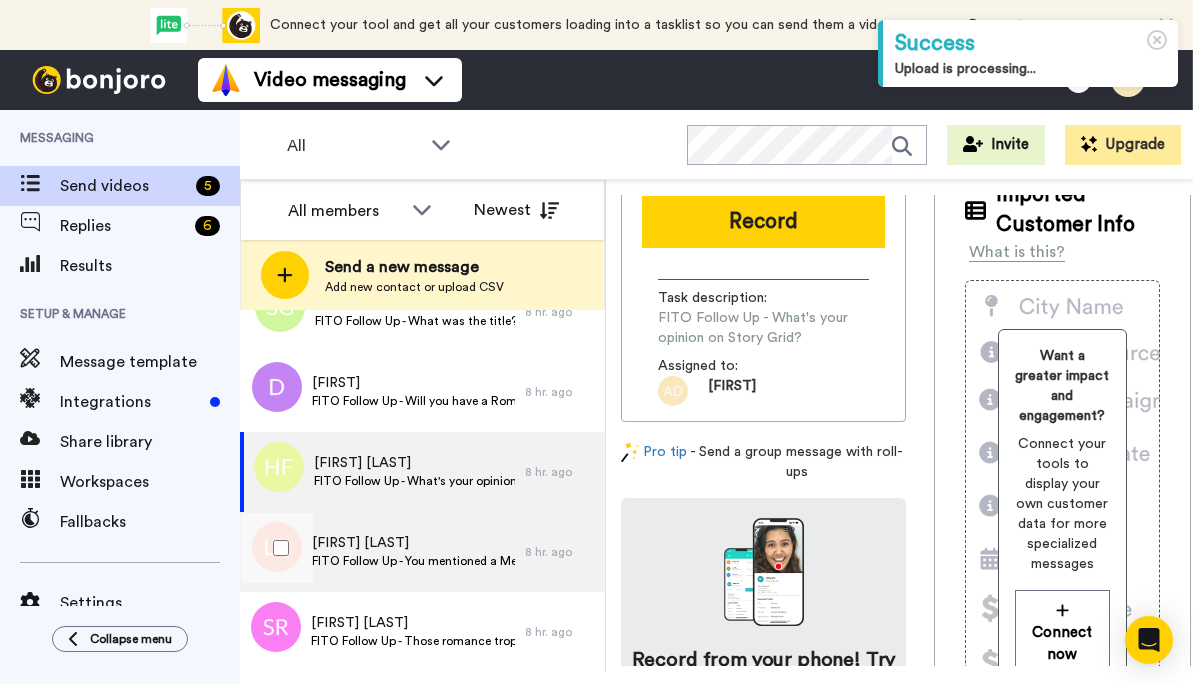 click on "FITO Follow Up - You mentioned a Meg Wolitzer book - The Female Persuasion?" at bounding box center (413, 561) 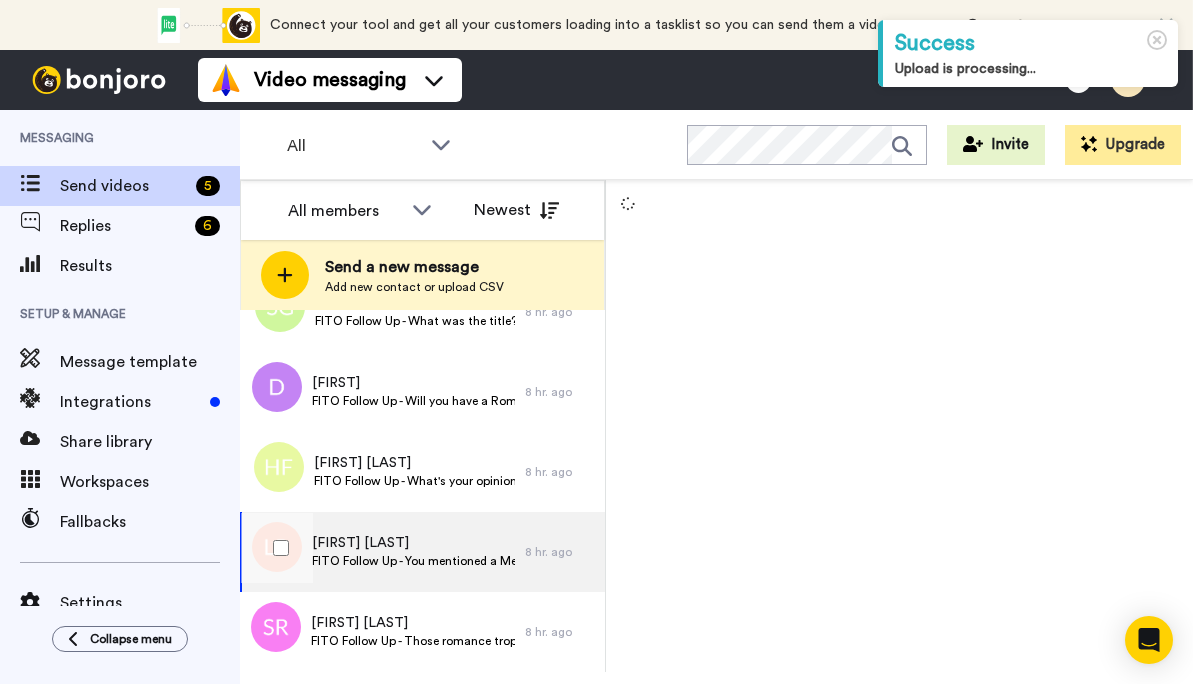 scroll, scrollTop: 0, scrollLeft: 0, axis: both 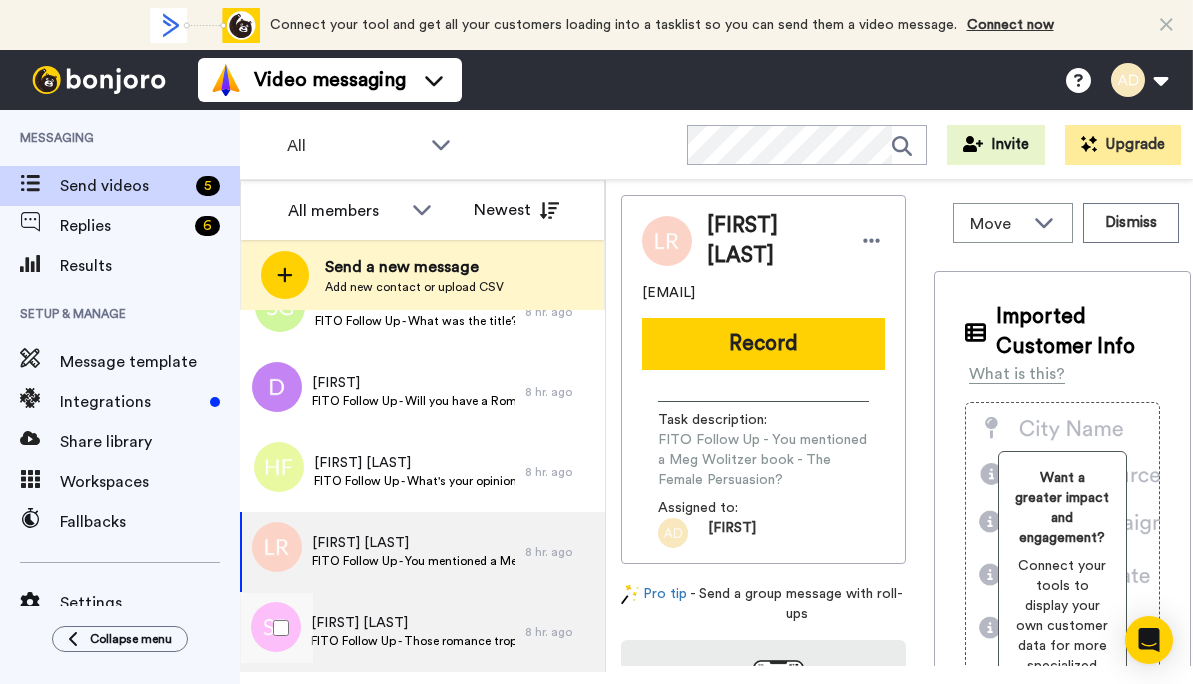 click on "[FIRST] [LAST]" at bounding box center [413, 623] 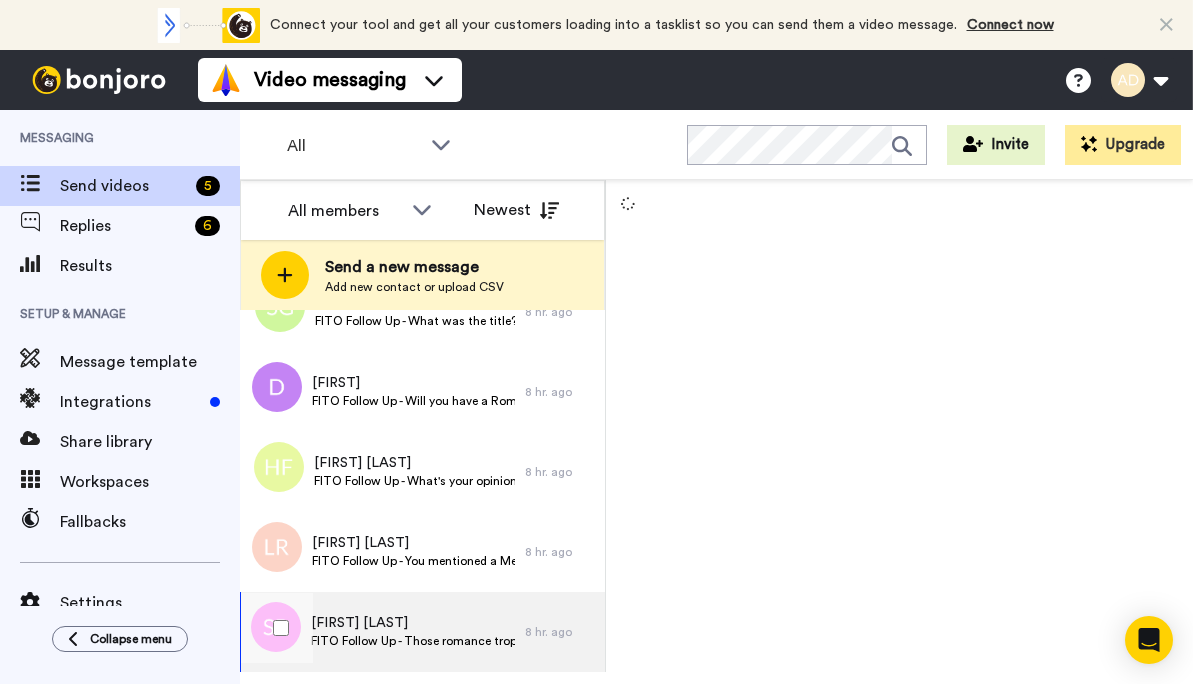 scroll, scrollTop: 0, scrollLeft: 0, axis: both 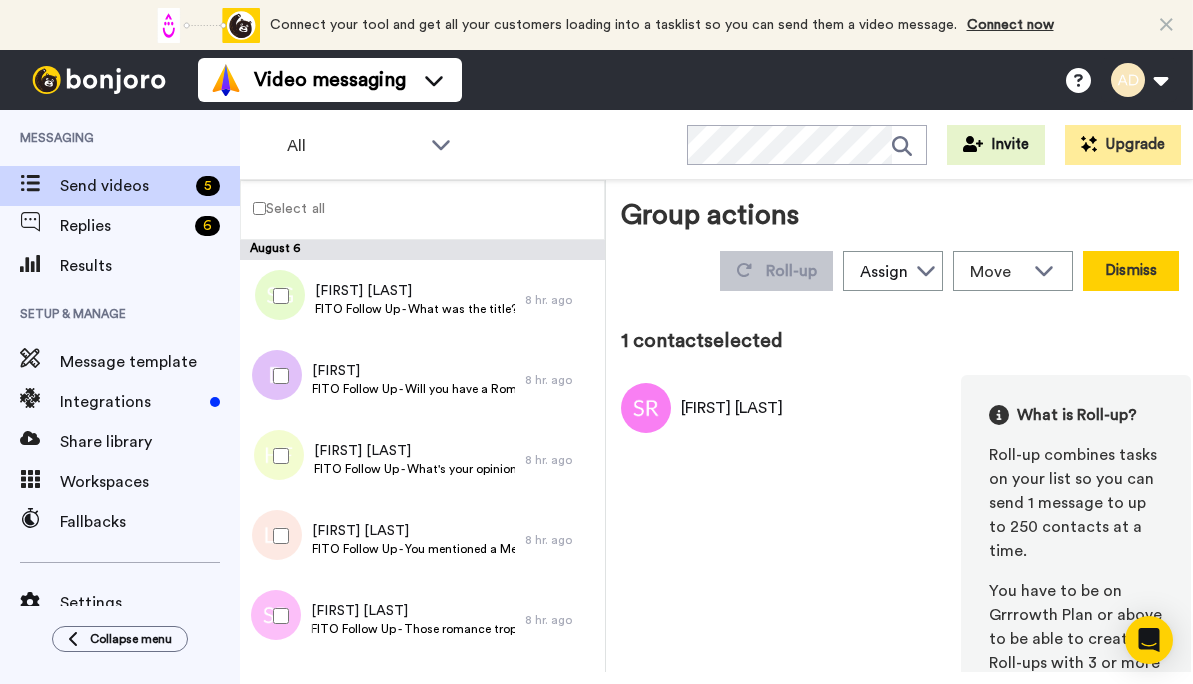click on "Dismiss" at bounding box center [1131, 271] 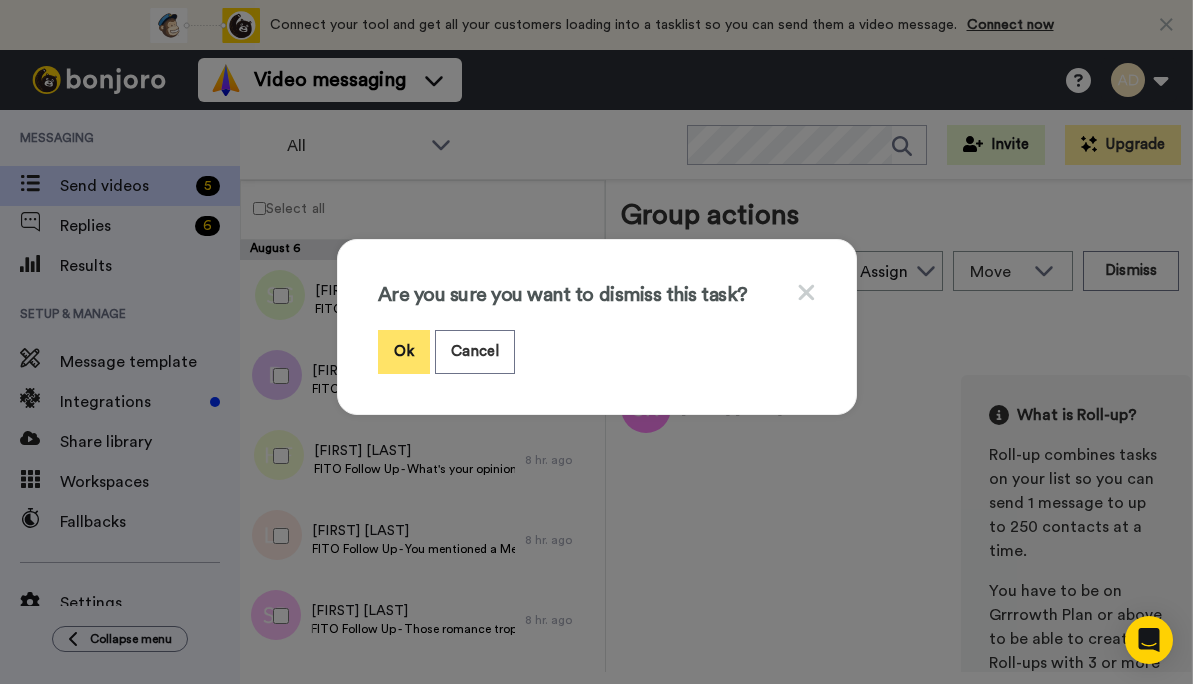 click on "Ok" at bounding box center (404, 351) 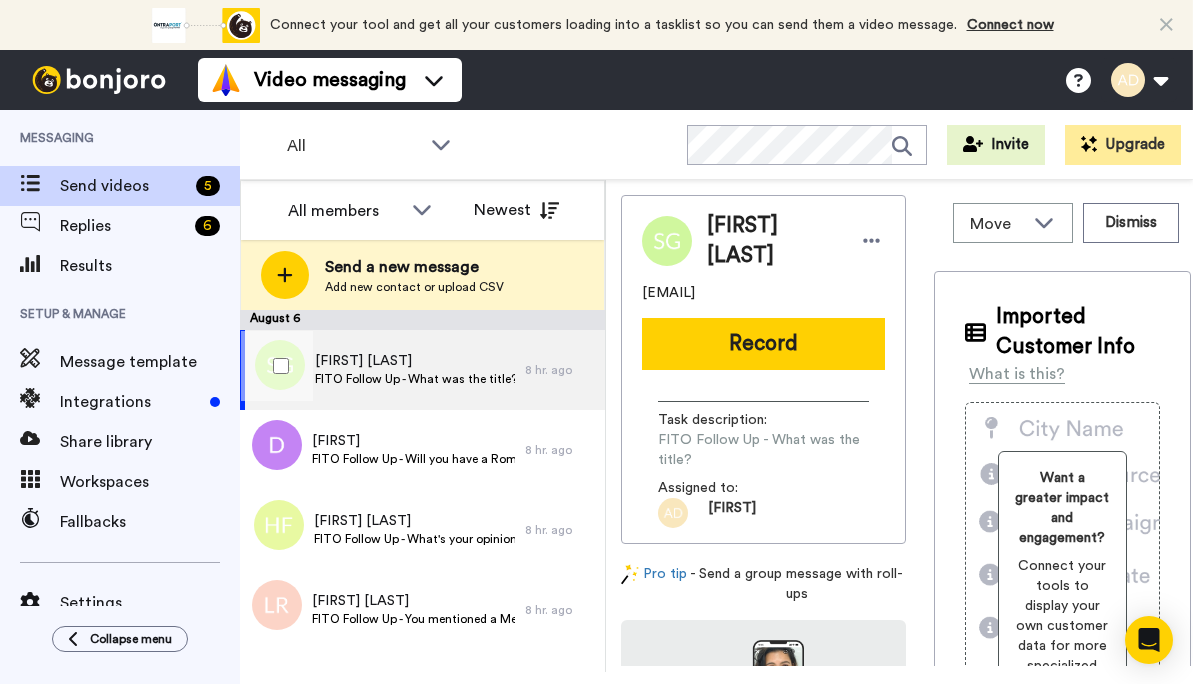 scroll, scrollTop: 0, scrollLeft: 0, axis: both 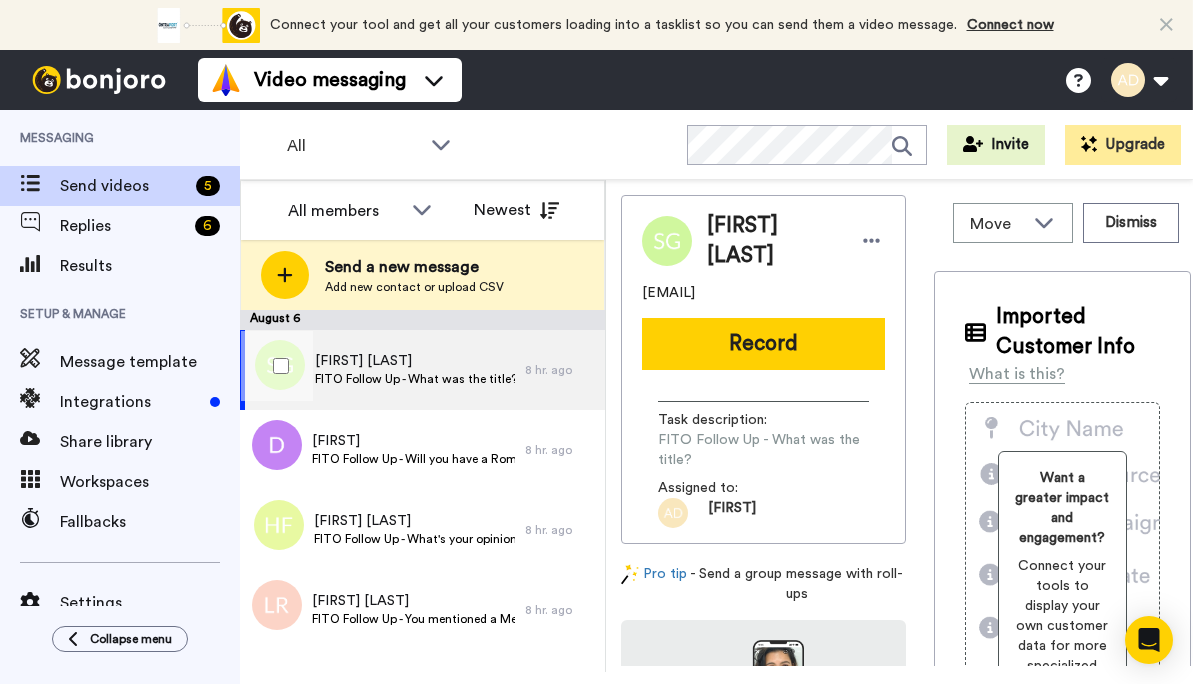click on "FITO Follow Up - What was the title?" at bounding box center (415, 379) 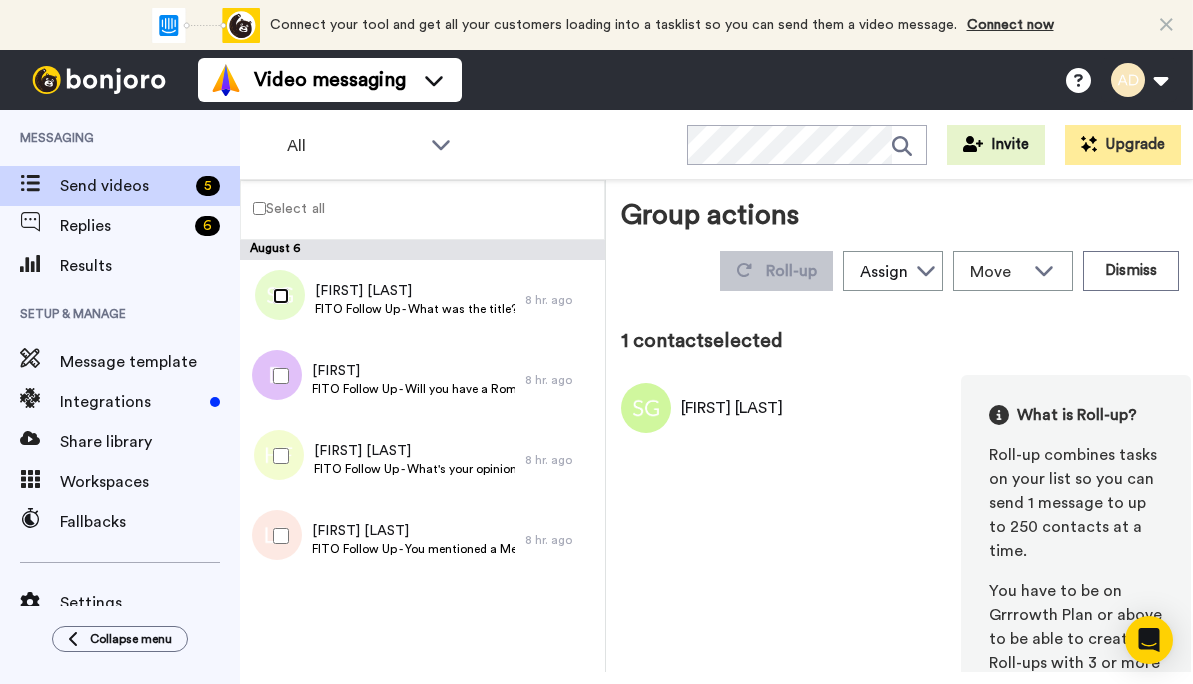 scroll, scrollTop: 0, scrollLeft: 0, axis: both 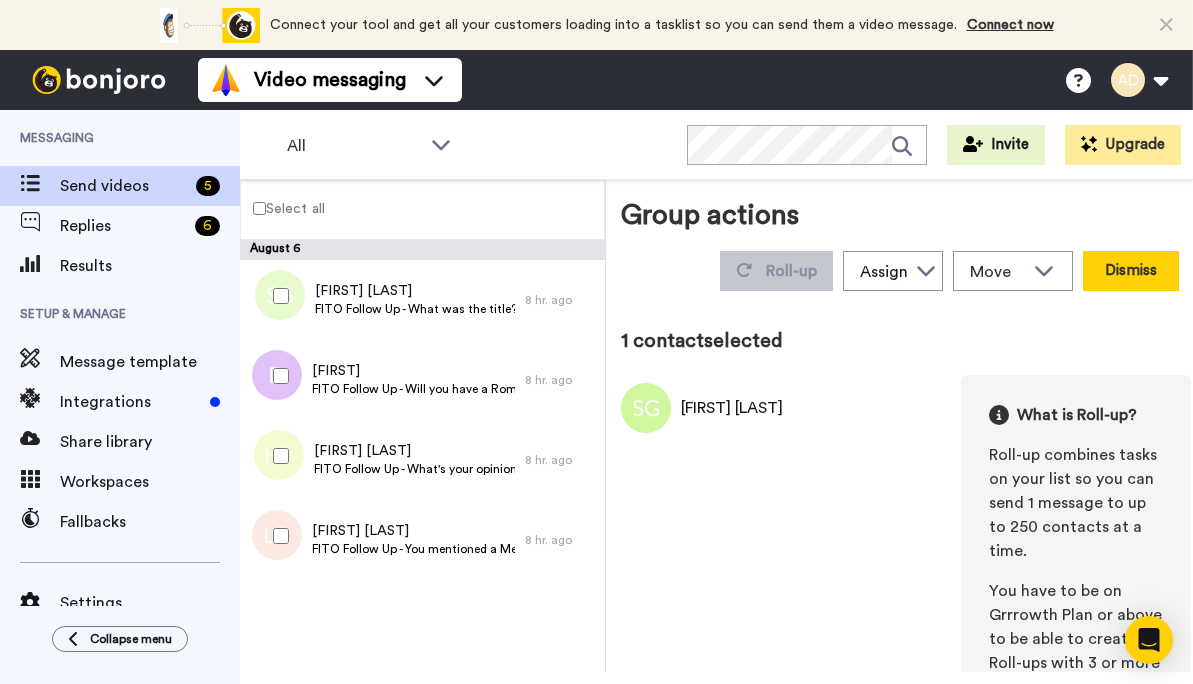 click on "Dismiss" at bounding box center [1131, 271] 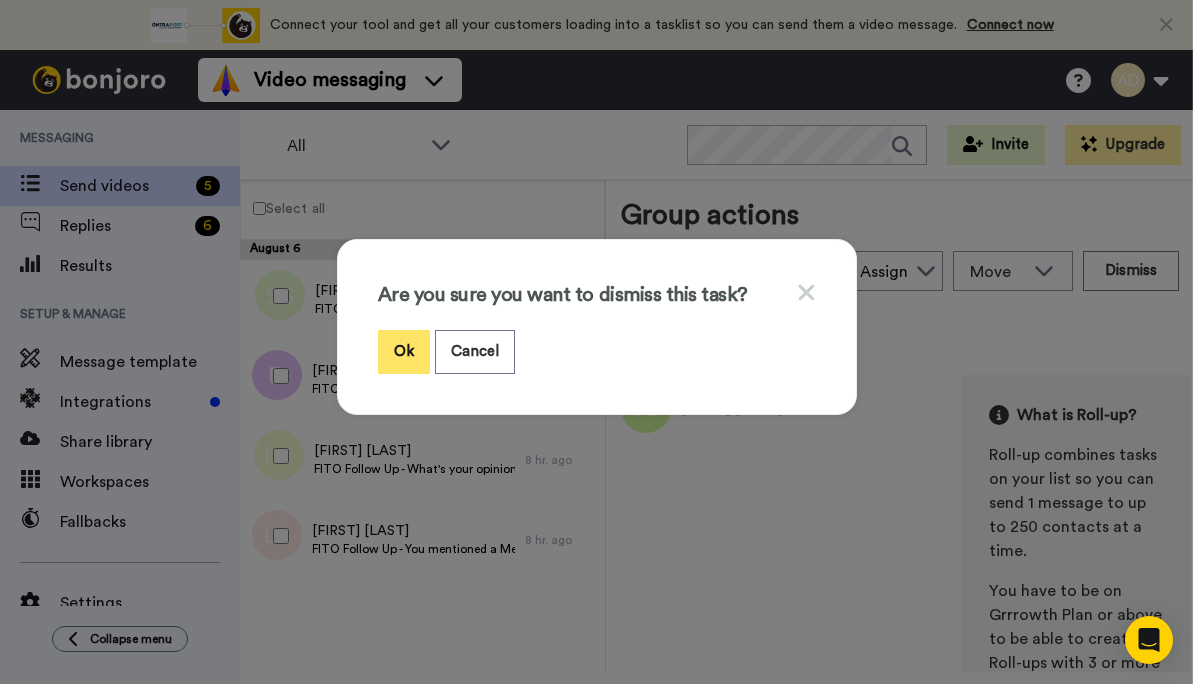 click on "Ok" at bounding box center (404, 351) 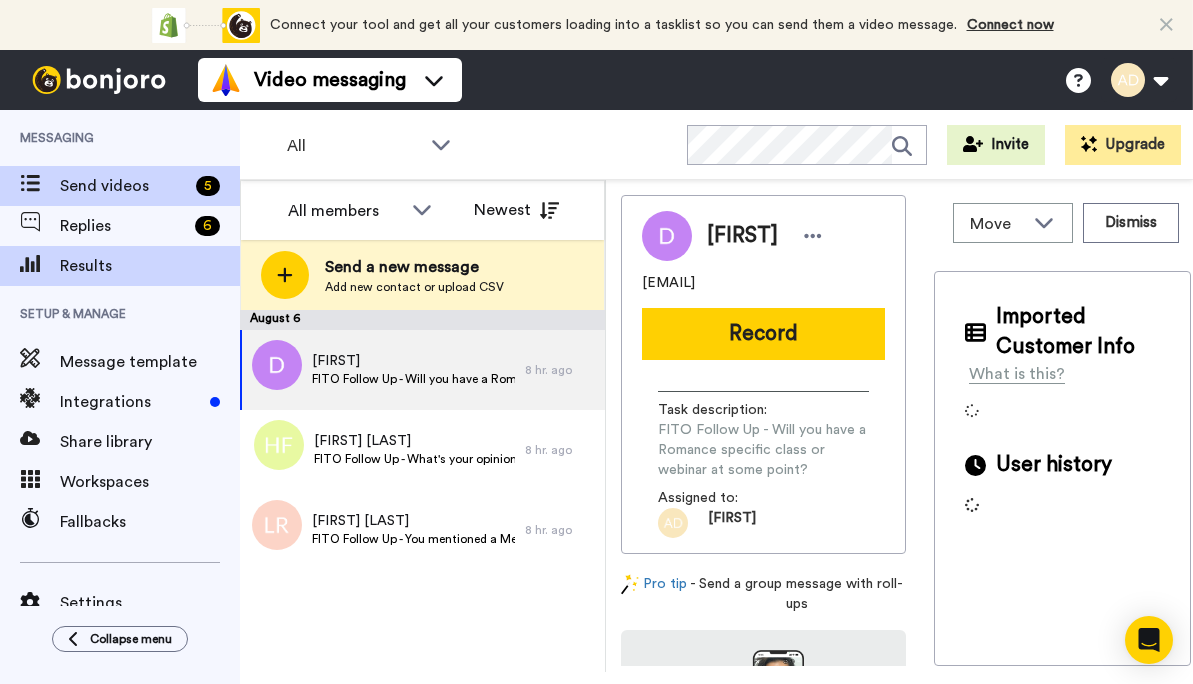 scroll, scrollTop: 0, scrollLeft: 0, axis: both 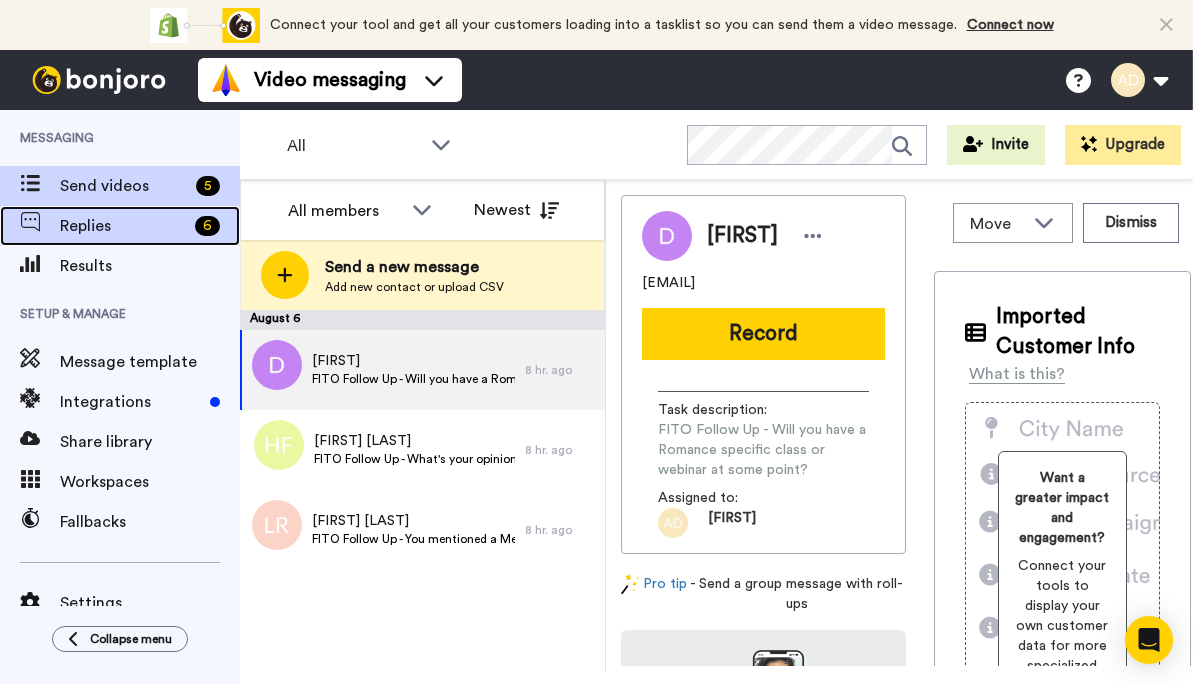 click on "Replies" at bounding box center [123, 226] 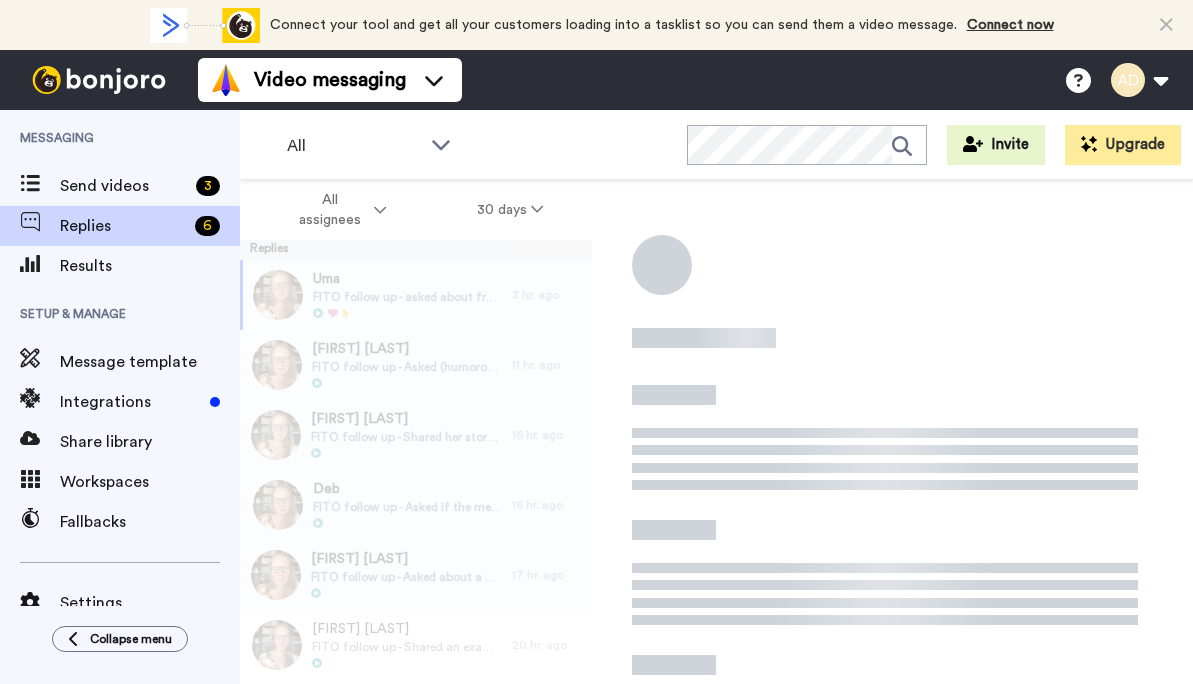 scroll, scrollTop: 0, scrollLeft: 0, axis: both 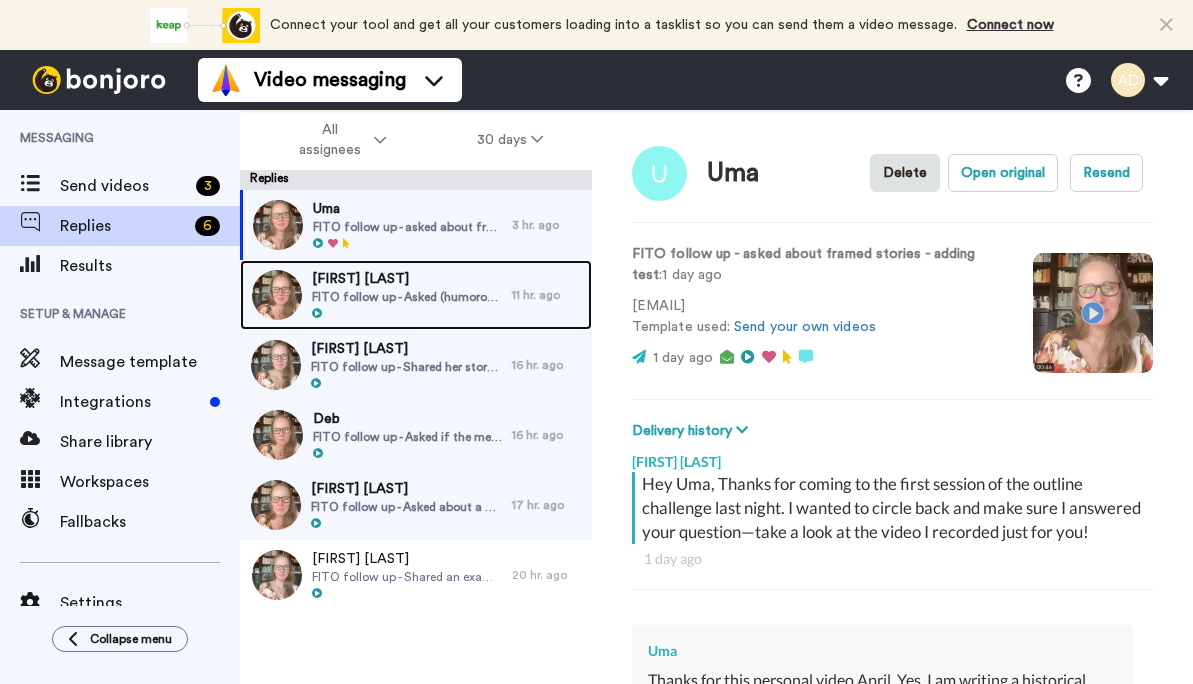 click on "FITO follow up - Asked (humorously) about a complex POV/tense setup and later about outlining effectively." at bounding box center (407, 297) 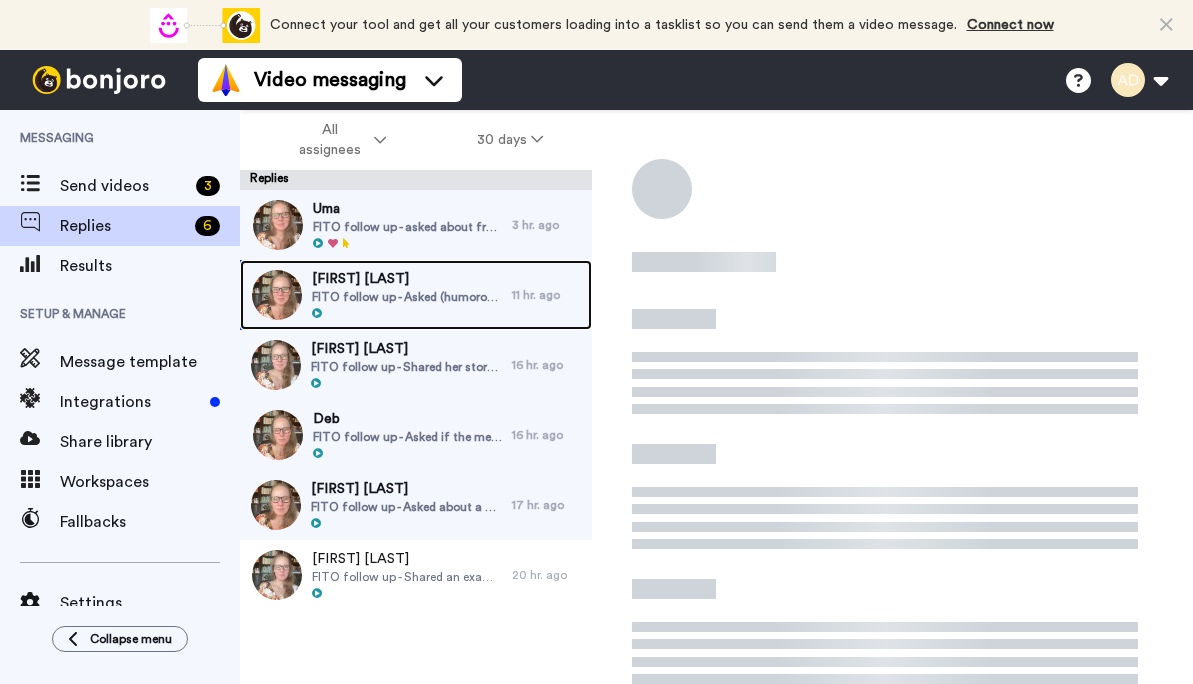 scroll, scrollTop: 0, scrollLeft: 0, axis: both 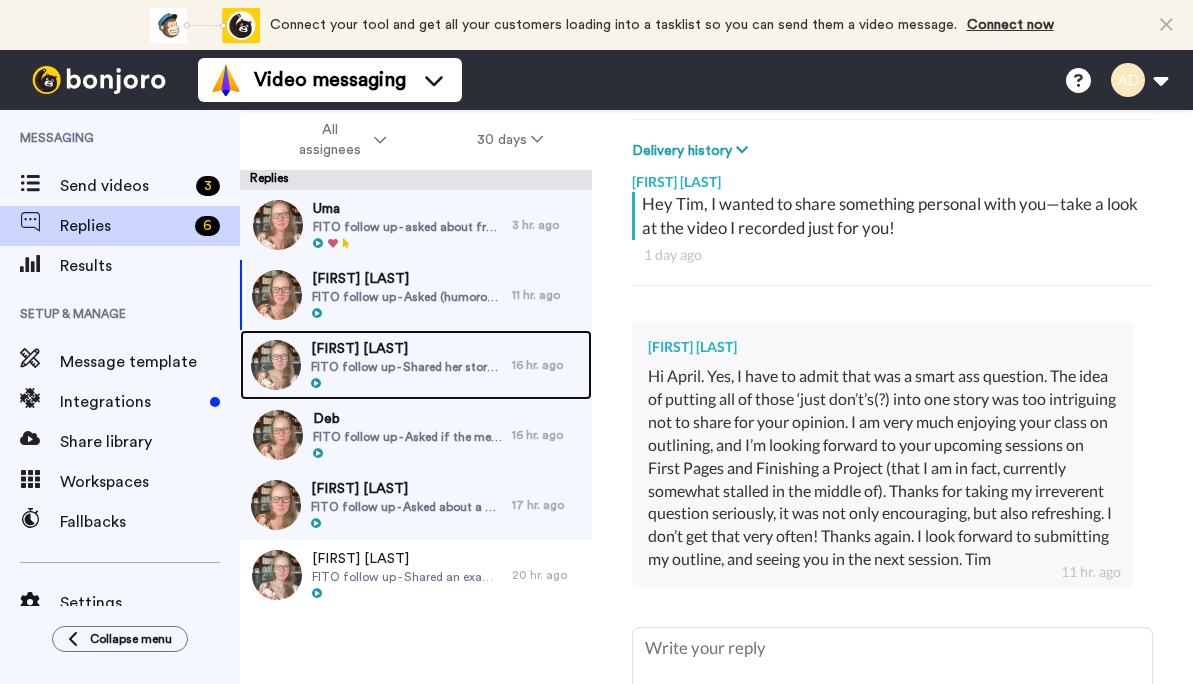 click on "FITO follow up - Shared her story status (“have the beginning and end, missing the middle”) in a way that implied a question." at bounding box center (406, 367) 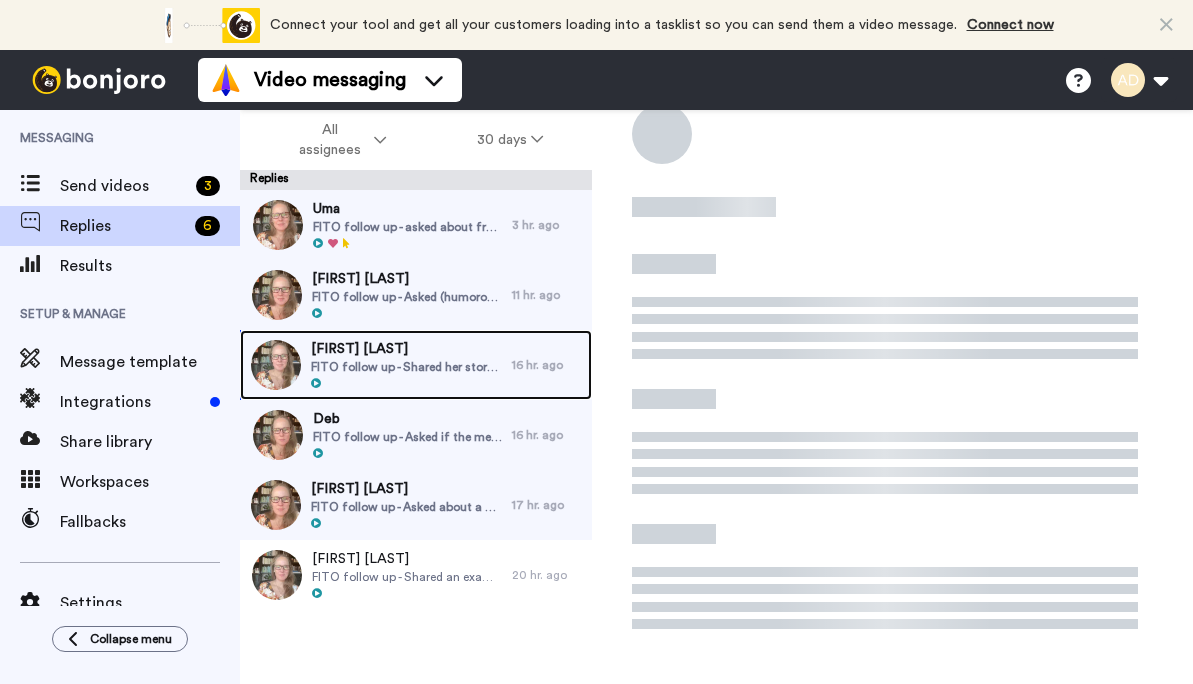 scroll, scrollTop: 73, scrollLeft: 0, axis: vertical 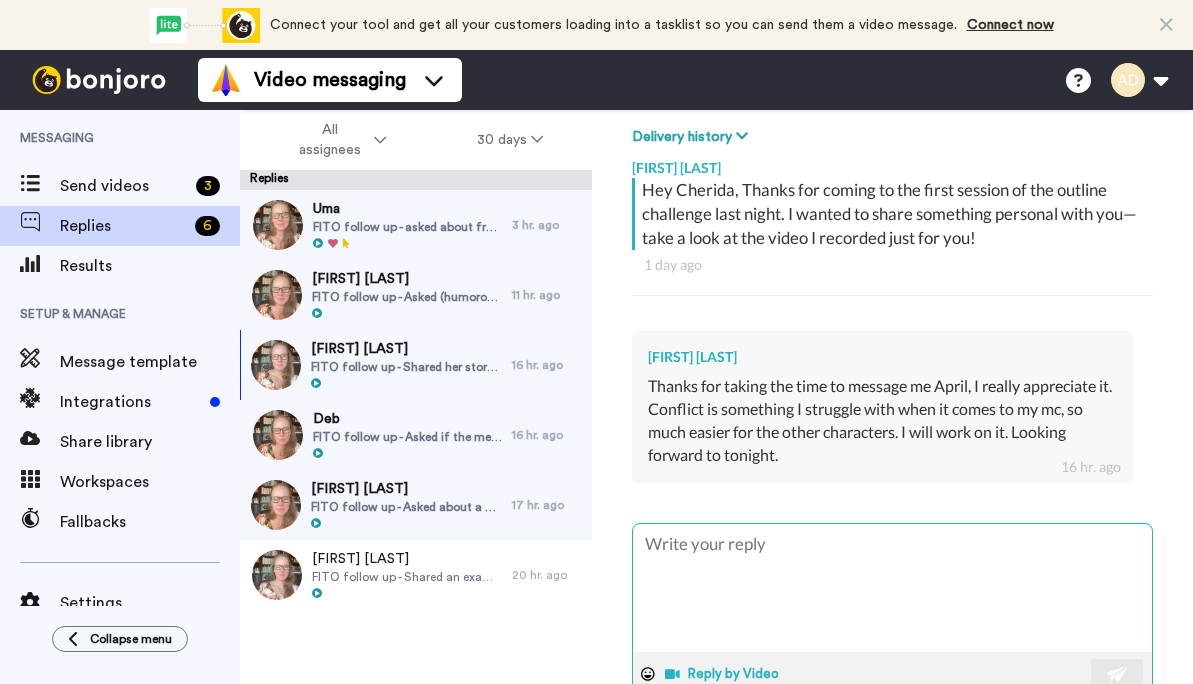 click on "Reply by Video" at bounding box center (724, 674) 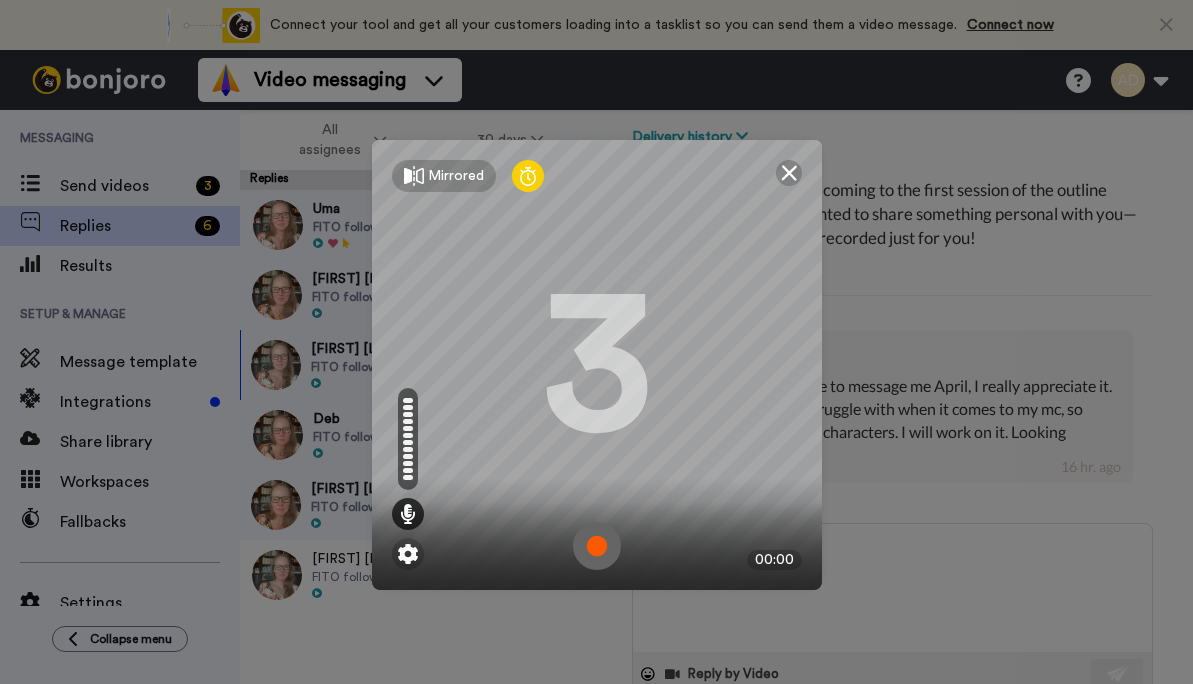 click at bounding box center (597, 546) 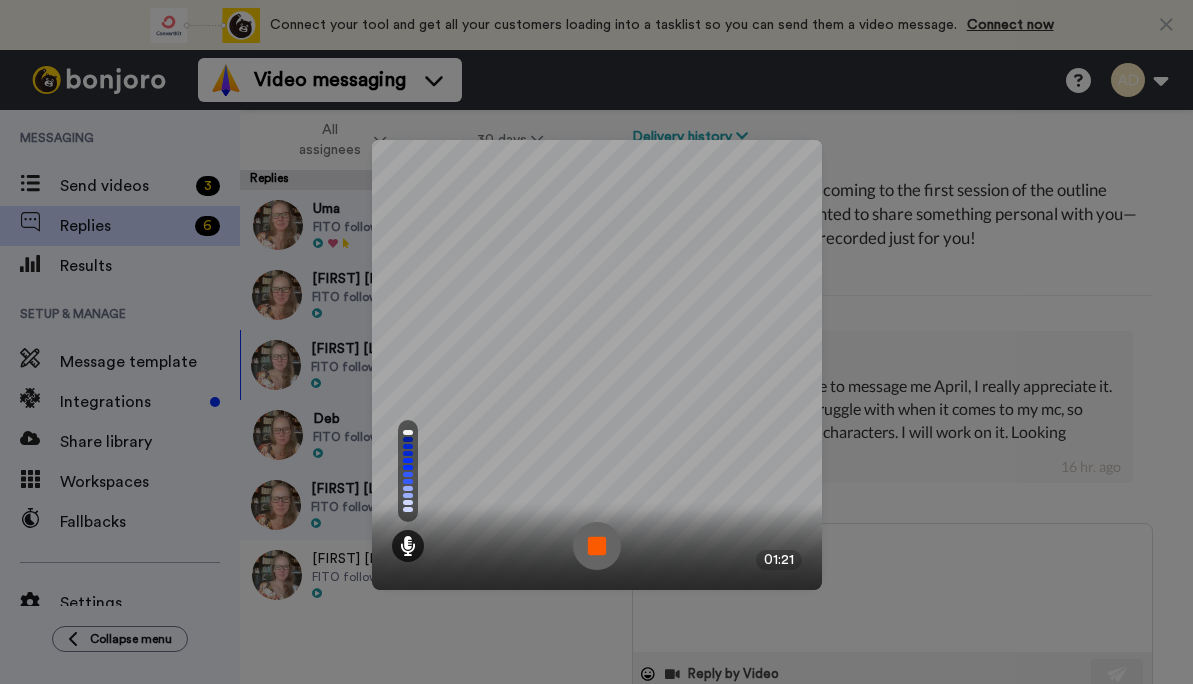 click at bounding box center (597, 546) 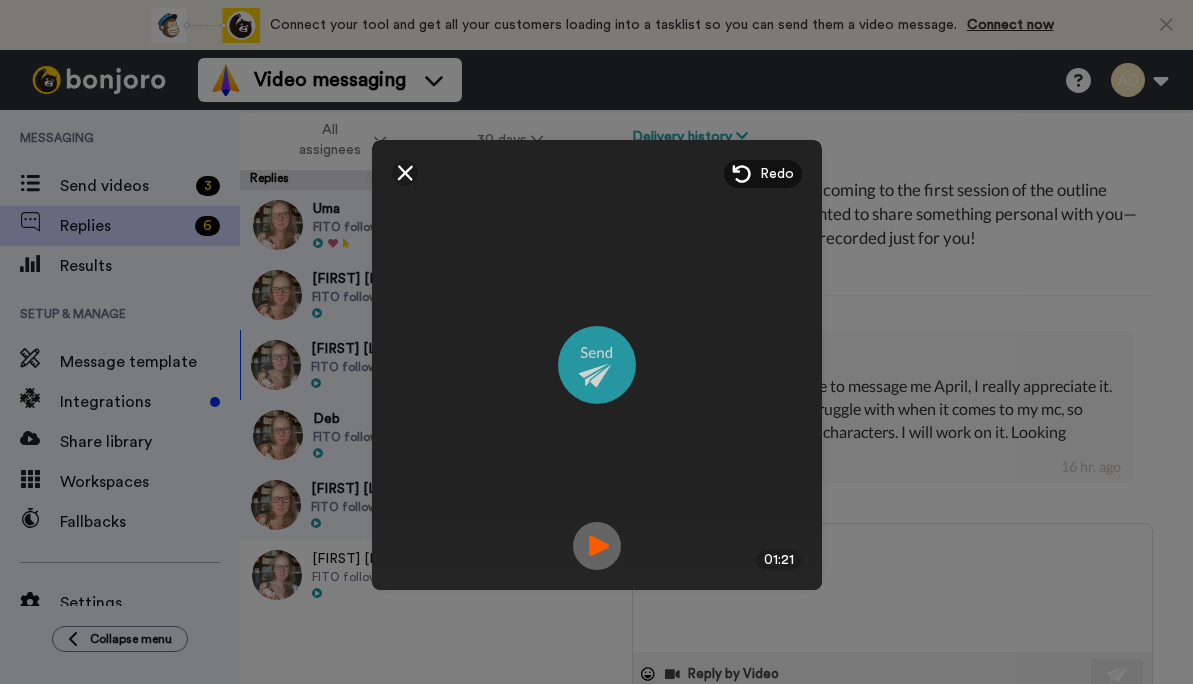 click at bounding box center [597, 365] 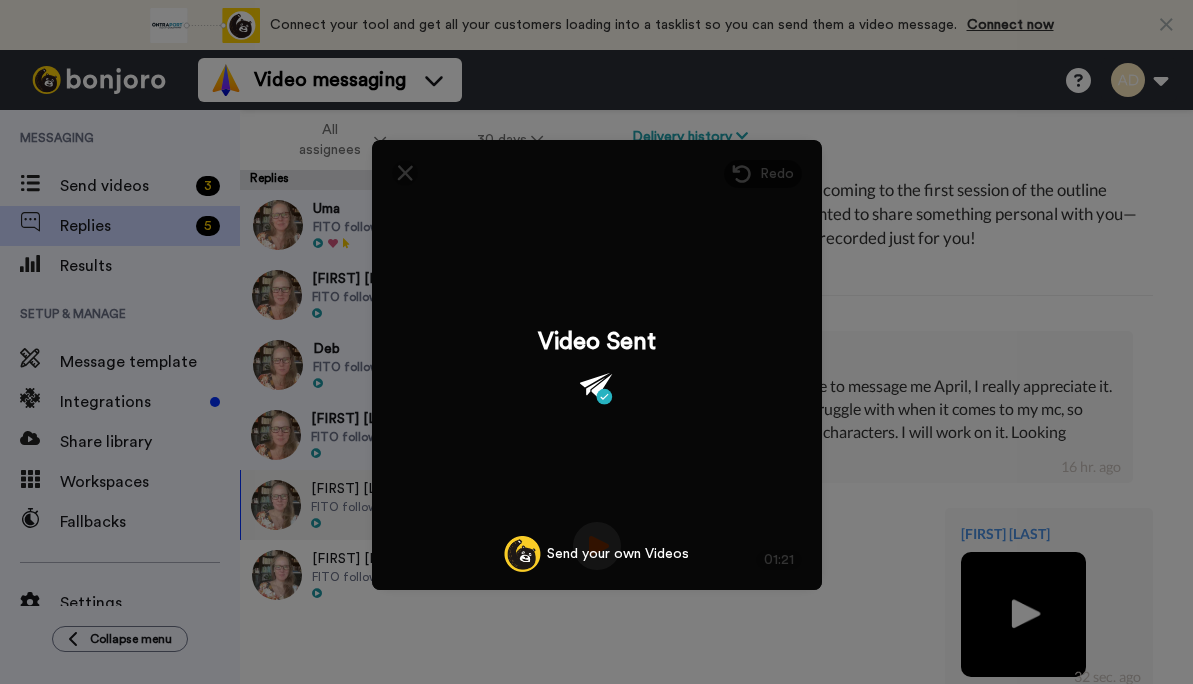 click on "Mirrored Redo 3  01:21 Video Sent Send your own Videos" at bounding box center (596, 342) 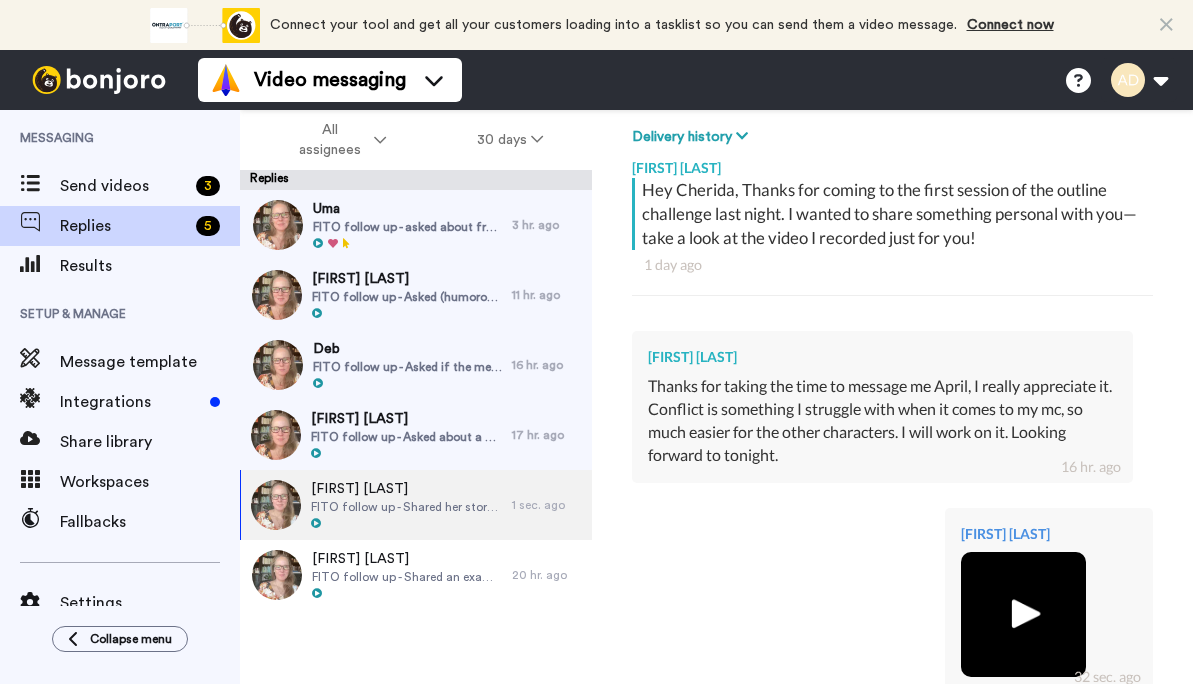 scroll, scrollTop: 664, scrollLeft: 0, axis: vertical 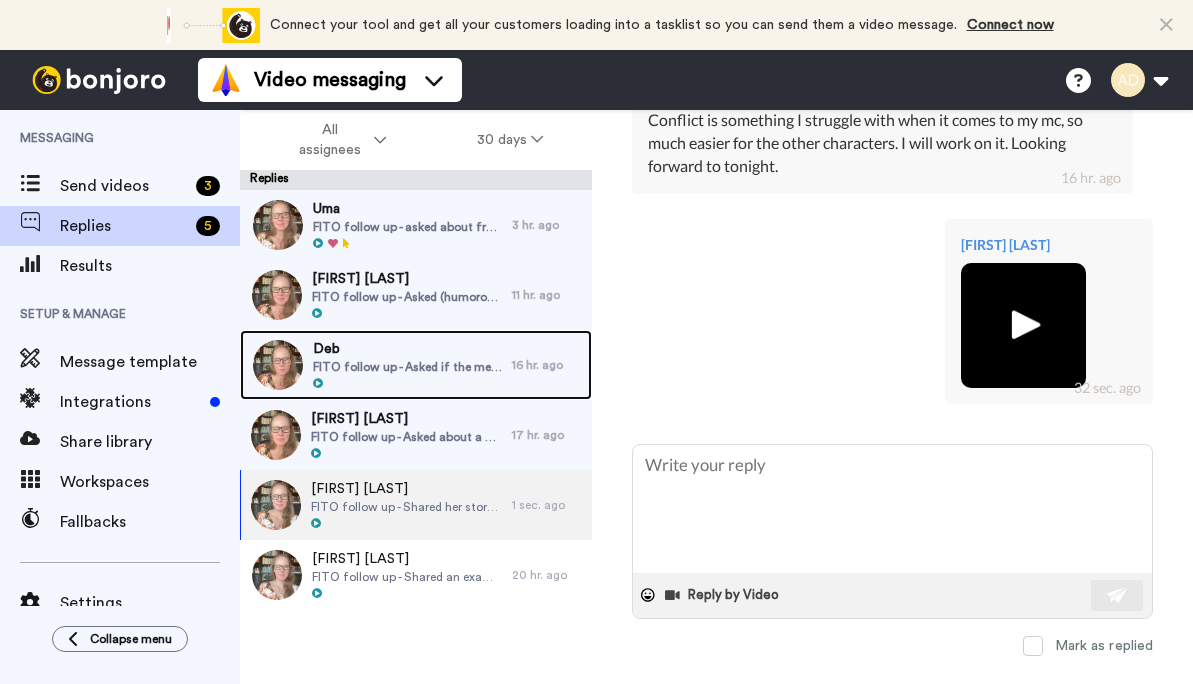 click on "FITO follow up - Asked if the mentor can also be the sidekick." at bounding box center [407, 367] 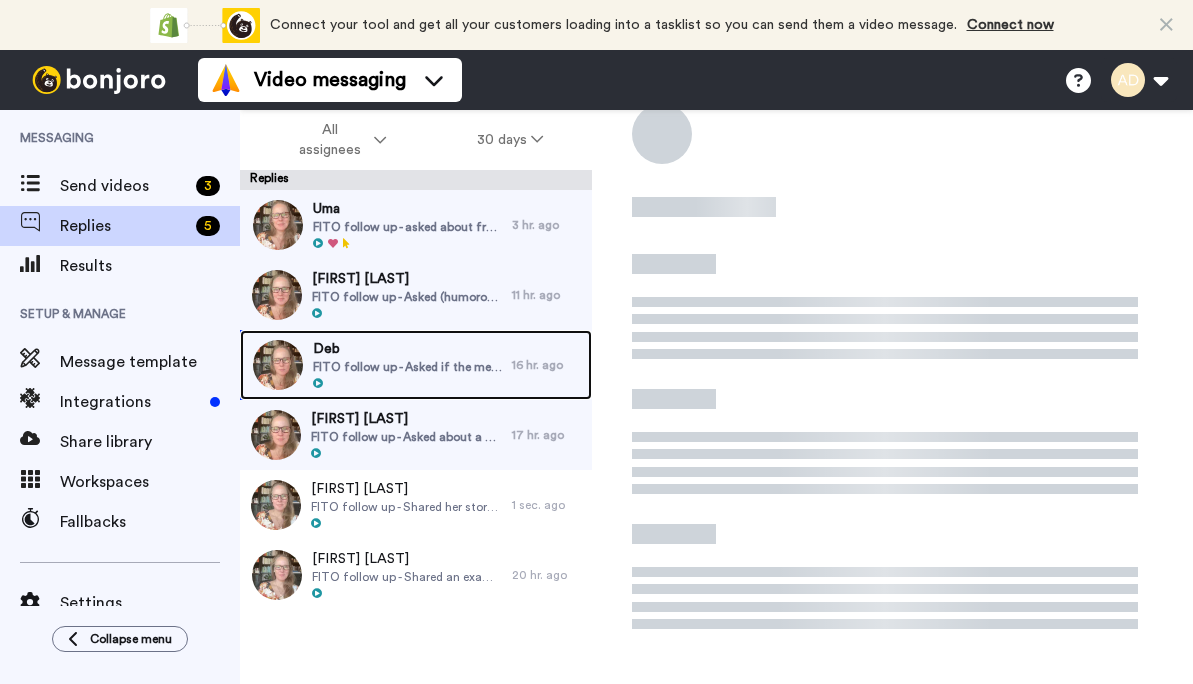 scroll, scrollTop: 73, scrollLeft: 0, axis: vertical 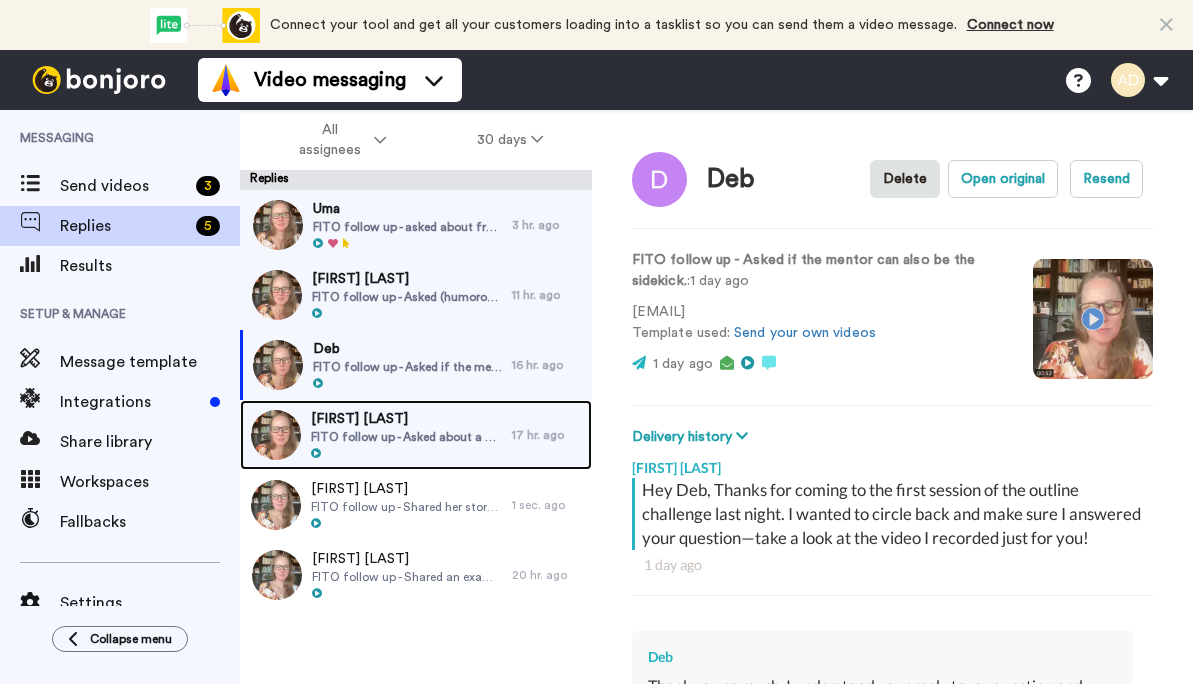 click on "FITO follow up - Asked about a character meeting their younger self and later about first-person narrator telling a third-person story" at bounding box center [406, 437] 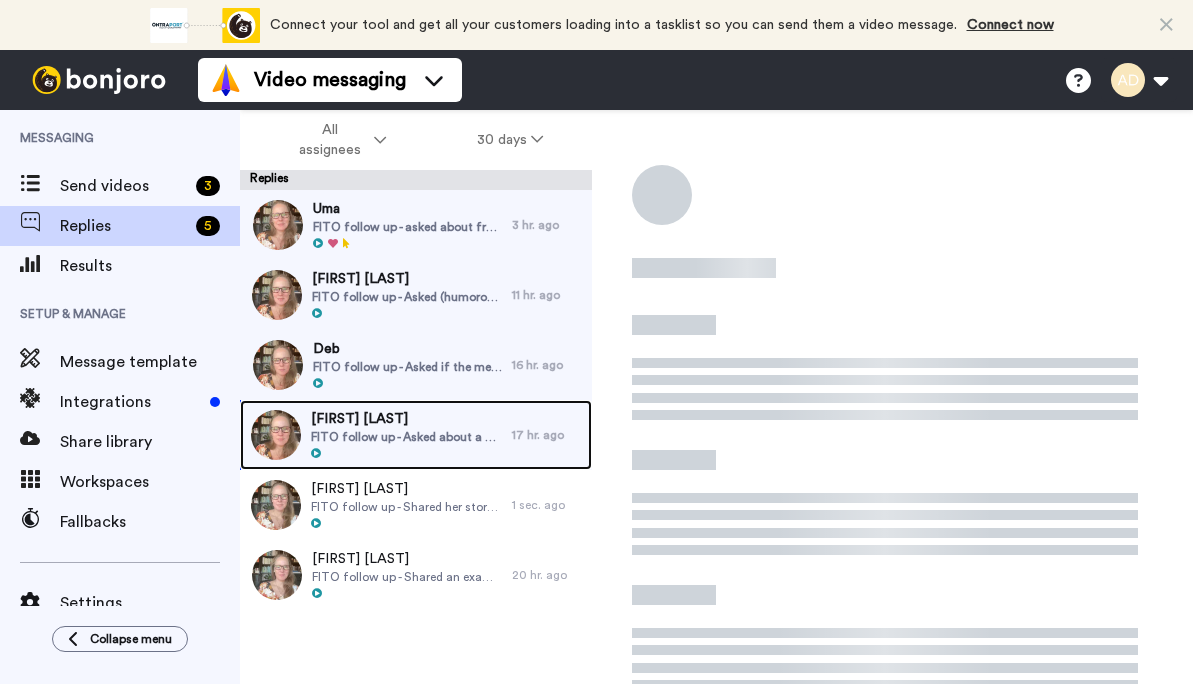 scroll, scrollTop: 0, scrollLeft: 0, axis: both 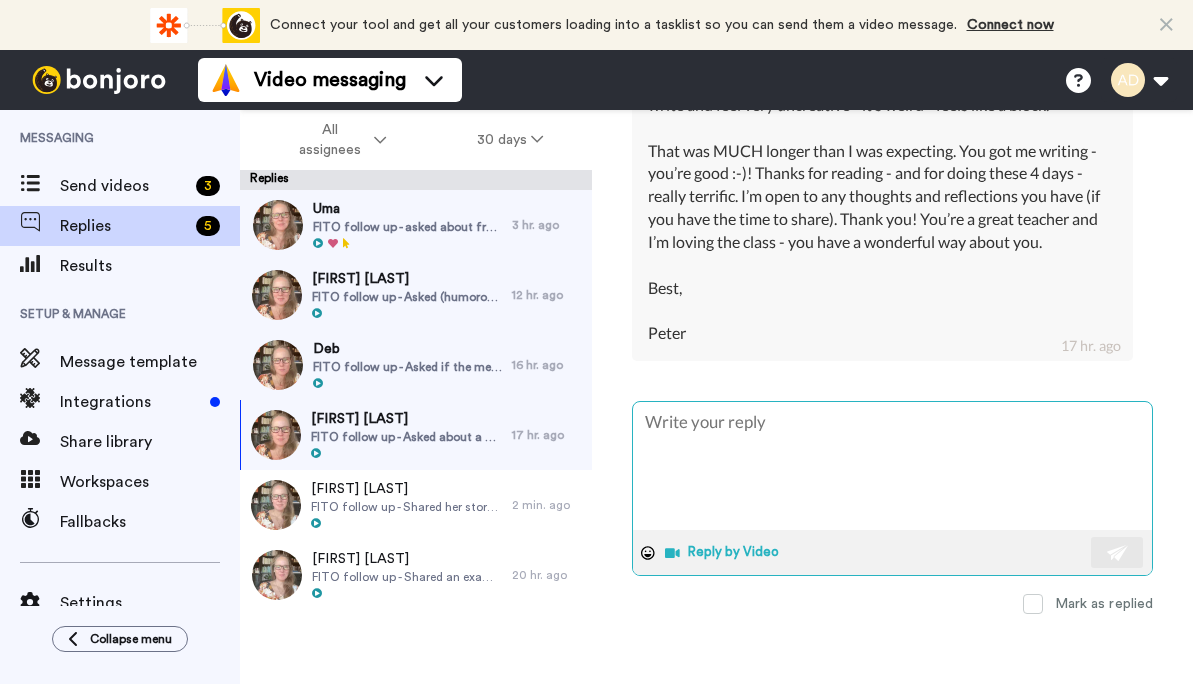 click on "Reply by Video" at bounding box center (724, 553) 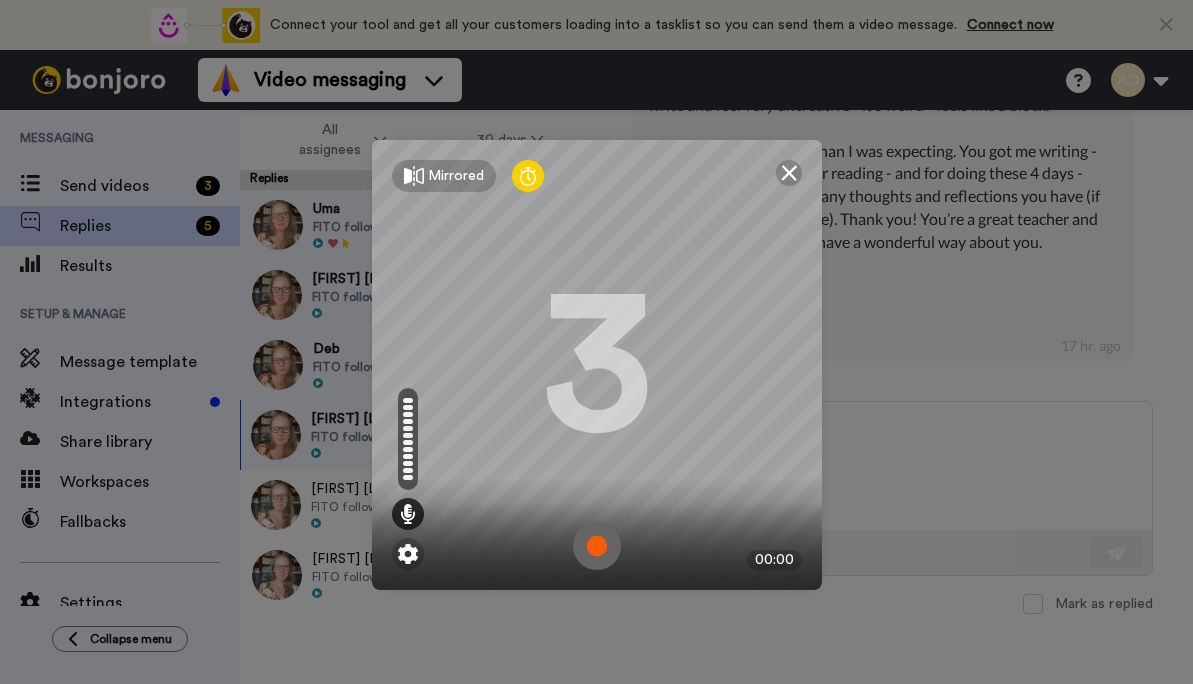 click at bounding box center (597, 546) 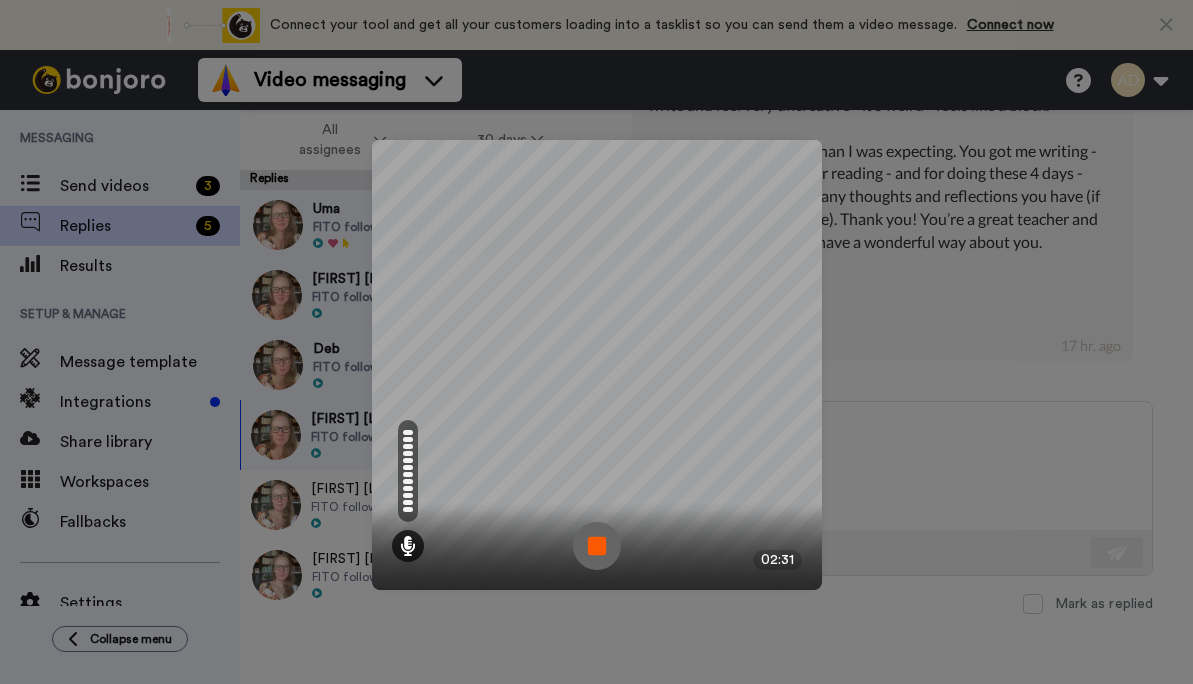 click at bounding box center [597, 546] 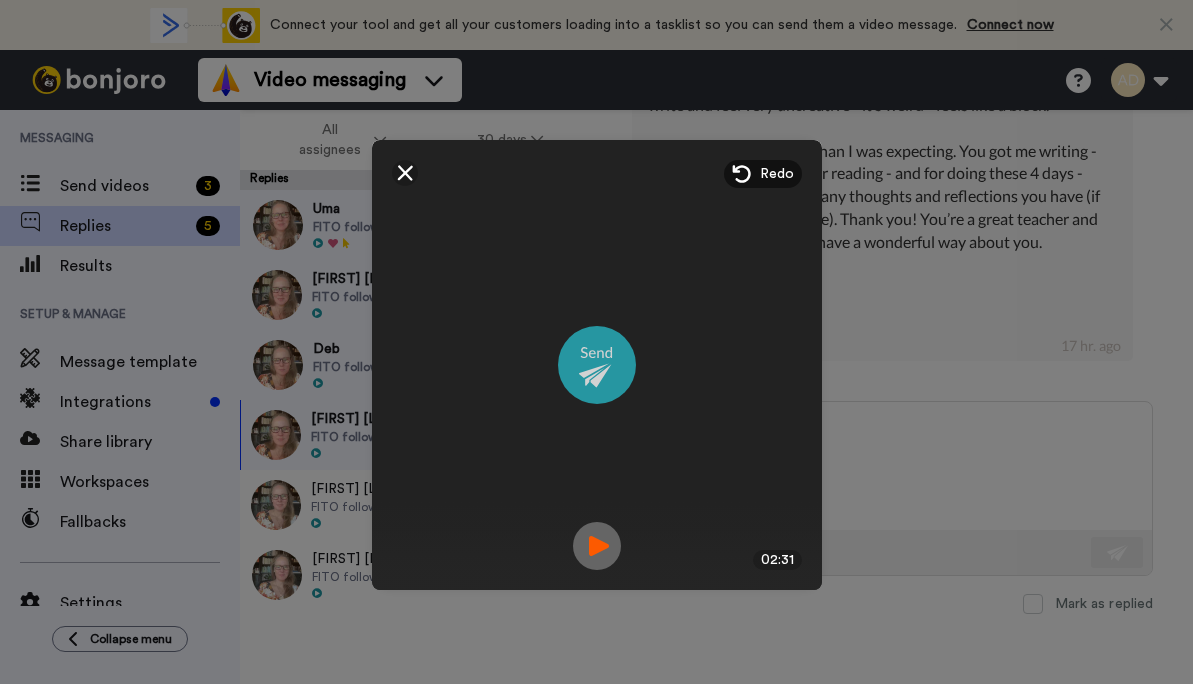 click at bounding box center (597, 365) 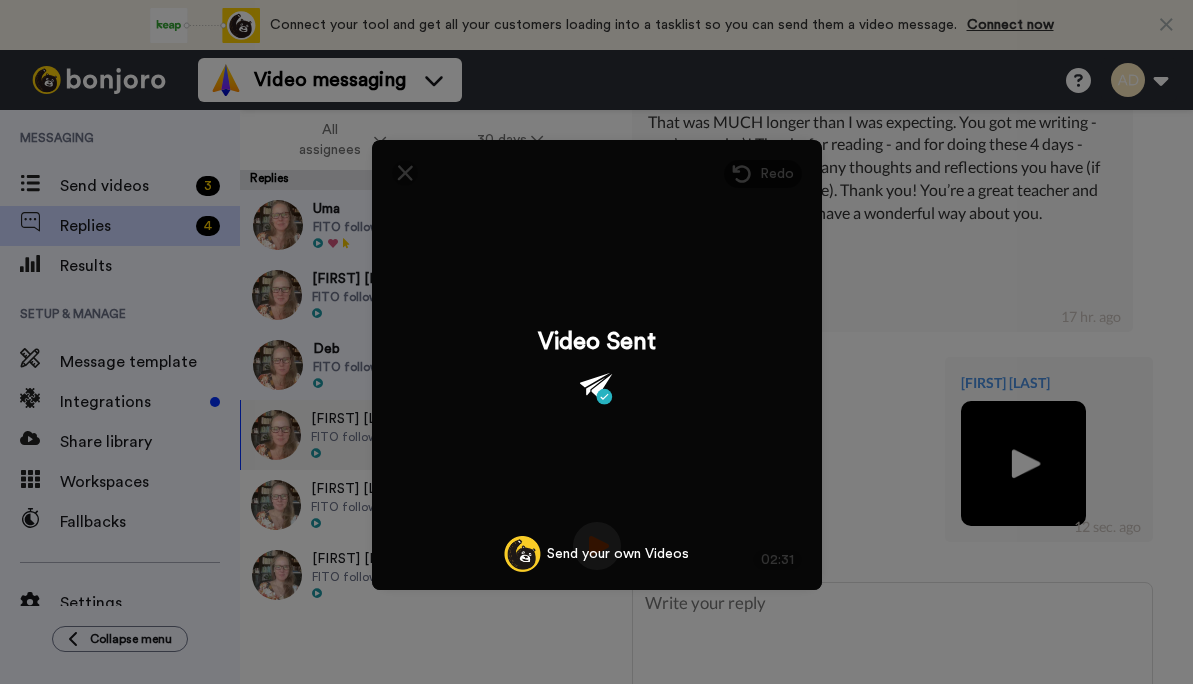 click on "Mirrored Redo 3  02:31 Video Sent Send your own Videos" at bounding box center (596, 342) 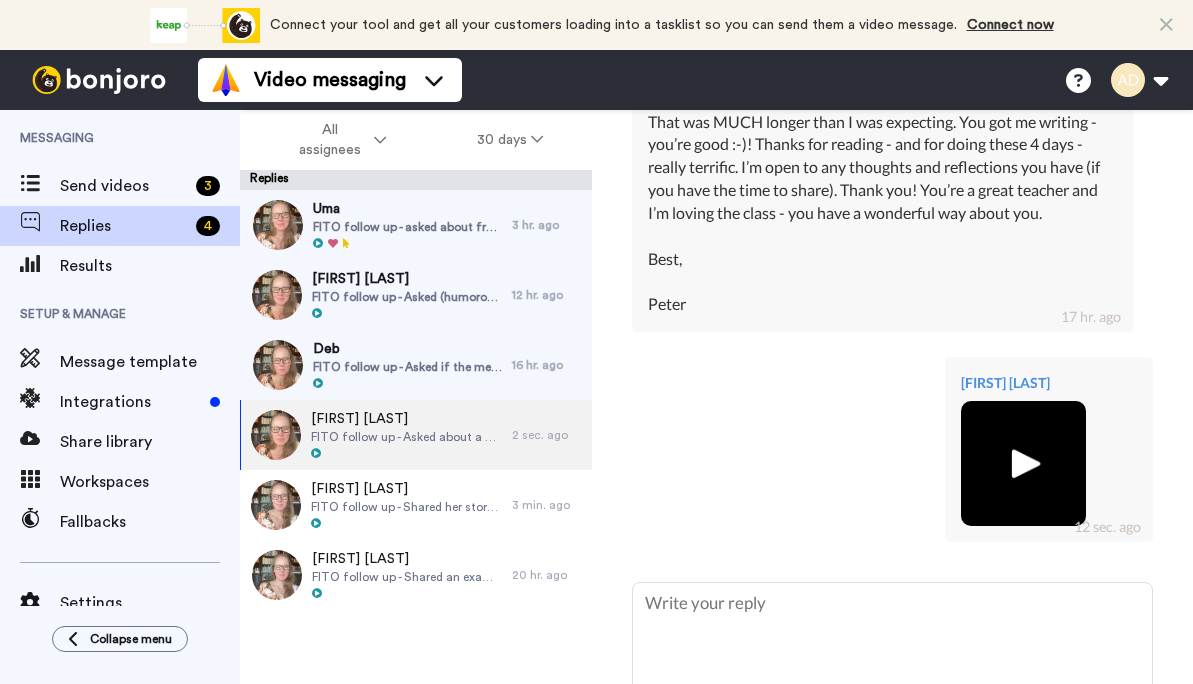 scroll, scrollTop: 2433, scrollLeft: 0, axis: vertical 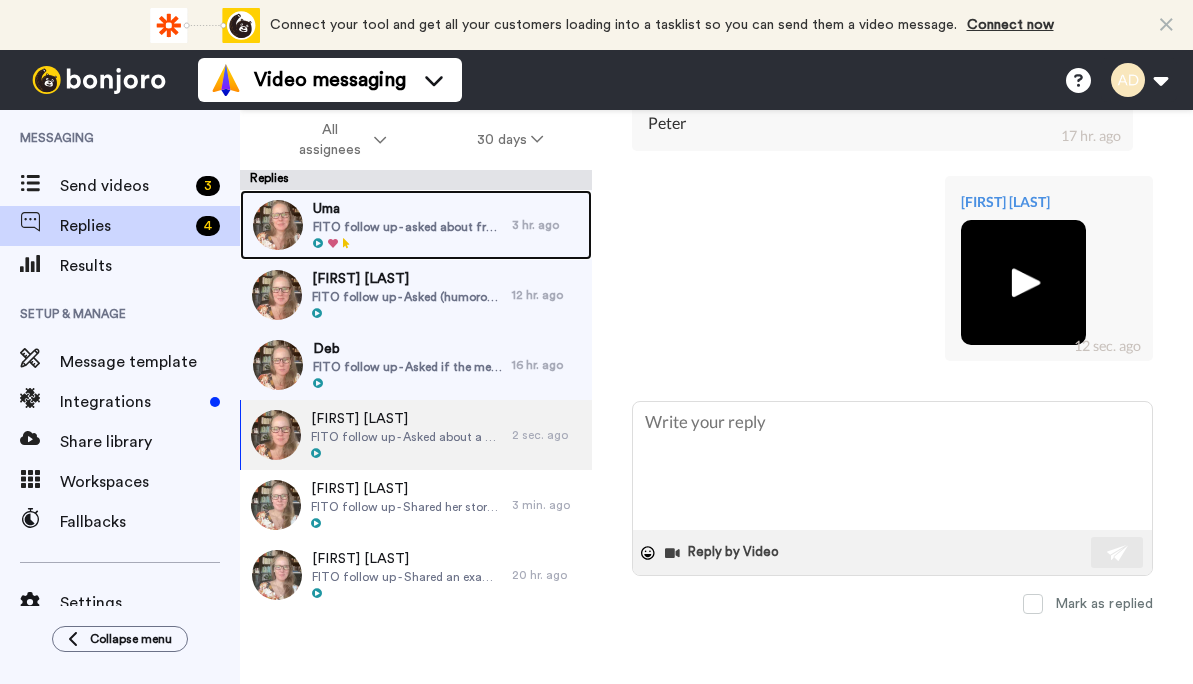 click on "FITO follow up - asked about framed stories - adding test" at bounding box center (407, 227) 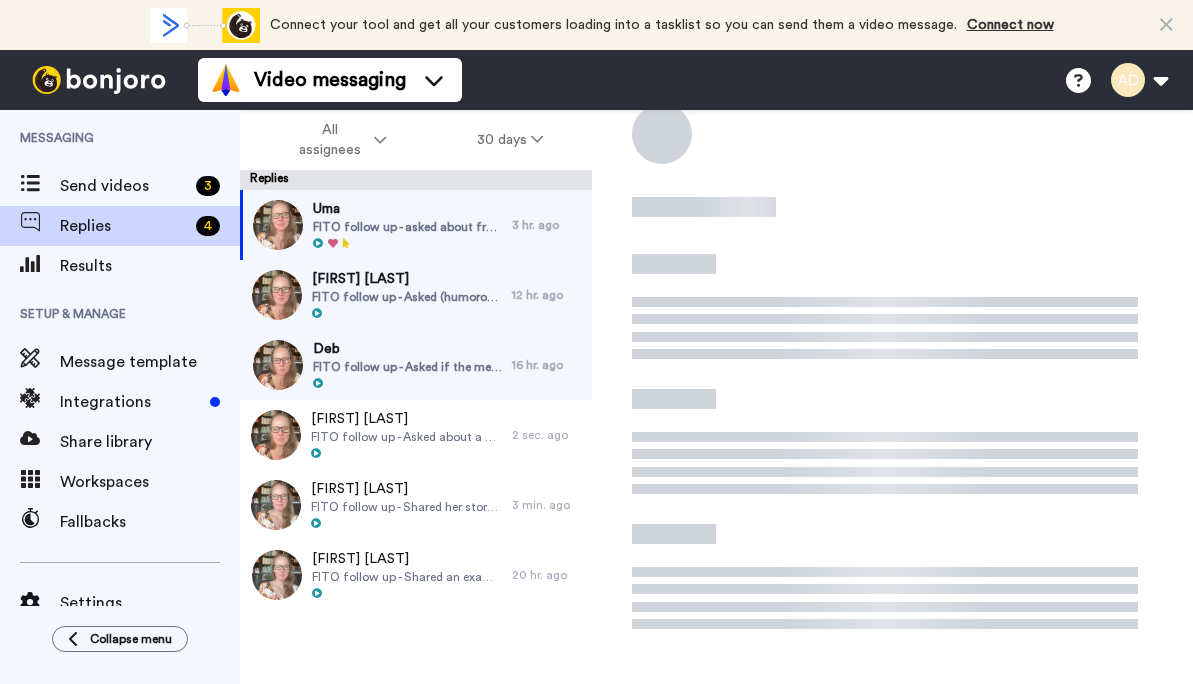 type on "x" 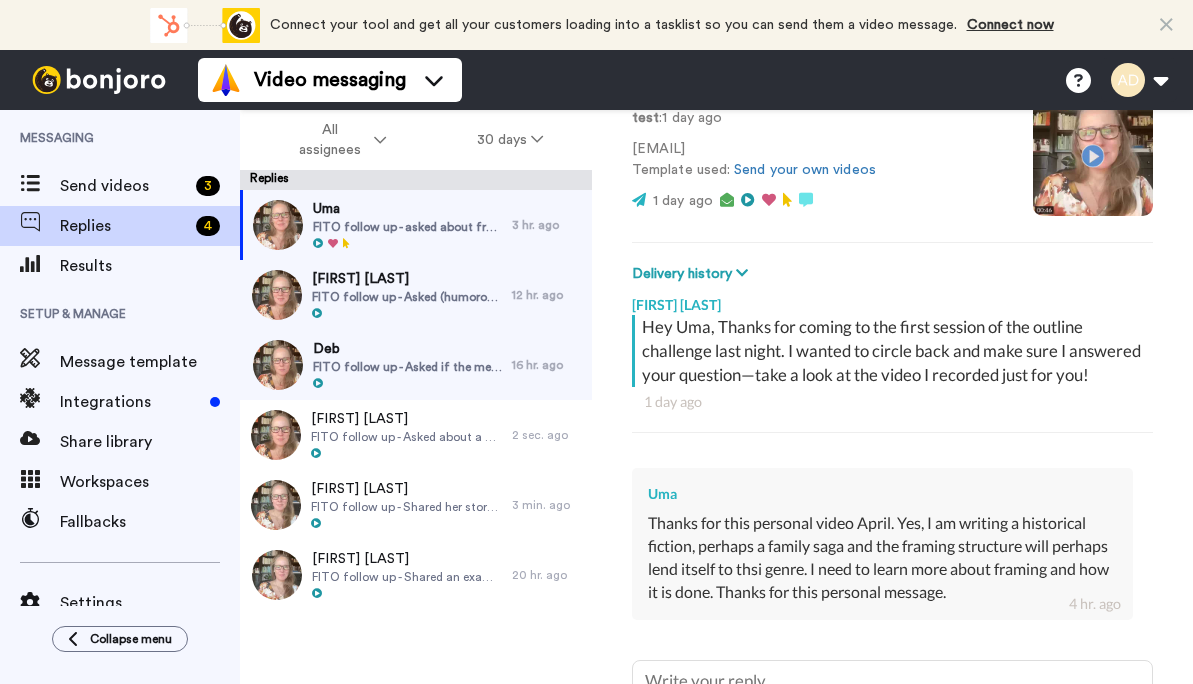 scroll, scrollTop: 167, scrollLeft: 0, axis: vertical 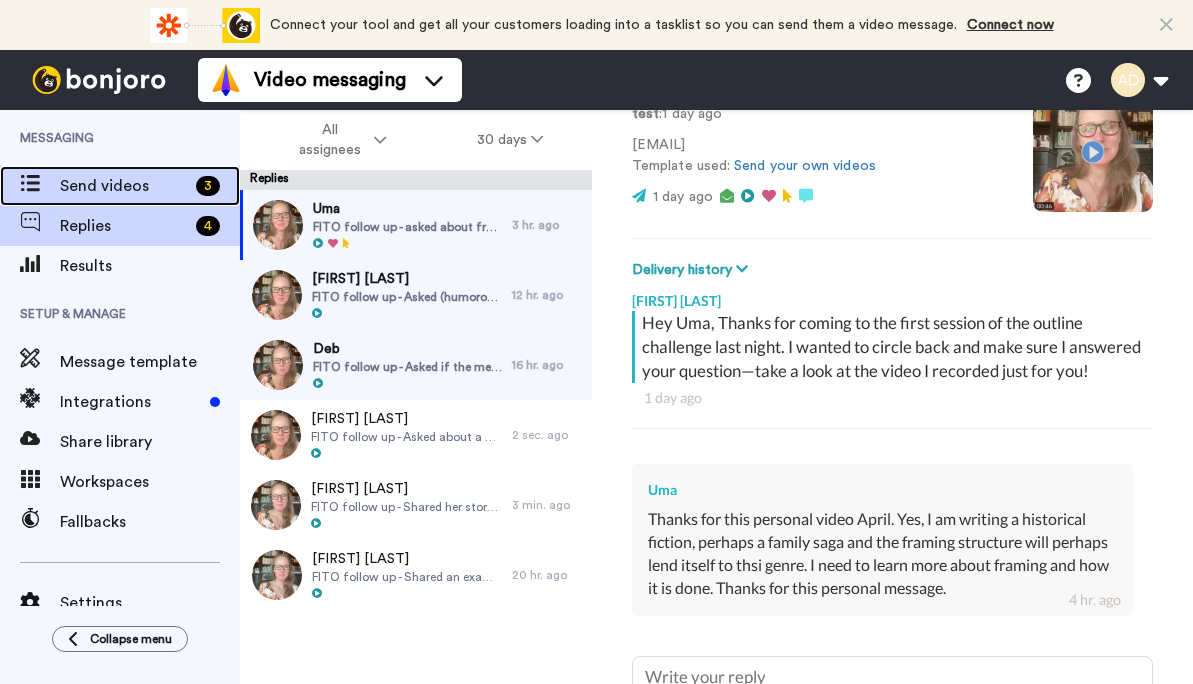 click on "Send videos" at bounding box center [124, 186] 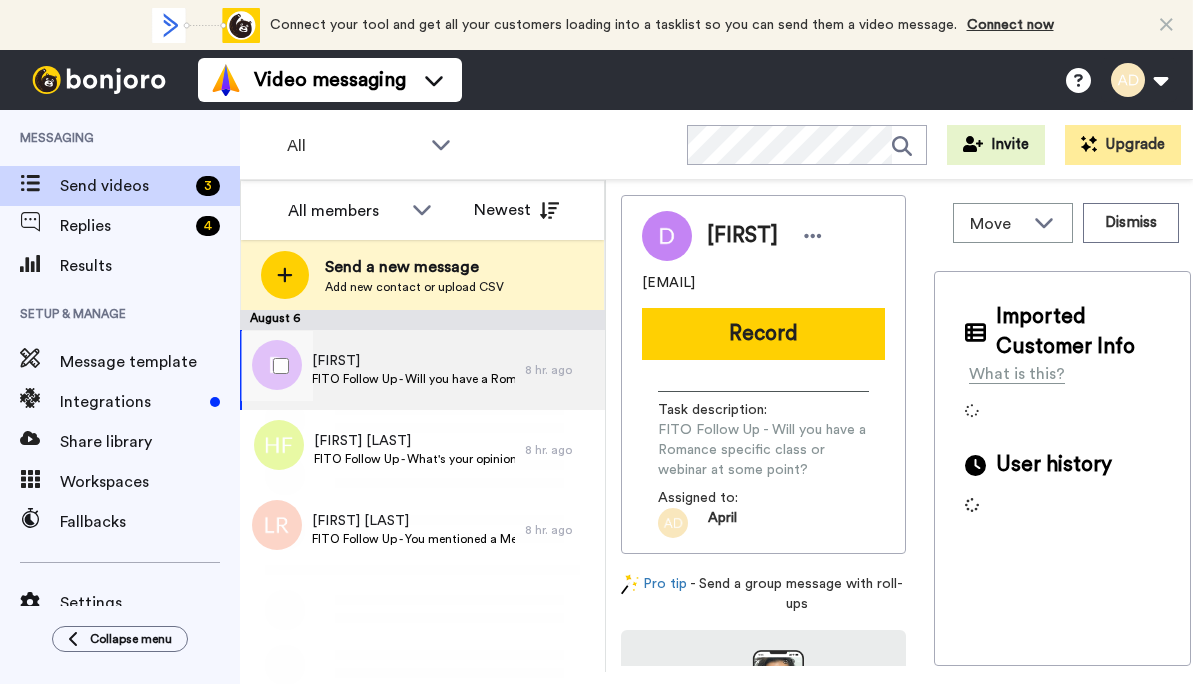 scroll, scrollTop: 0, scrollLeft: 0, axis: both 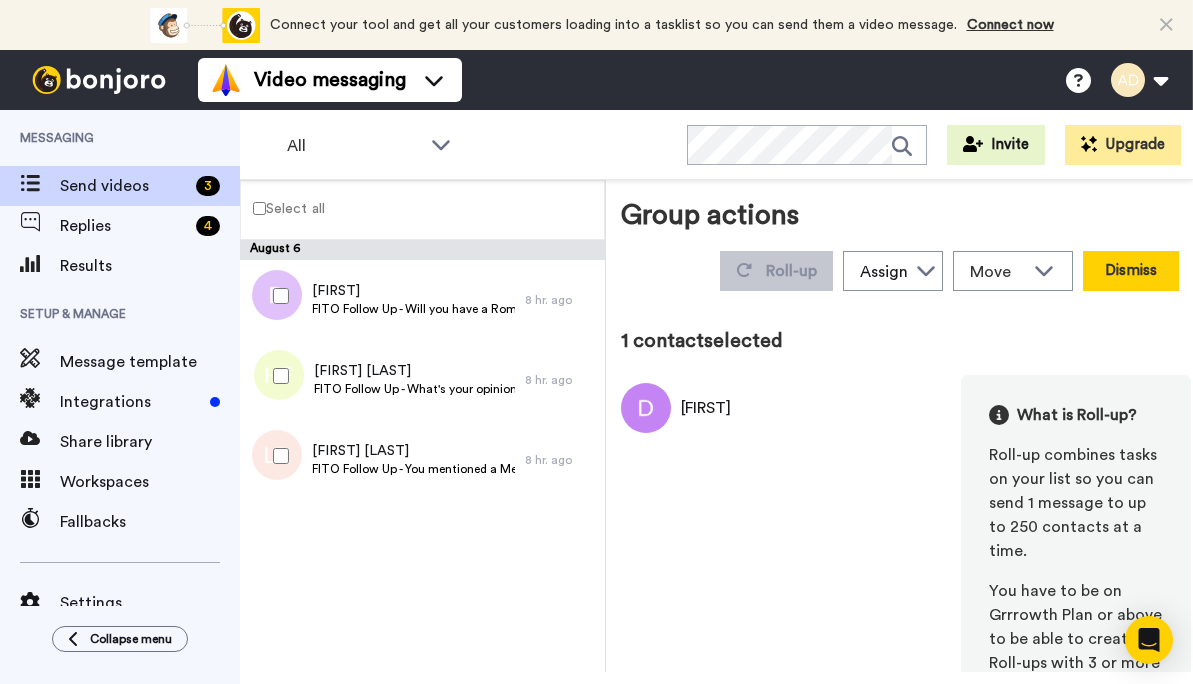 click on "Dismiss" at bounding box center [1131, 271] 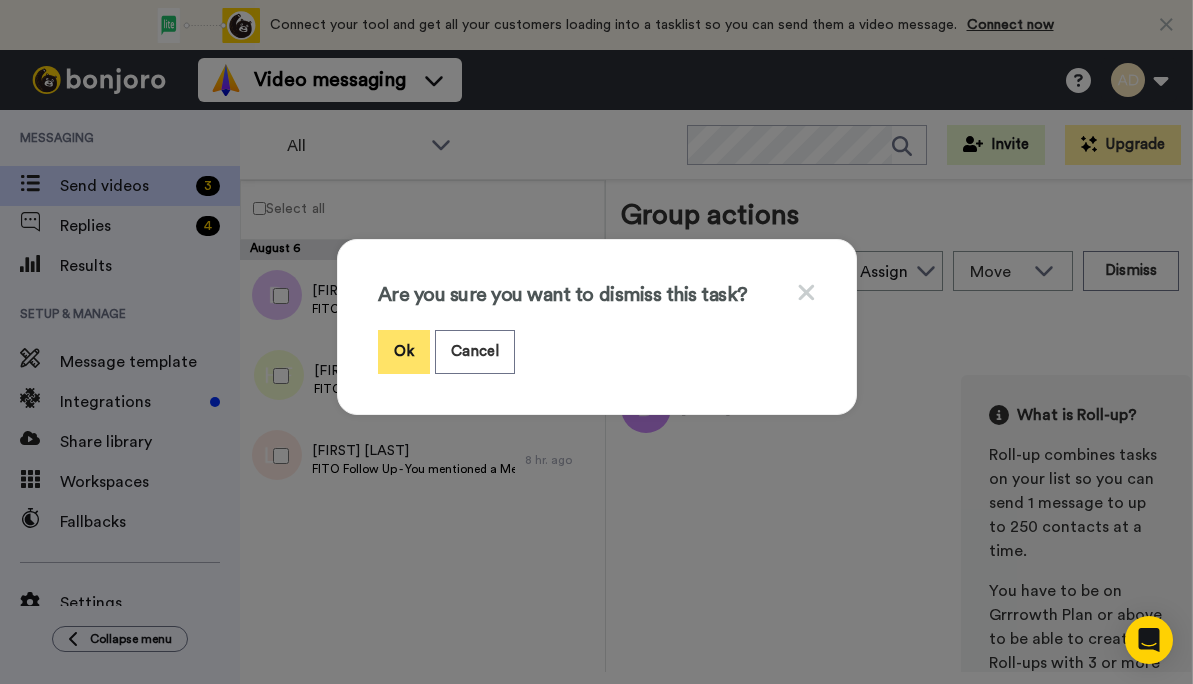 click on "Ok" at bounding box center (404, 351) 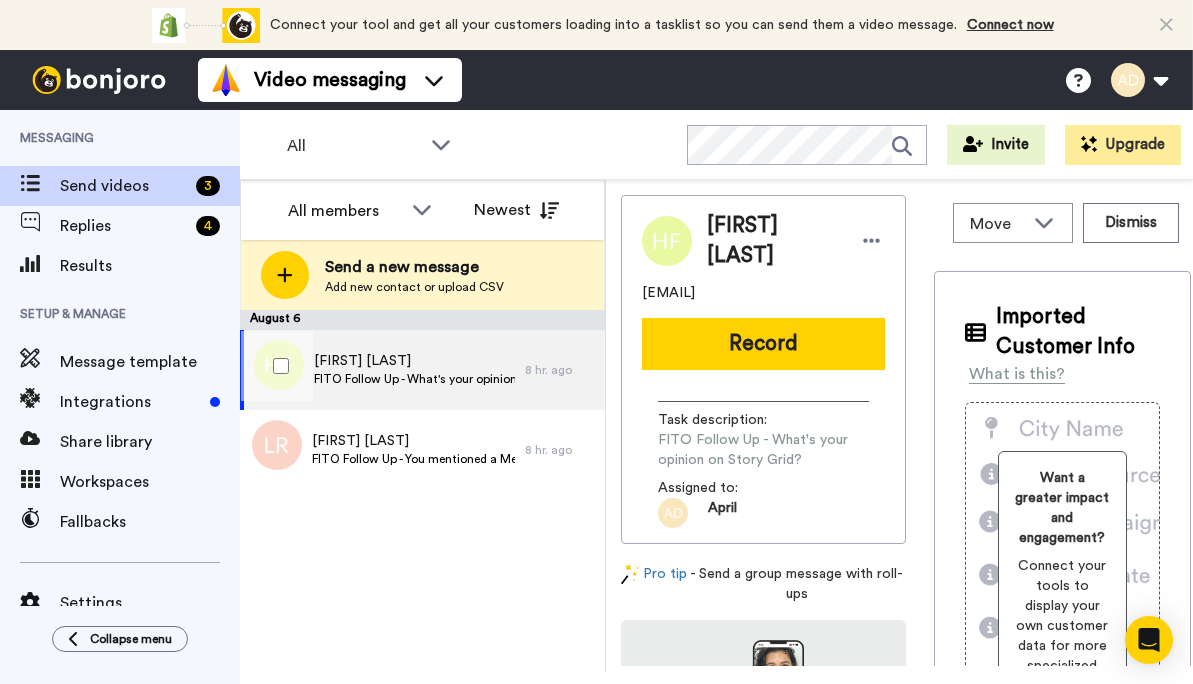 scroll, scrollTop: 0, scrollLeft: 0, axis: both 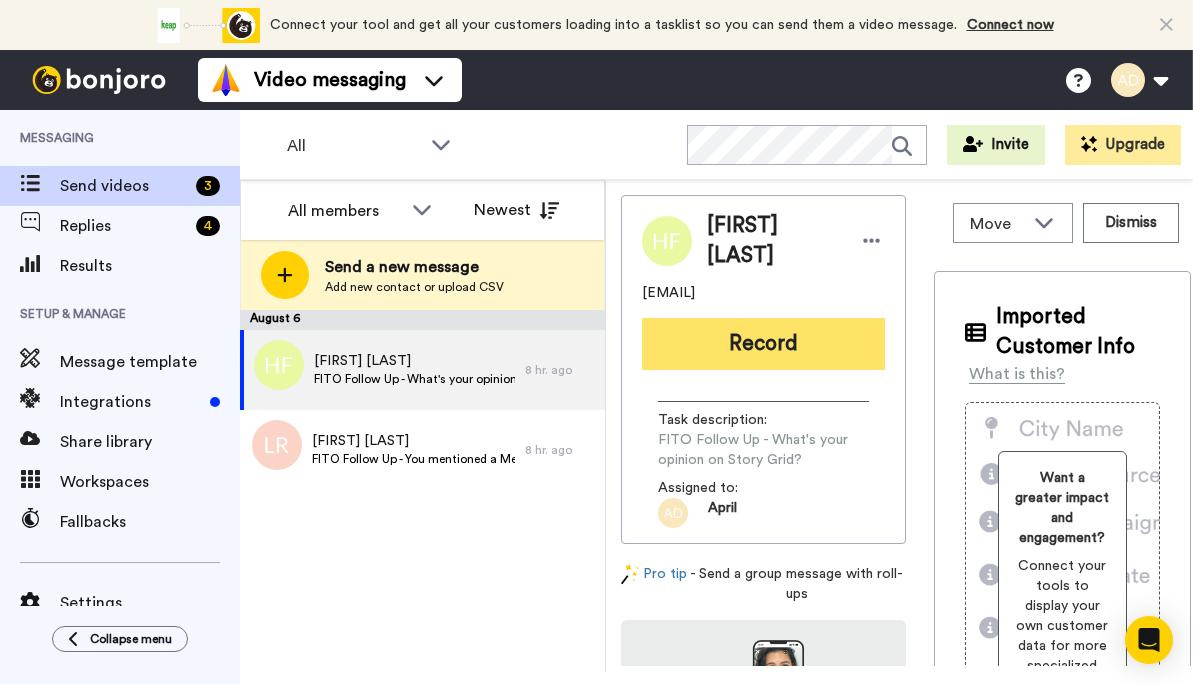 click on "Record" at bounding box center [763, 344] 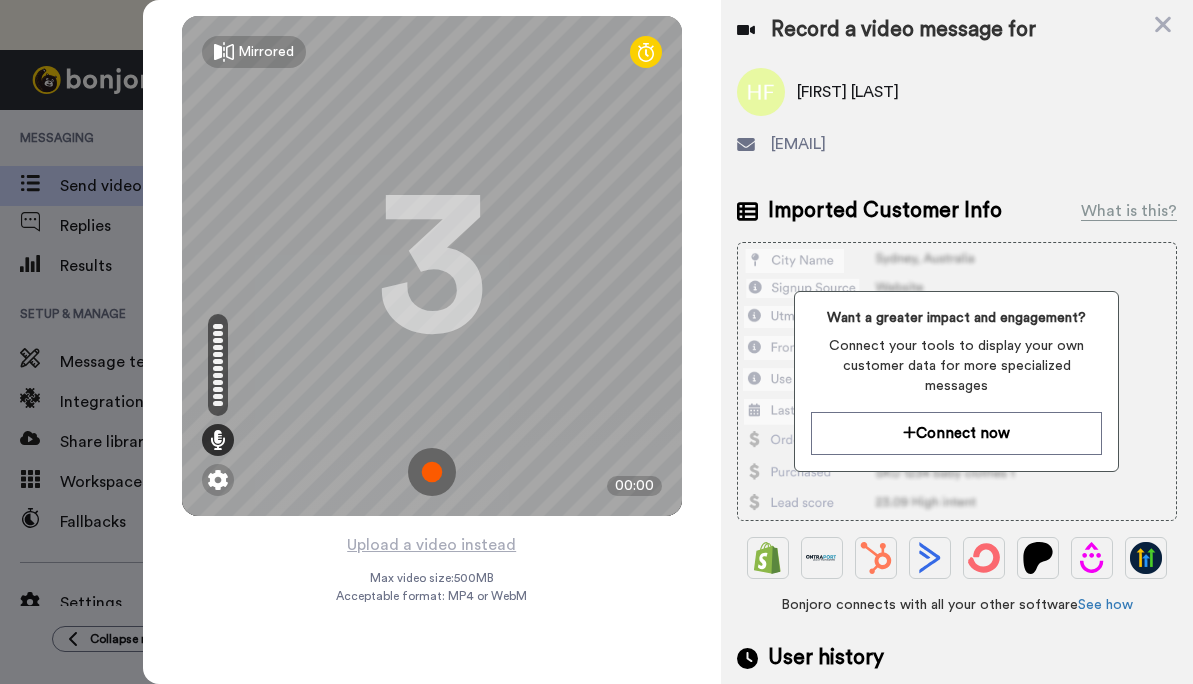 click at bounding box center (432, 472) 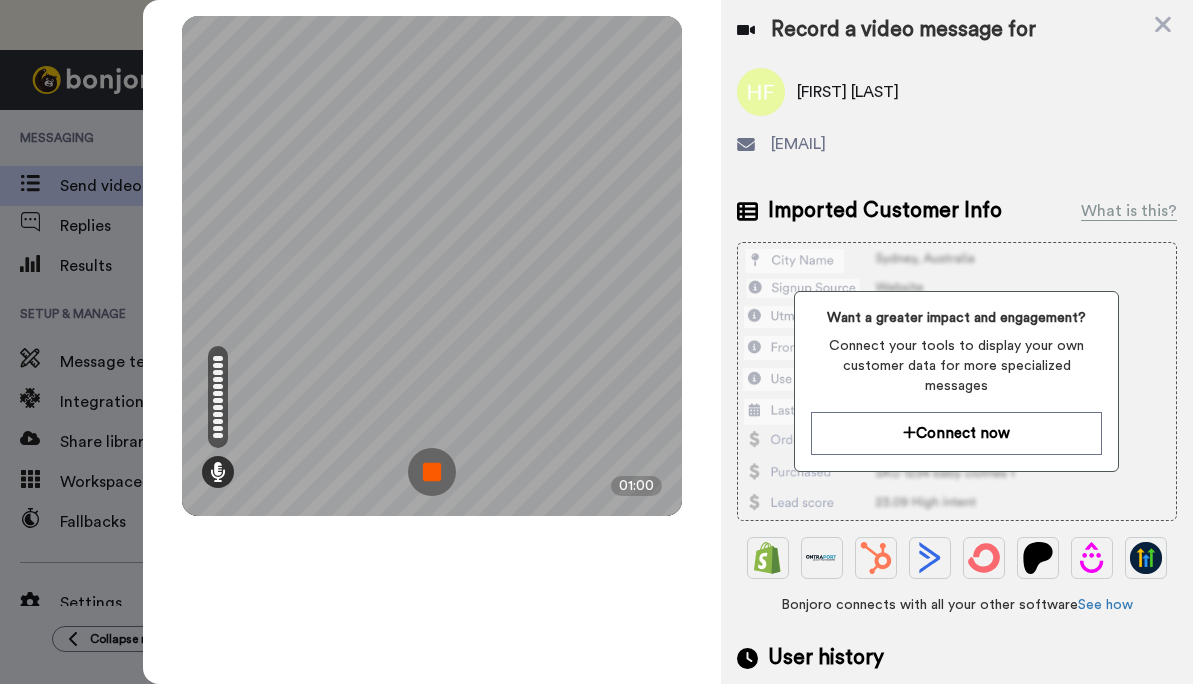 click at bounding box center (432, 472) 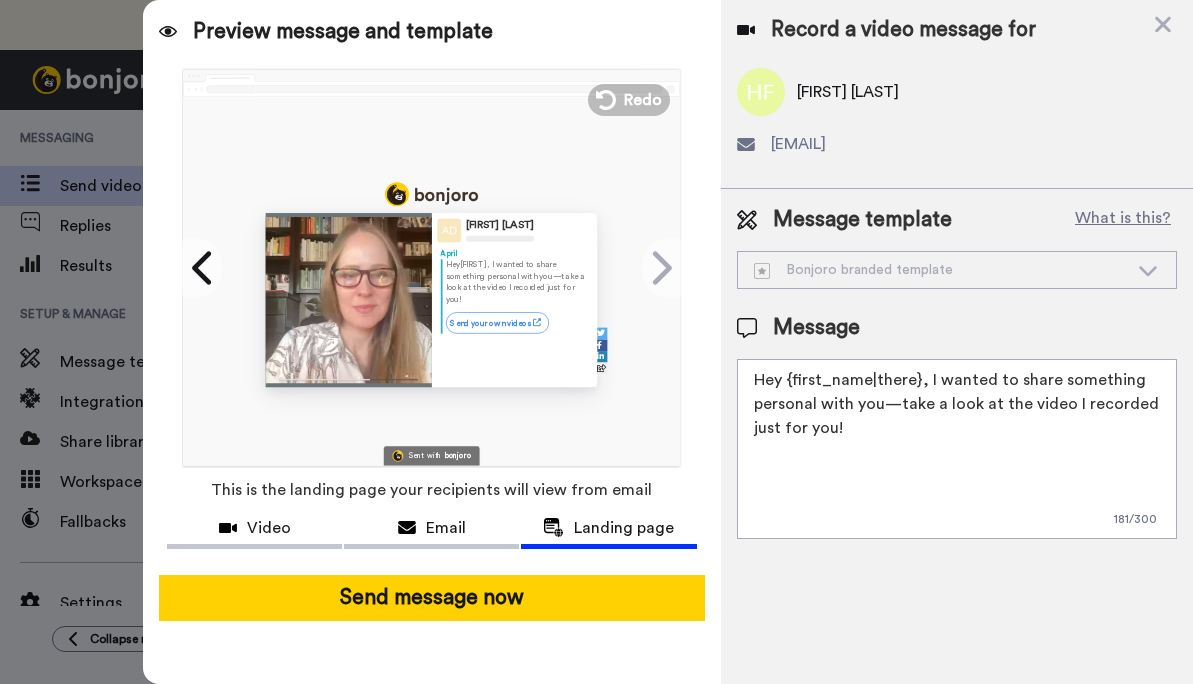 drag, startPoint x: 864, startPoint y: 438, endPoint x: 926, endPoint y: 382, distance: 83.546394 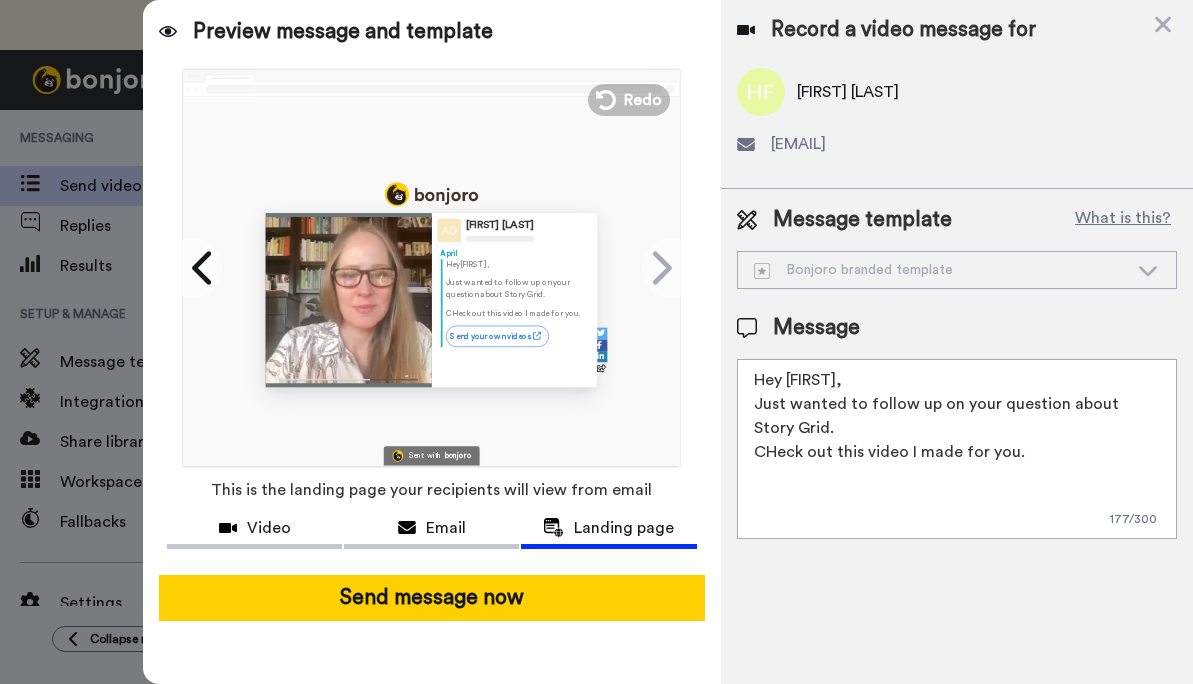 click on "Hey {first_name|there},
Just wanted to follow up on your question about Story Grid.
CHeck out this video I made for you." at bounding box center (957, 449) 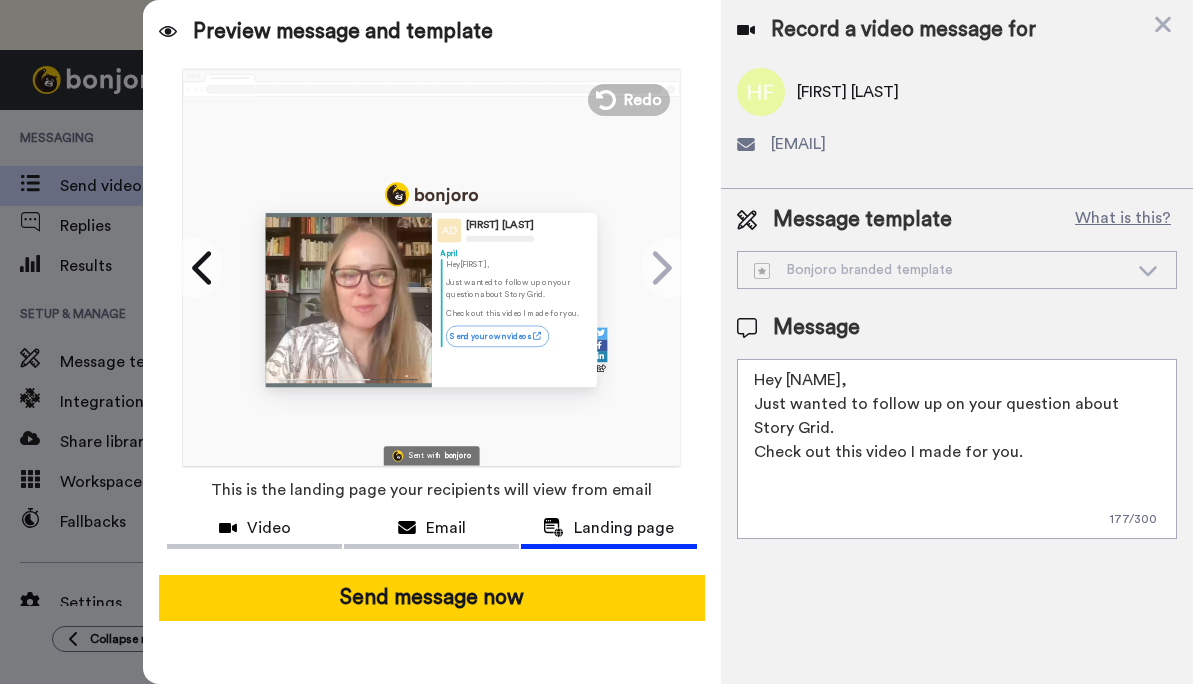 click on "Hey {first_name|there},
Just wanted to follow up on your question about Story Grid.
Check out this video I made for you." at bounding box center (957, 449) 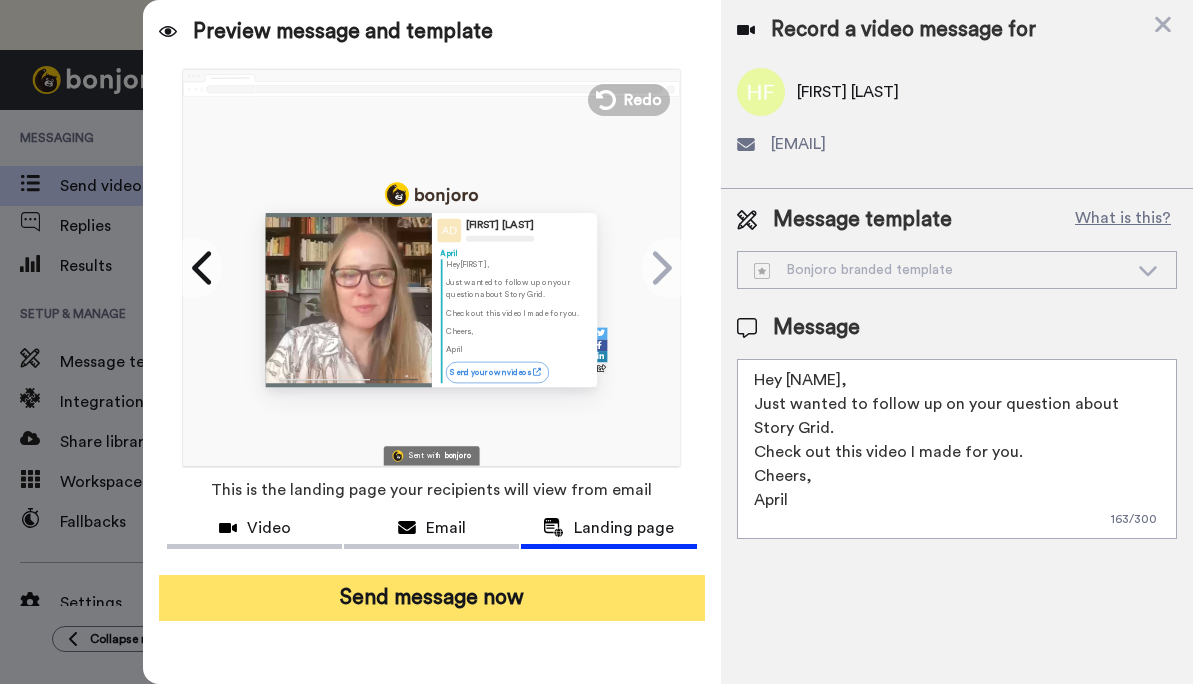 type on "Hey {first_name|there},
Just wanted to follow up on your question about Story Grid.
Check out this video I made for you.
Cheers,
April" 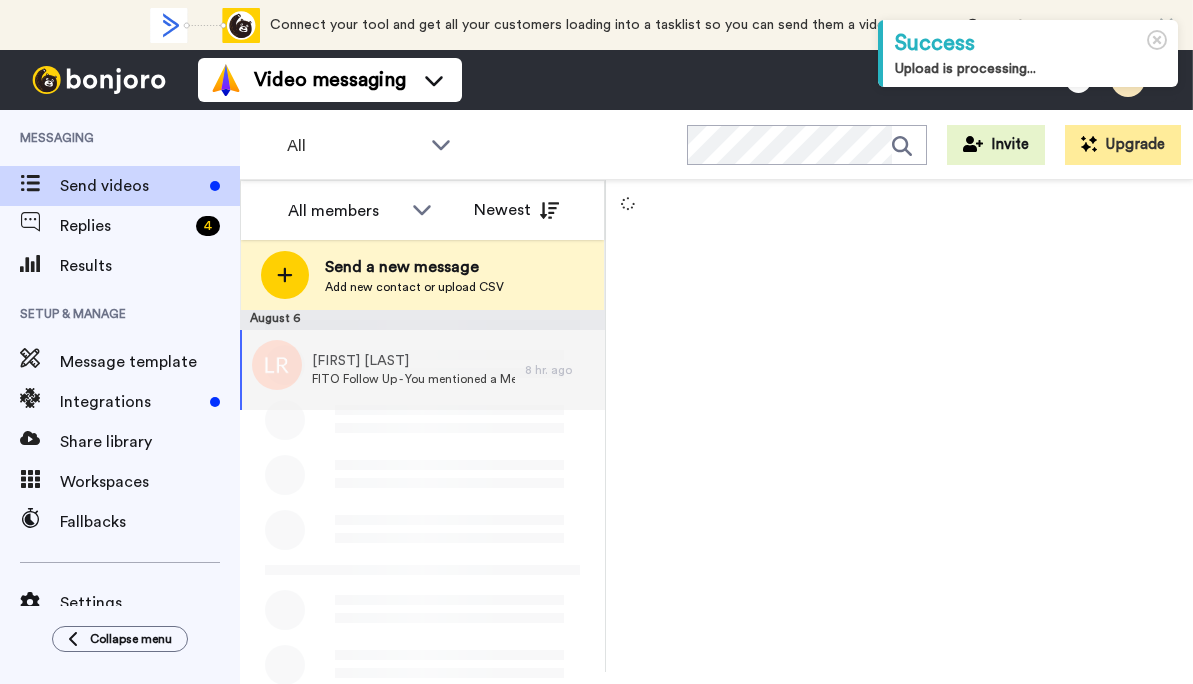 scroll, scrollTop: 0, scrollLeft: 0, axis: both 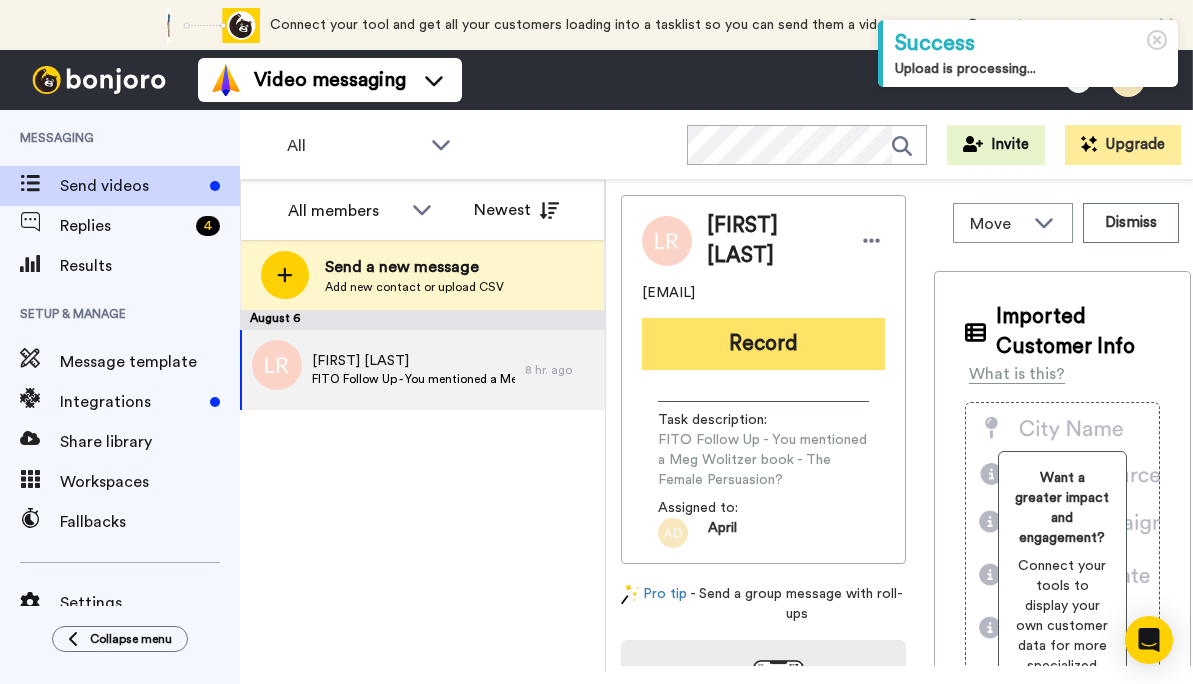 click on "Record" at bounding box center (763, 344) 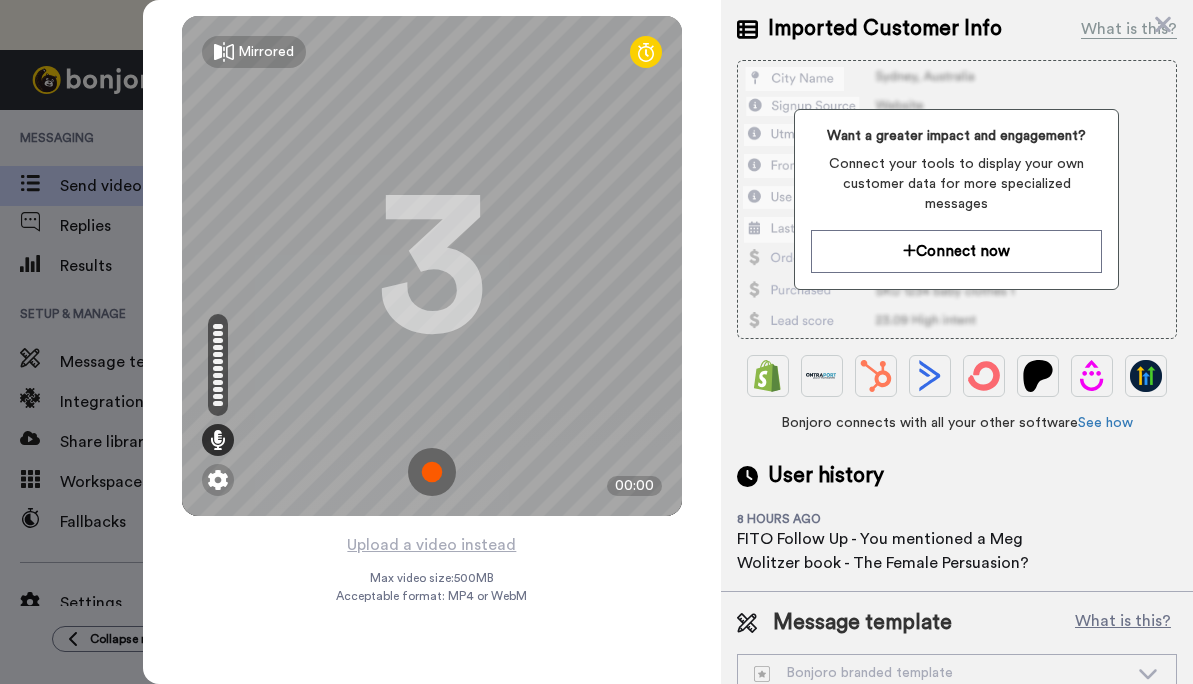 scroll, scrollTop: 193, scrollLeft: 0, axis: vertical 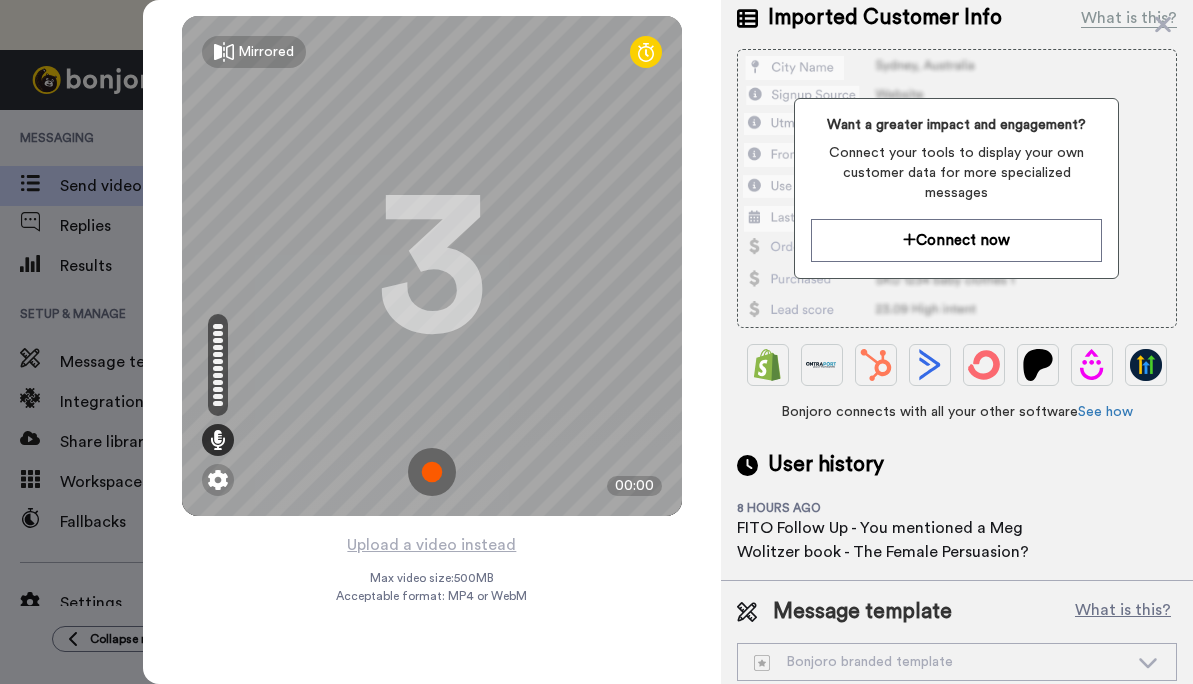 click at bounding box center [432, 472] 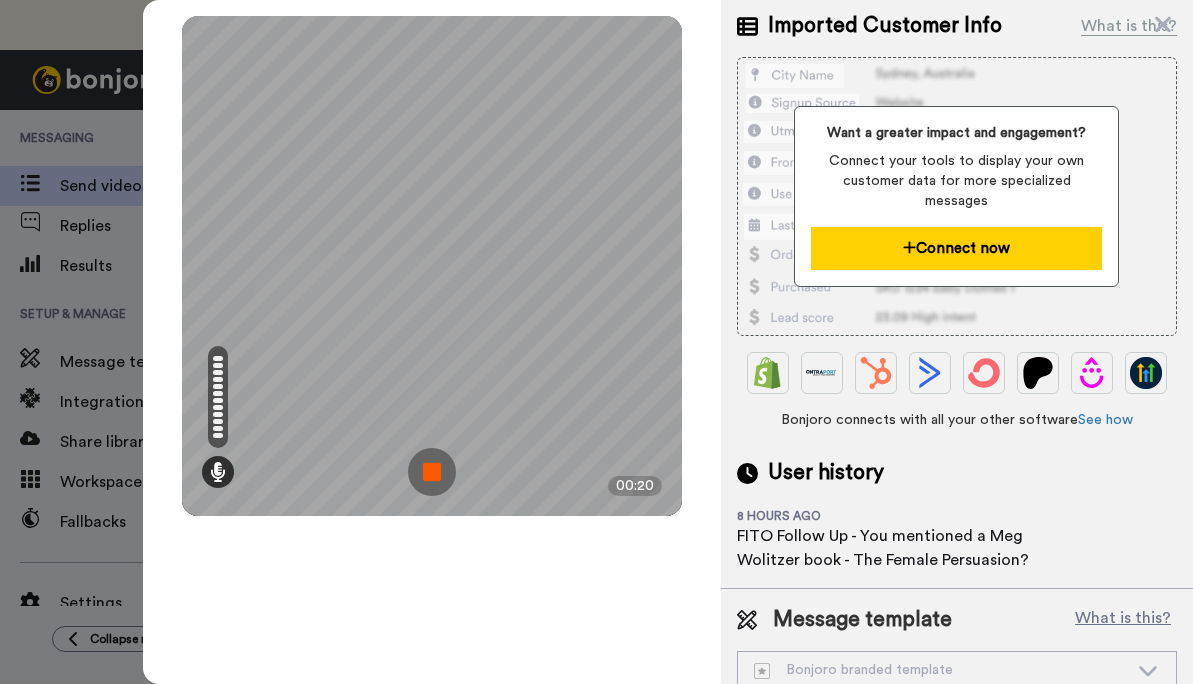 scroll, scrollTop: 198, scrollLeft: 0, axis: vertical 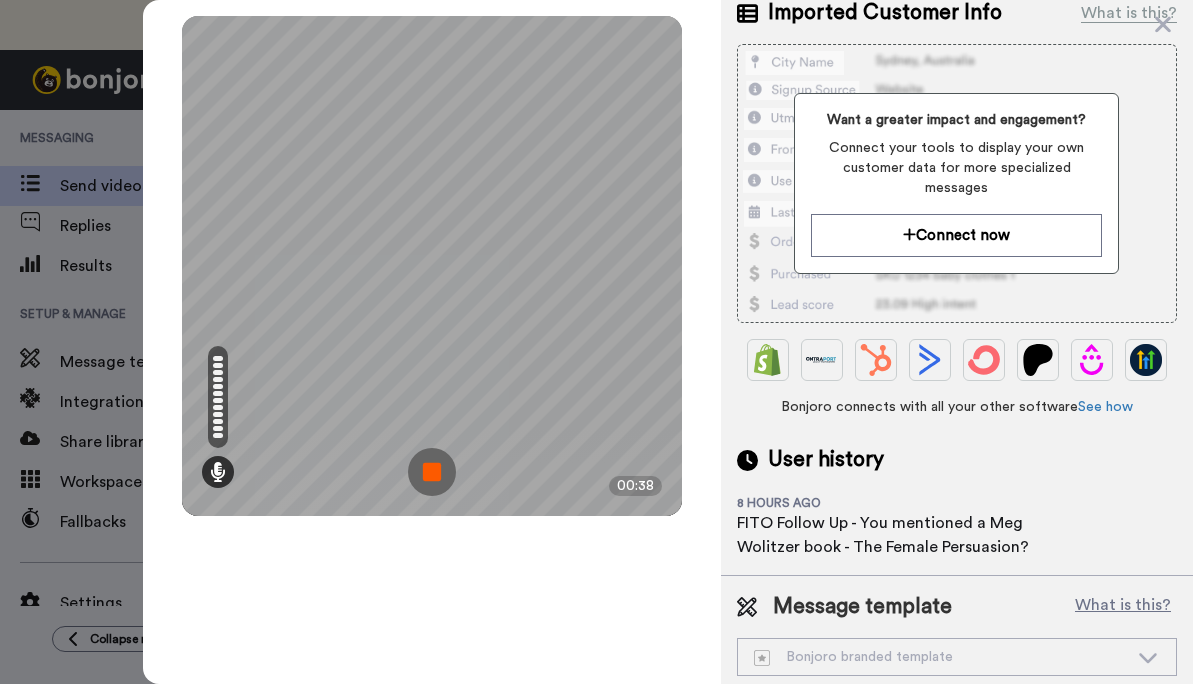 click at bounding box center [432, 472] 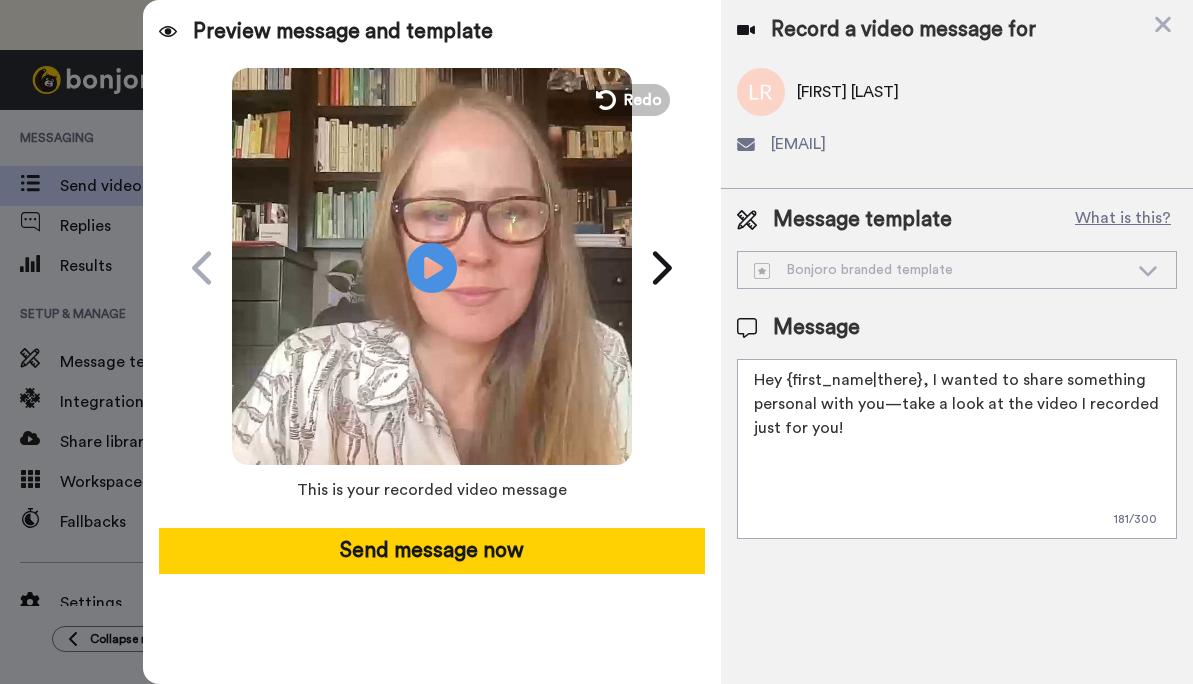scroll, scrollTop: 0, scrollLeft: 0, axis: both 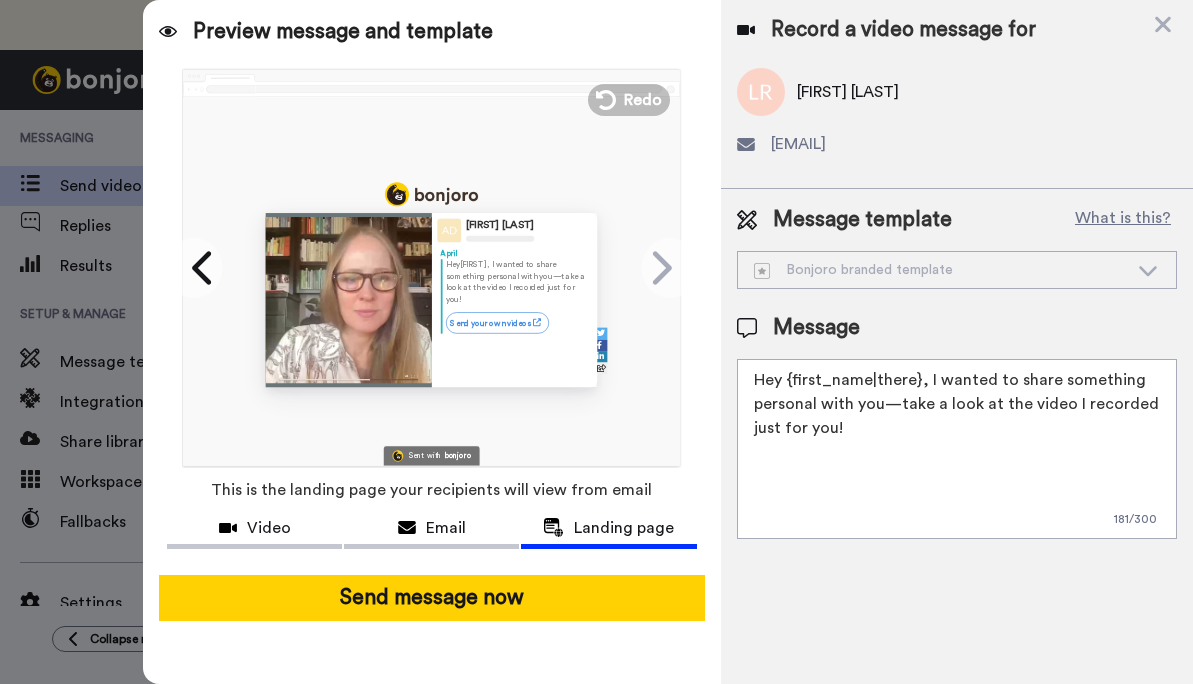 drag, startPoint x: 923, startPoint y: 382, endPoint x: 918, endPoint y: 431, distance: 49.25444 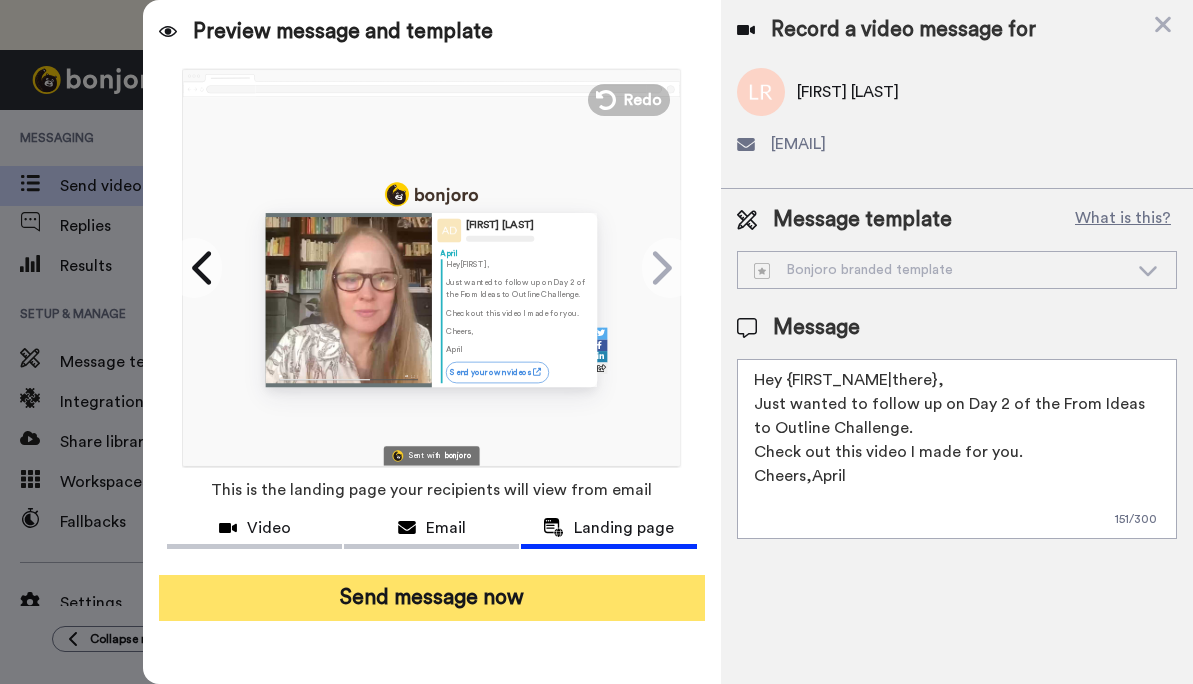 type on "Hey {first_name|there},
Just wanted to follow up on Day 2 of the From Ideas to Outline Challenge.
Check out this video I made for you.
Cheers,
April" 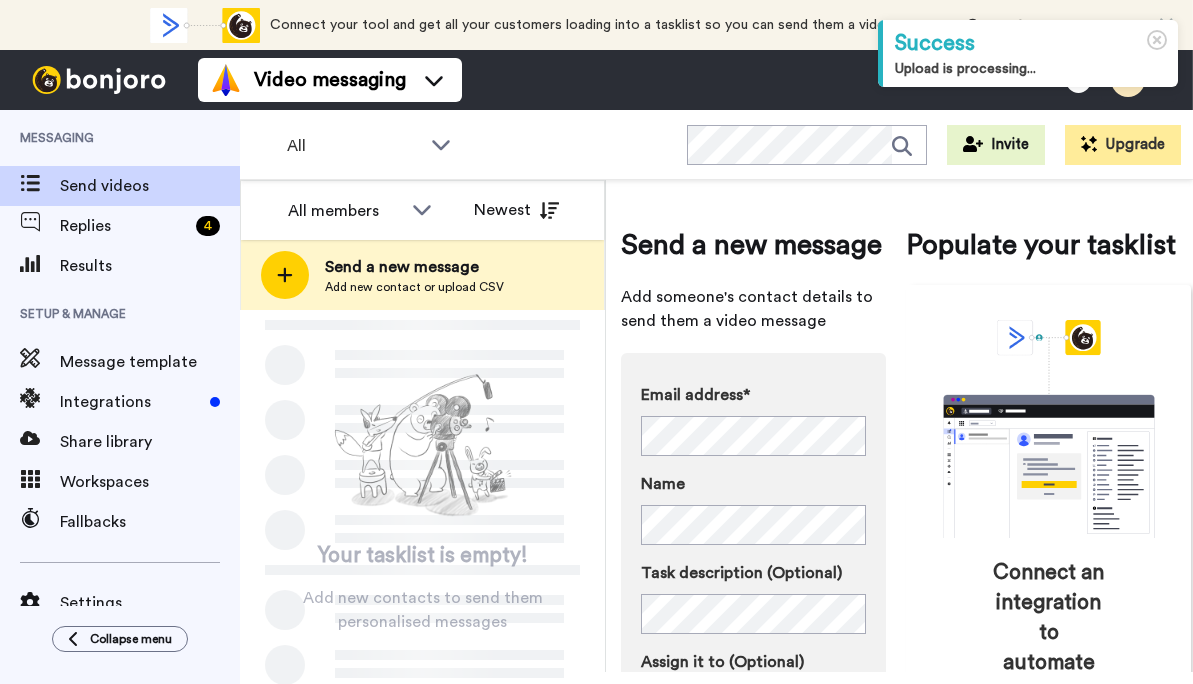 scroll, scrollTop: 0, scrollLeft: 0, axis: both 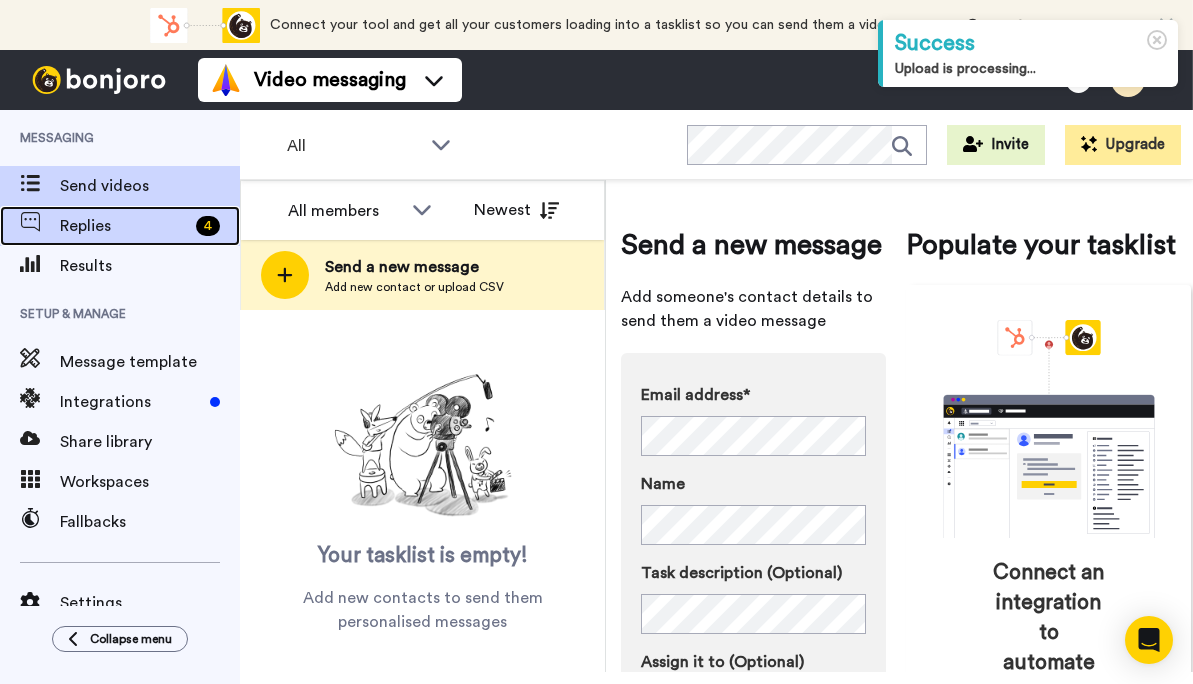 click on "Replies" at bounding box center (124, 226) 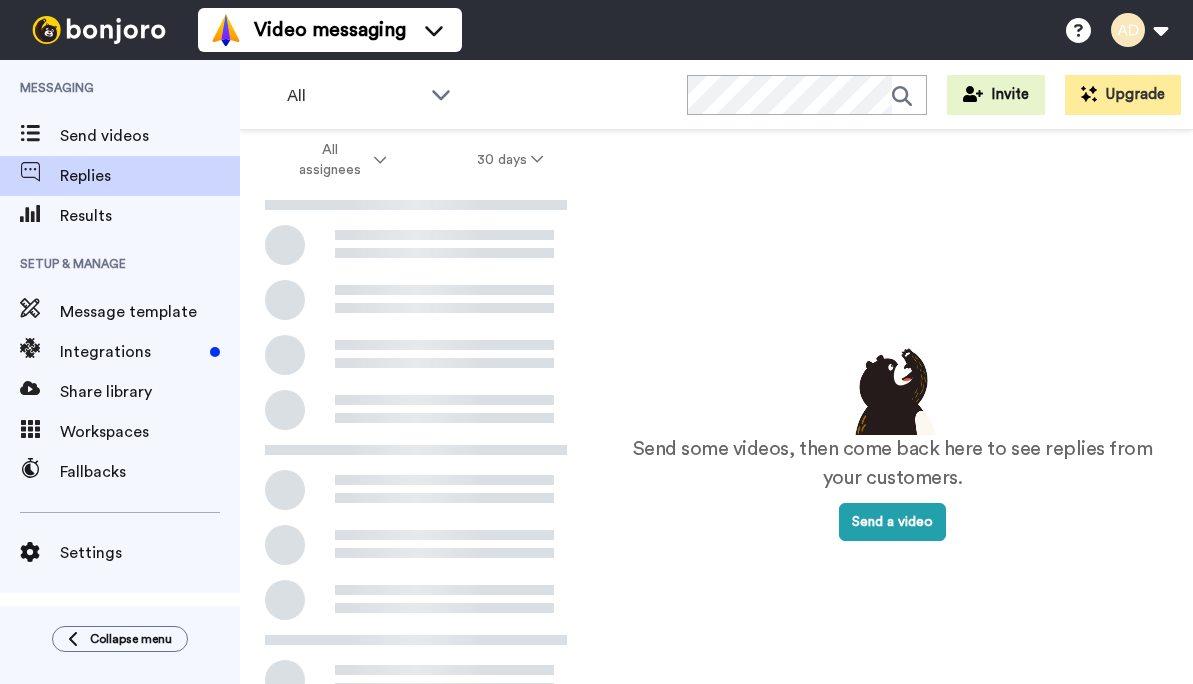 scroll, scrollTop: 0, scrollLeft: 0, axis: both 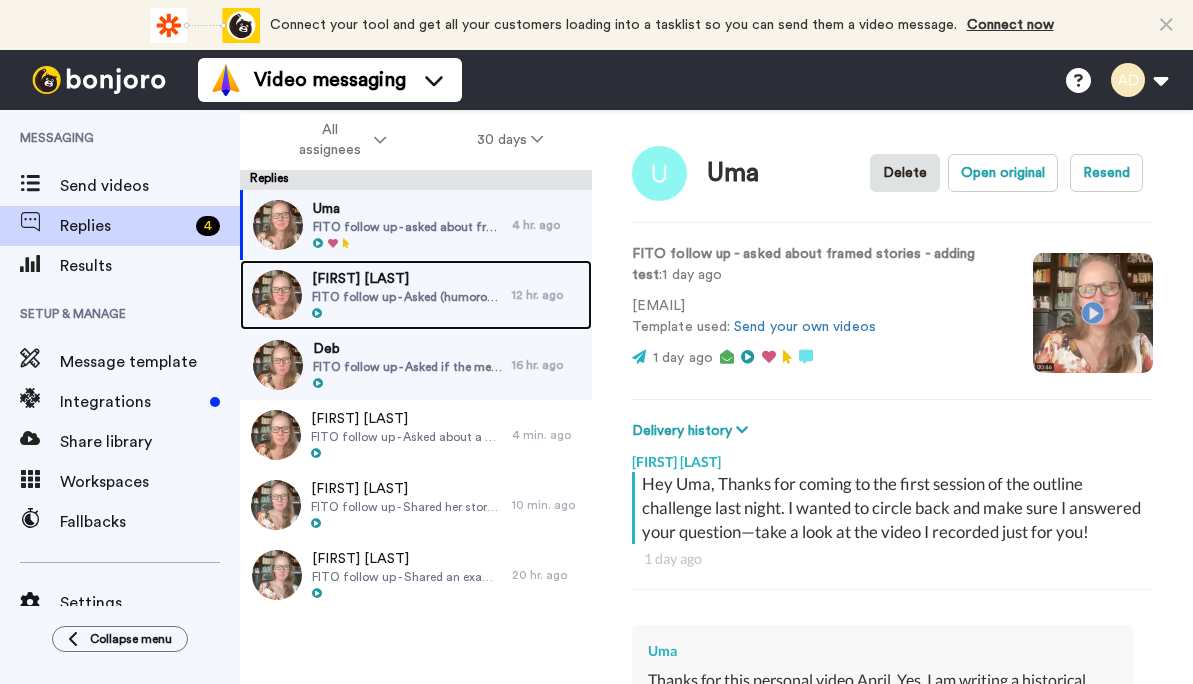click on "FITO follow up - Asked (humorously) about a complex POV/tense setup and later about outlining effectively." at bounding box center [407, 297] 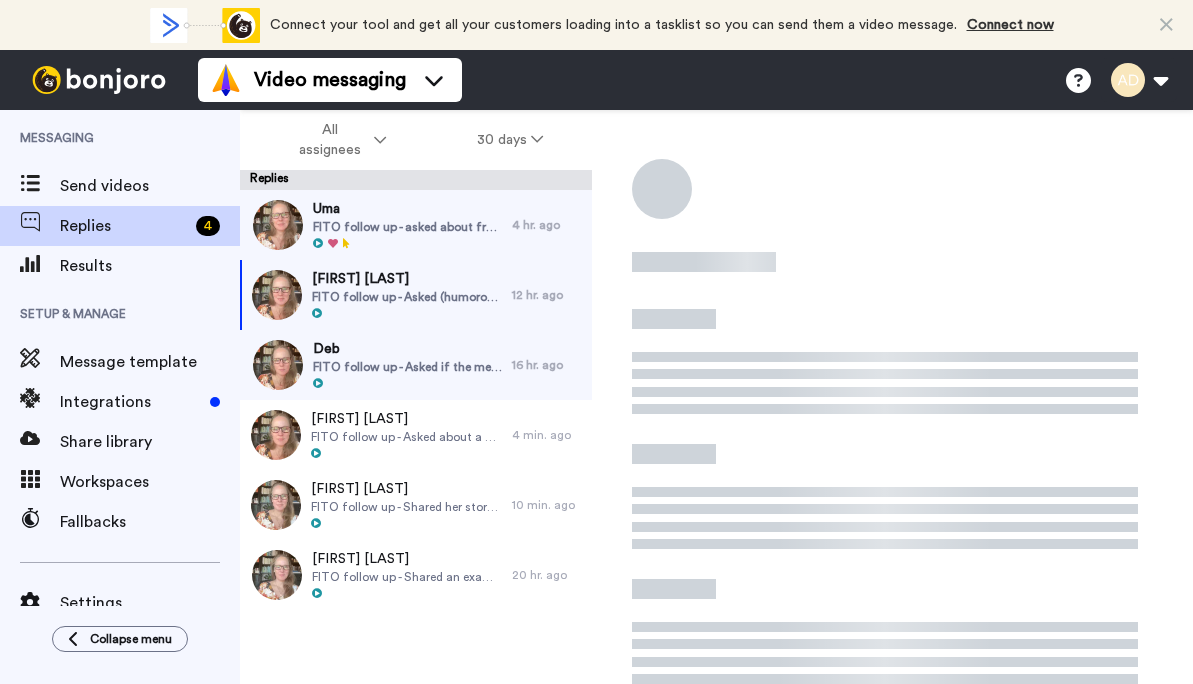 scroll, scrollTop: 0, scrollLeft: 0, axis: both 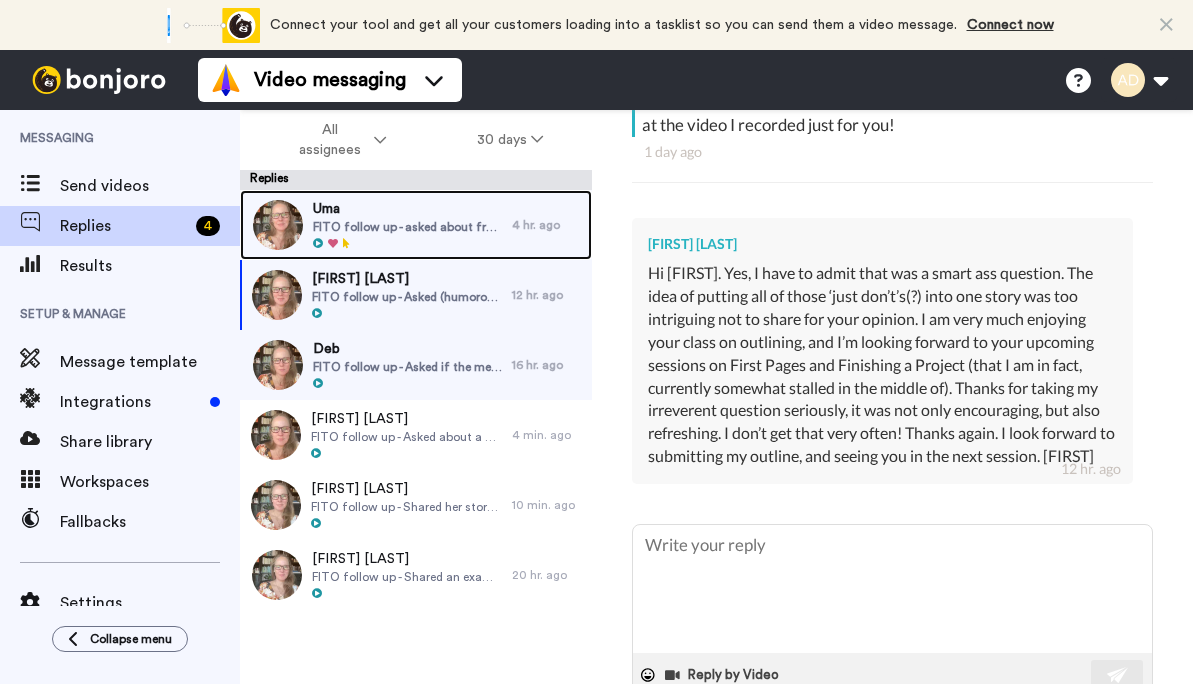 click on "FITO follow up - asked about framed stories - adding test" at bounding box center [407, 227] 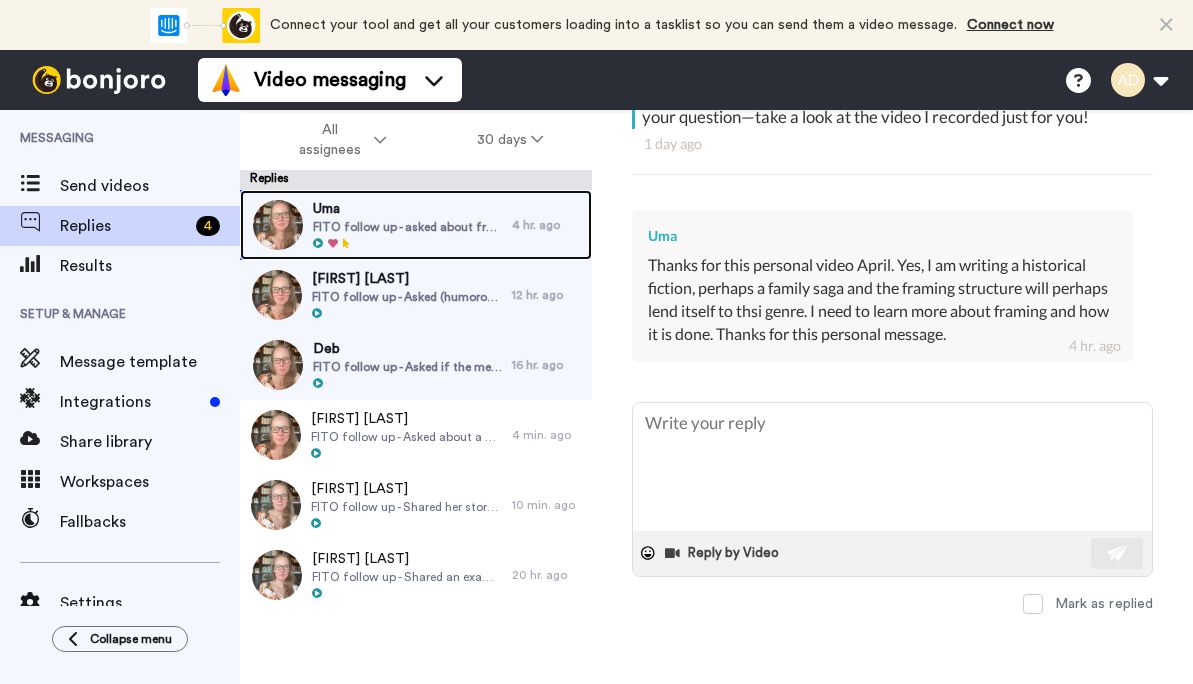 scroll, scrollTop: 433, scrollLeft: 0, axis: vertical 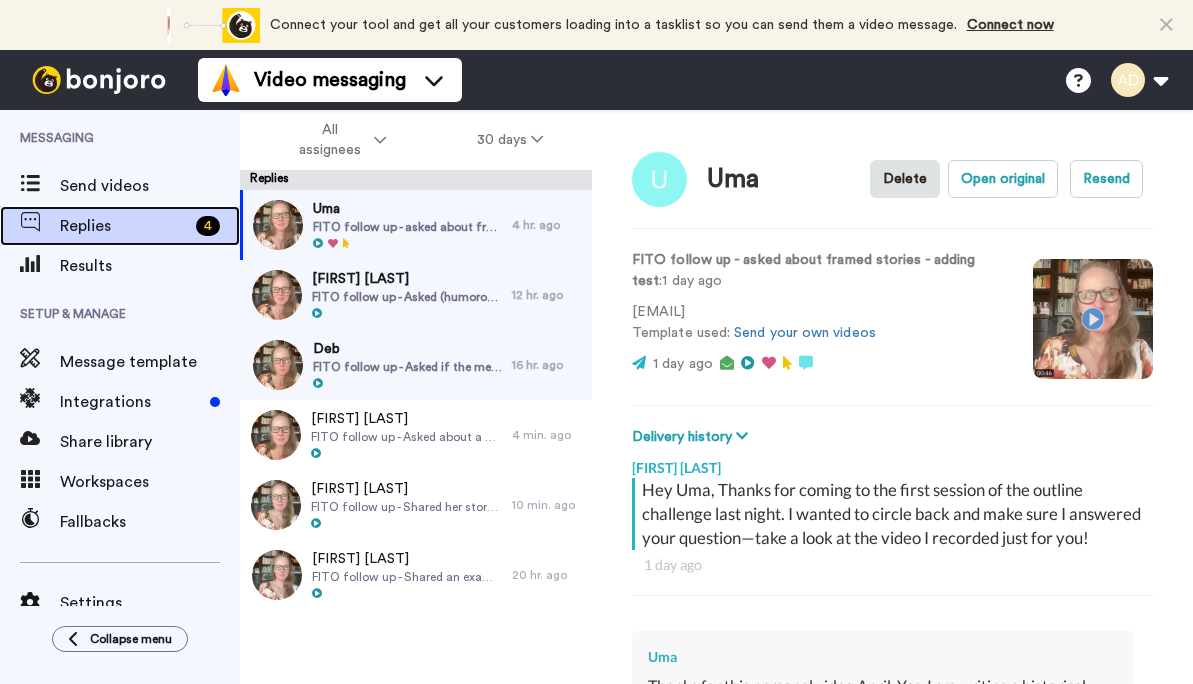 click on "Replies" at bounding box center [124, 226] 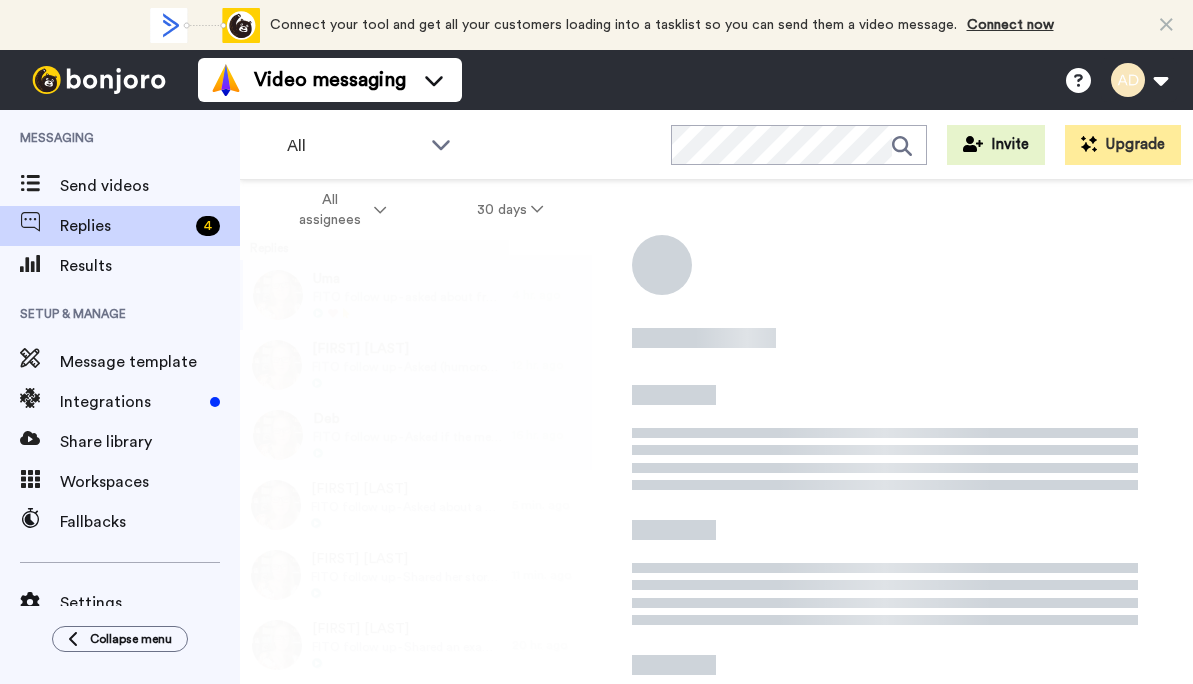 scroll, scrollTop: 0, scrollLeft: 0, axis: both 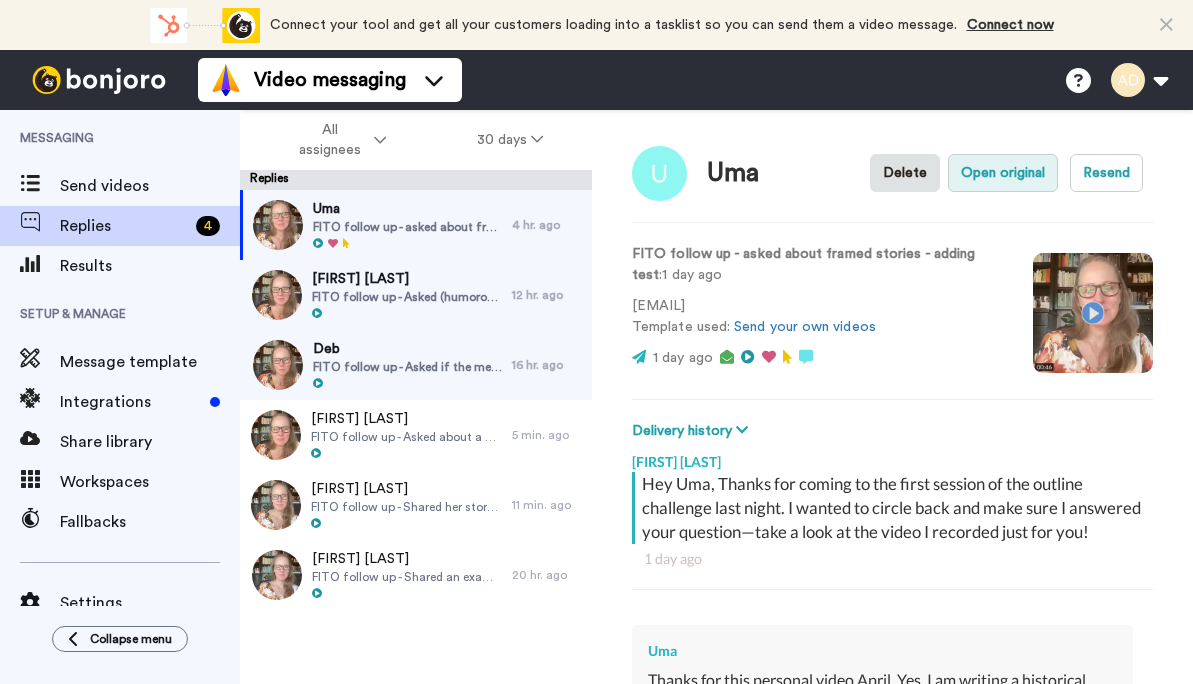 click on "Open original" at bounding box center (1003, 173) 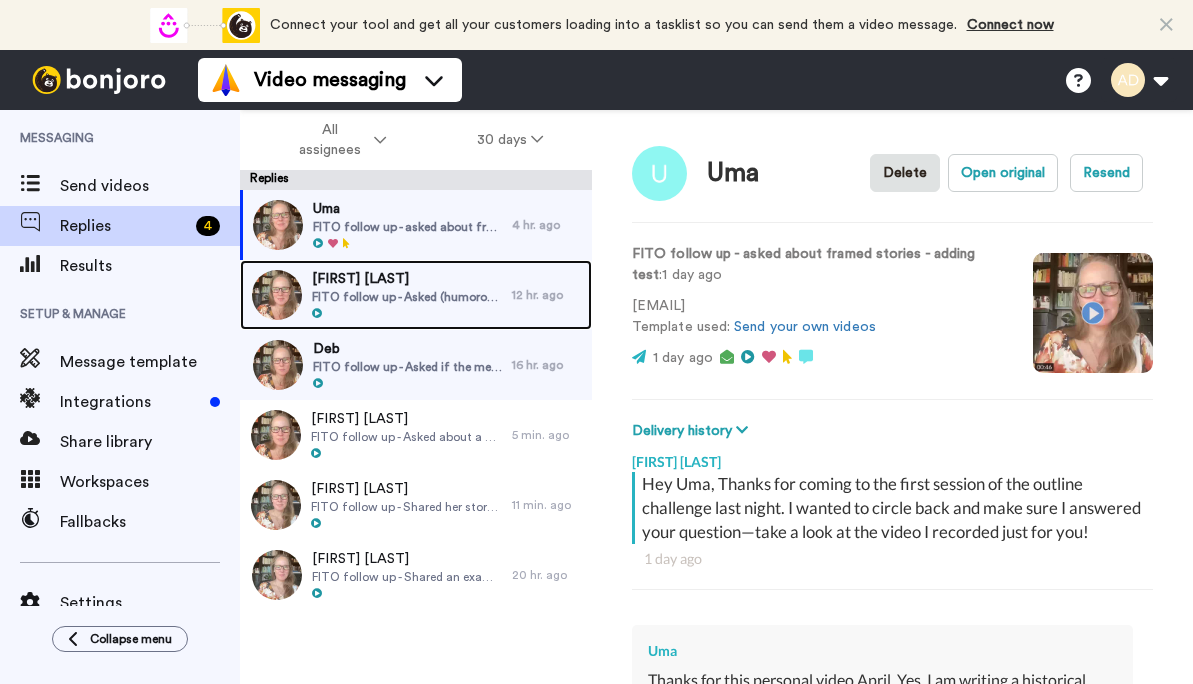 click on "FITO follow up - Asked (humorously) about a complex POV/tense setup and later about outlining effectively." at bounding box center (407, 297) 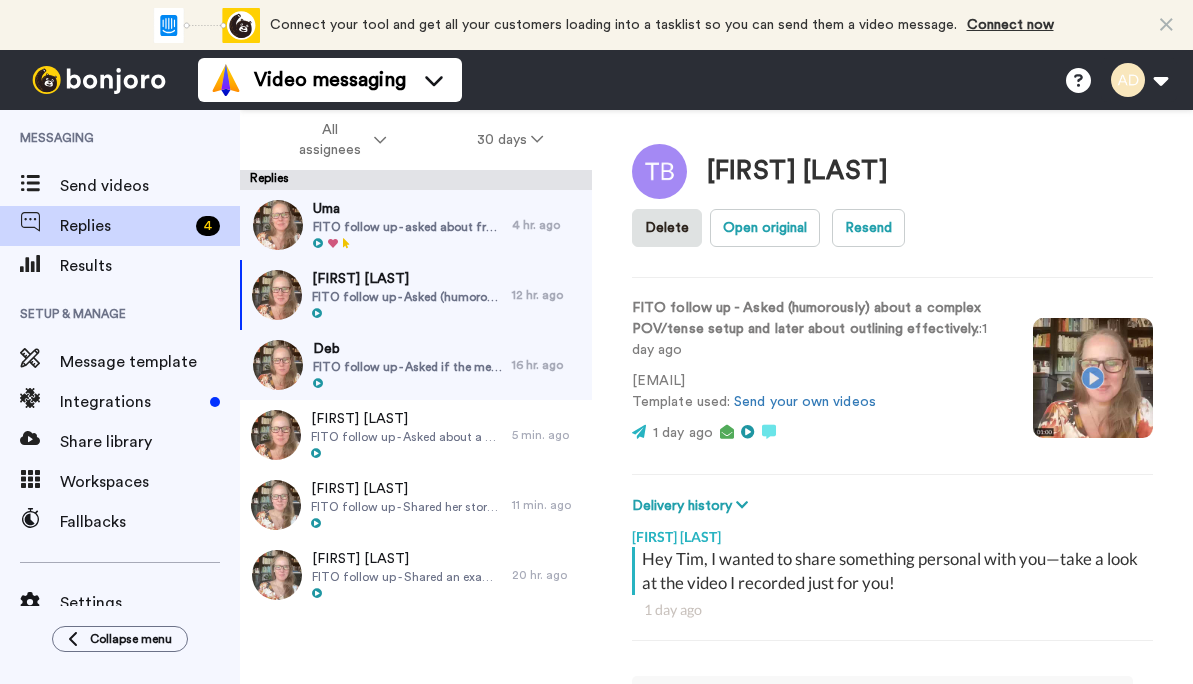 scroll, scrollTop: 0, scrollLeft: 0, axis: both 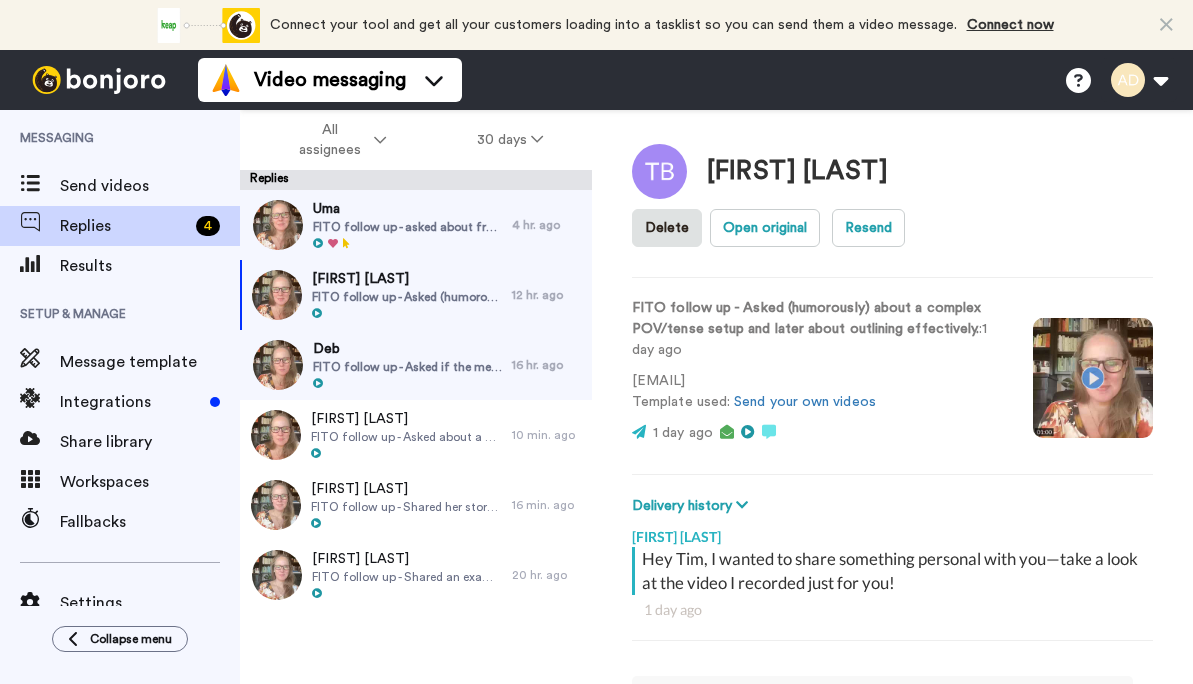 type on "x" 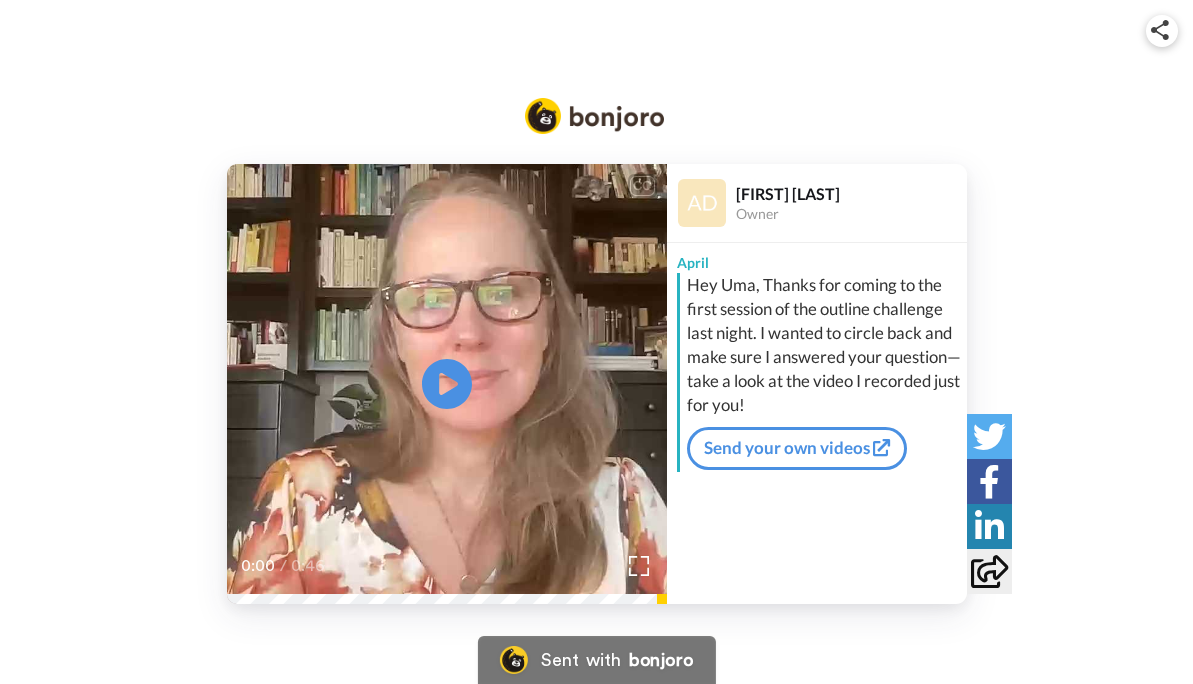scroll, scrollTop: 0, scrollLeft: 0, axis: both 